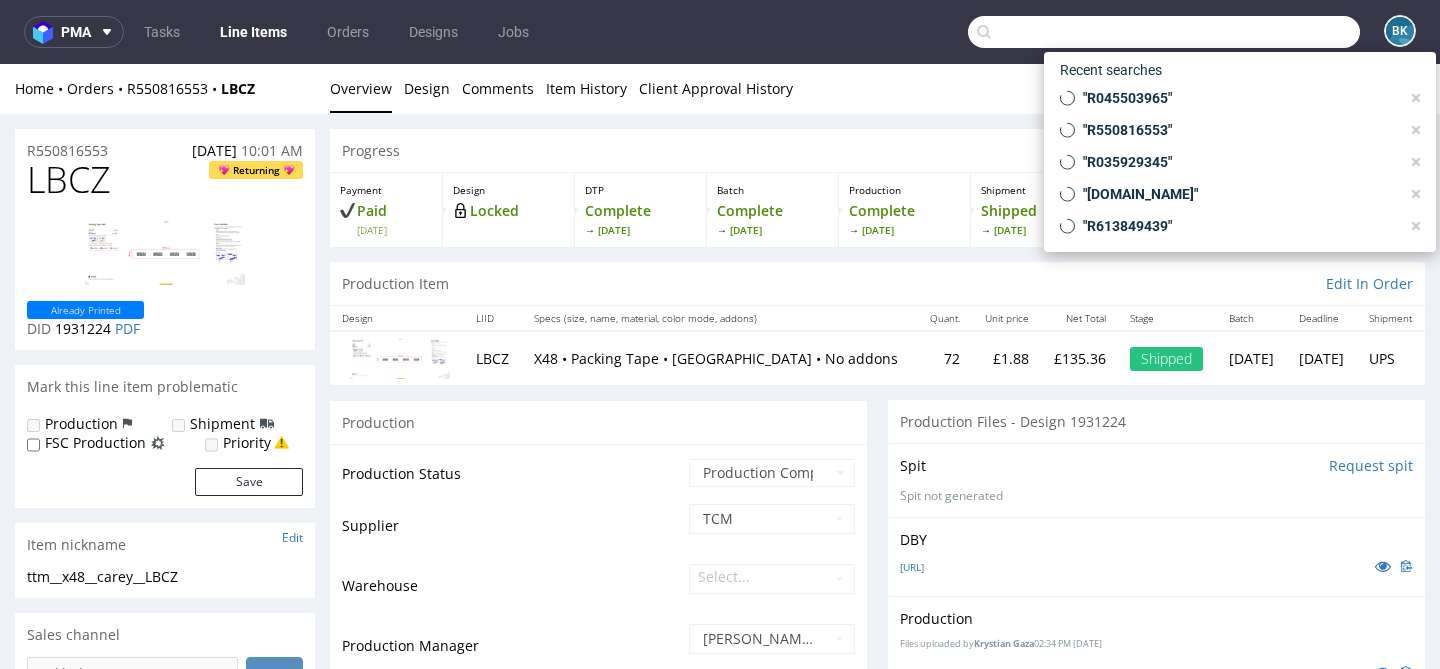scroll, scrollTop: 0, scrollLeft: 0, axis: both 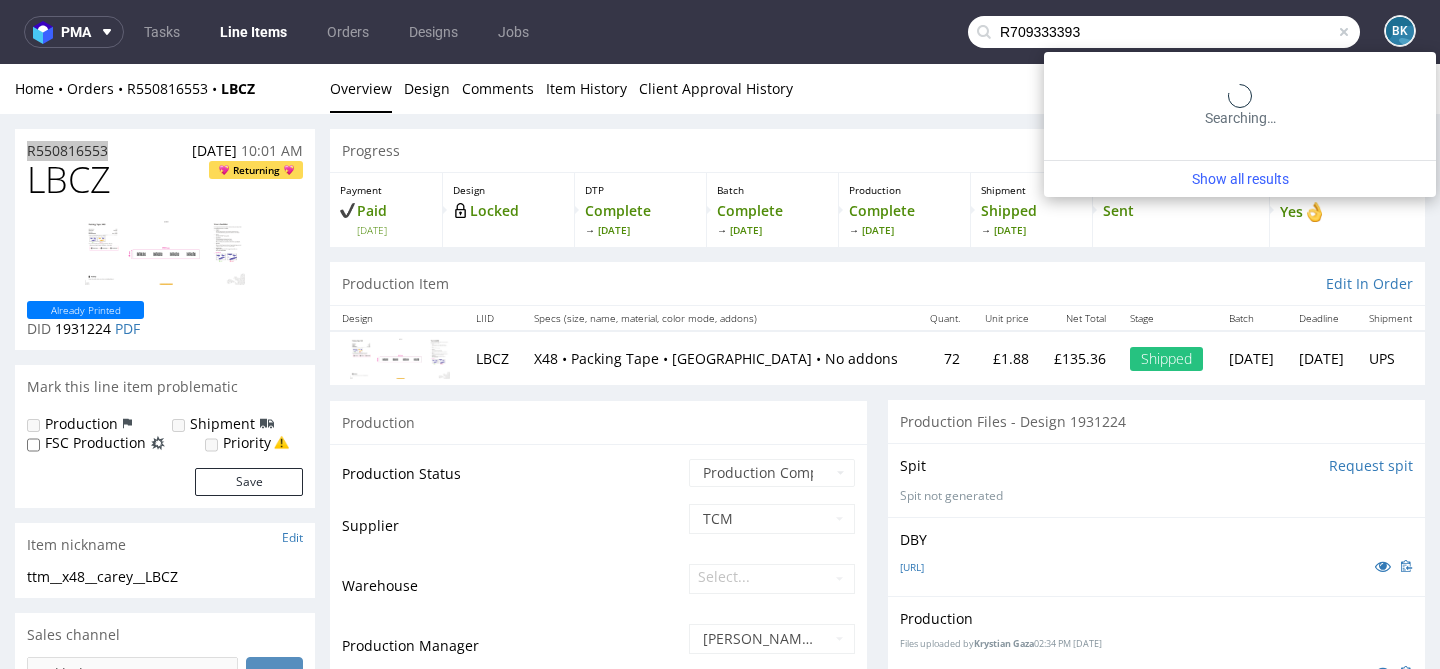 type on "R709333393" 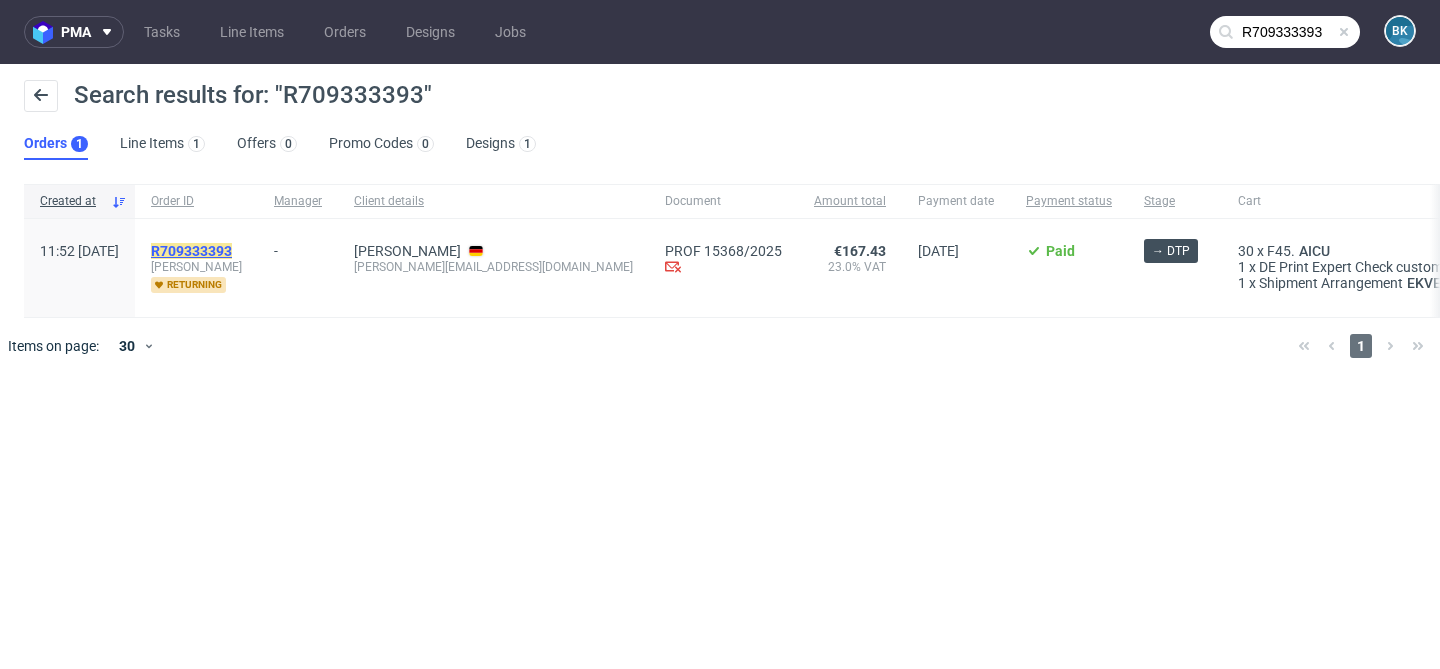 click on "R709333393" 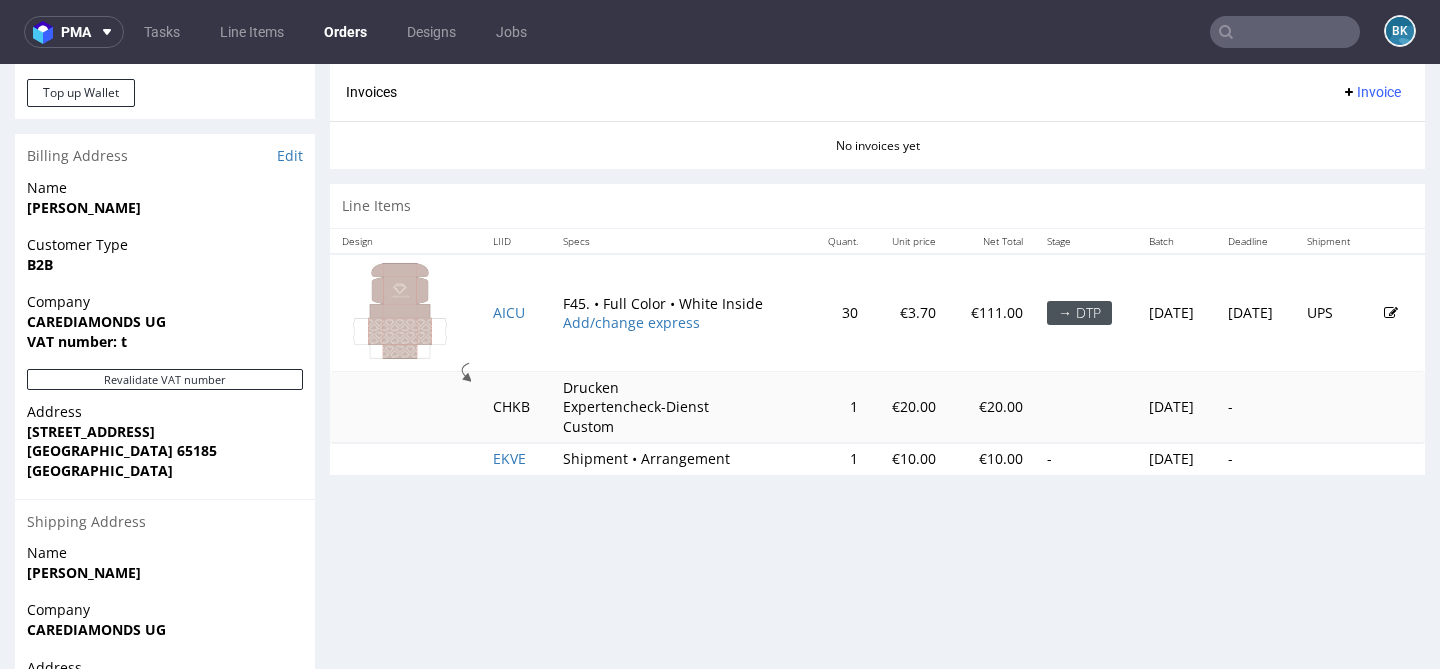 scroll, scrollTop: 846, scrollLeft: 0, axis: vertical 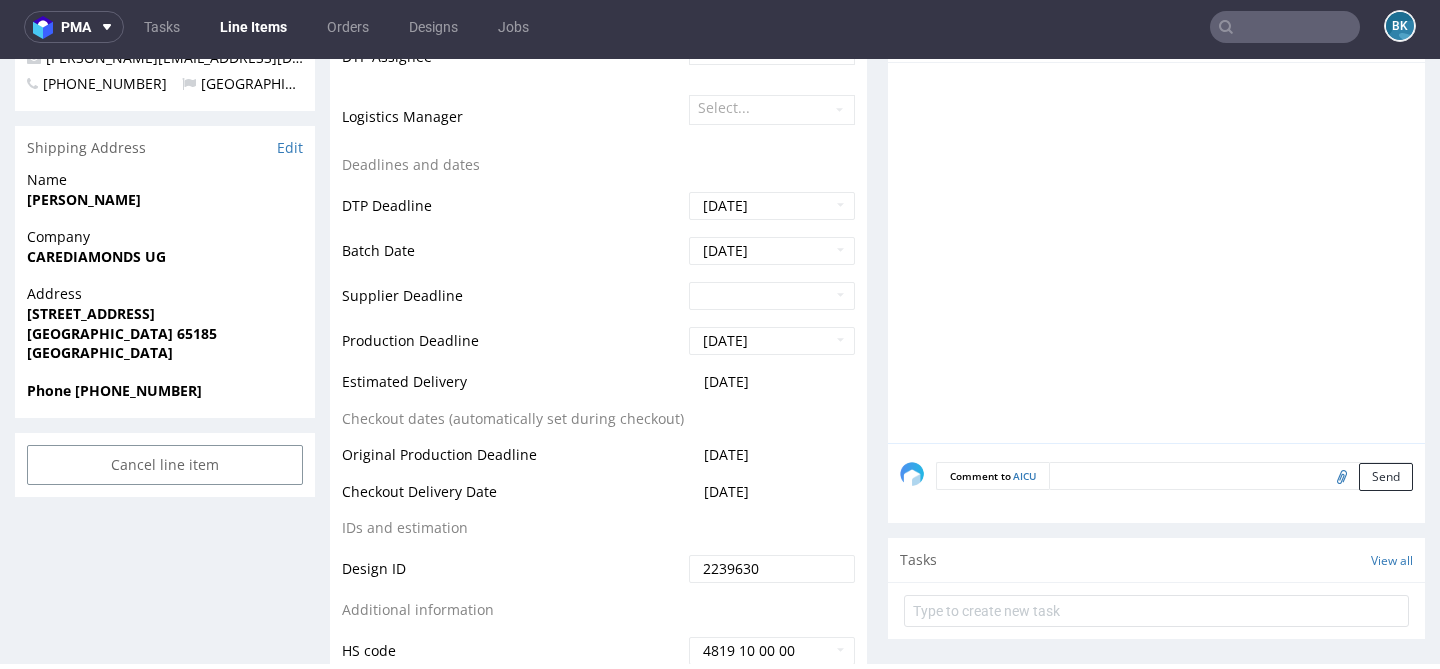 click at bounding box center (1231, 476) 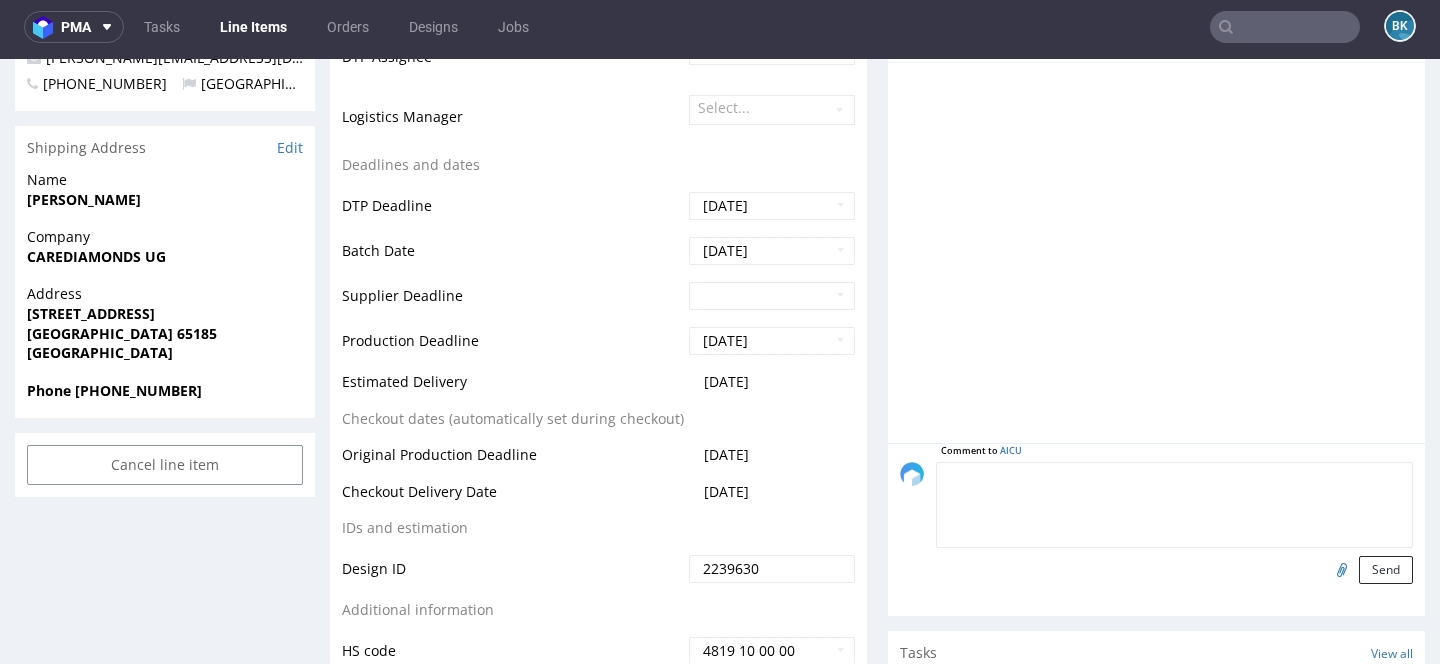 type on "D" 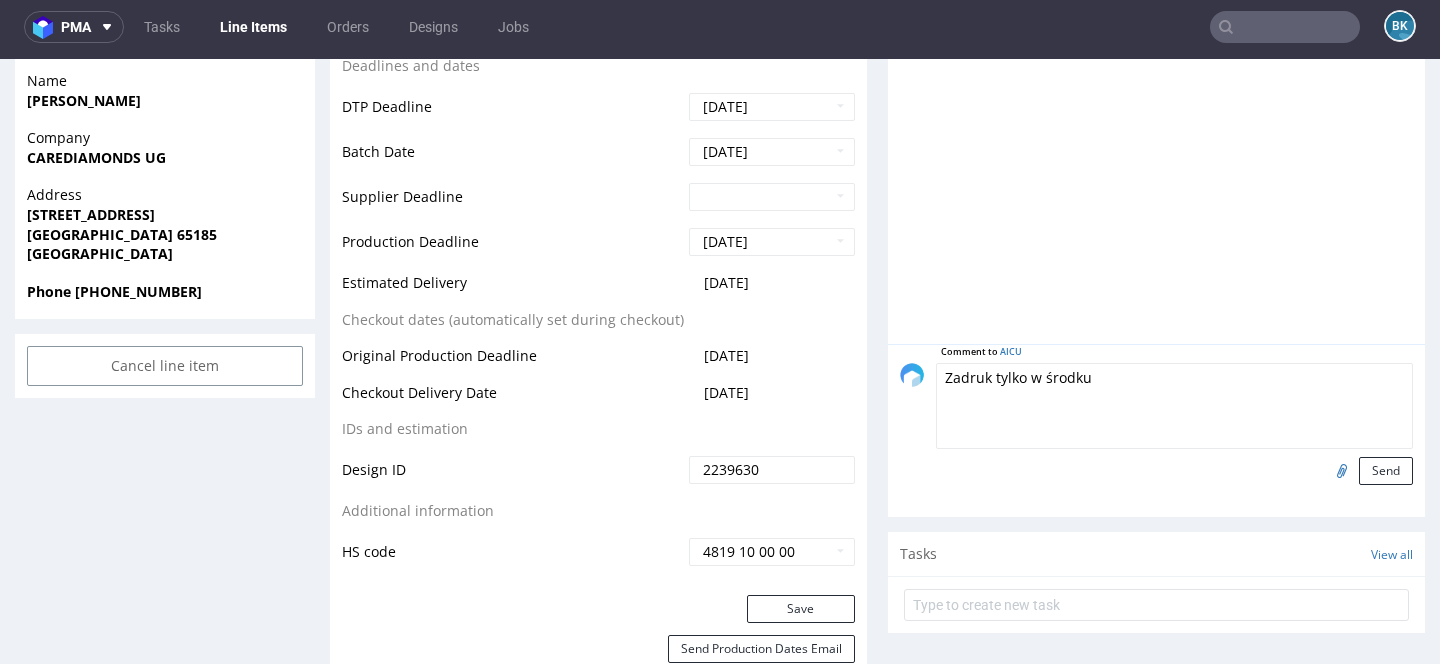 scroll, scrollTop: 907, scrollLeft: 0, axis: vertical 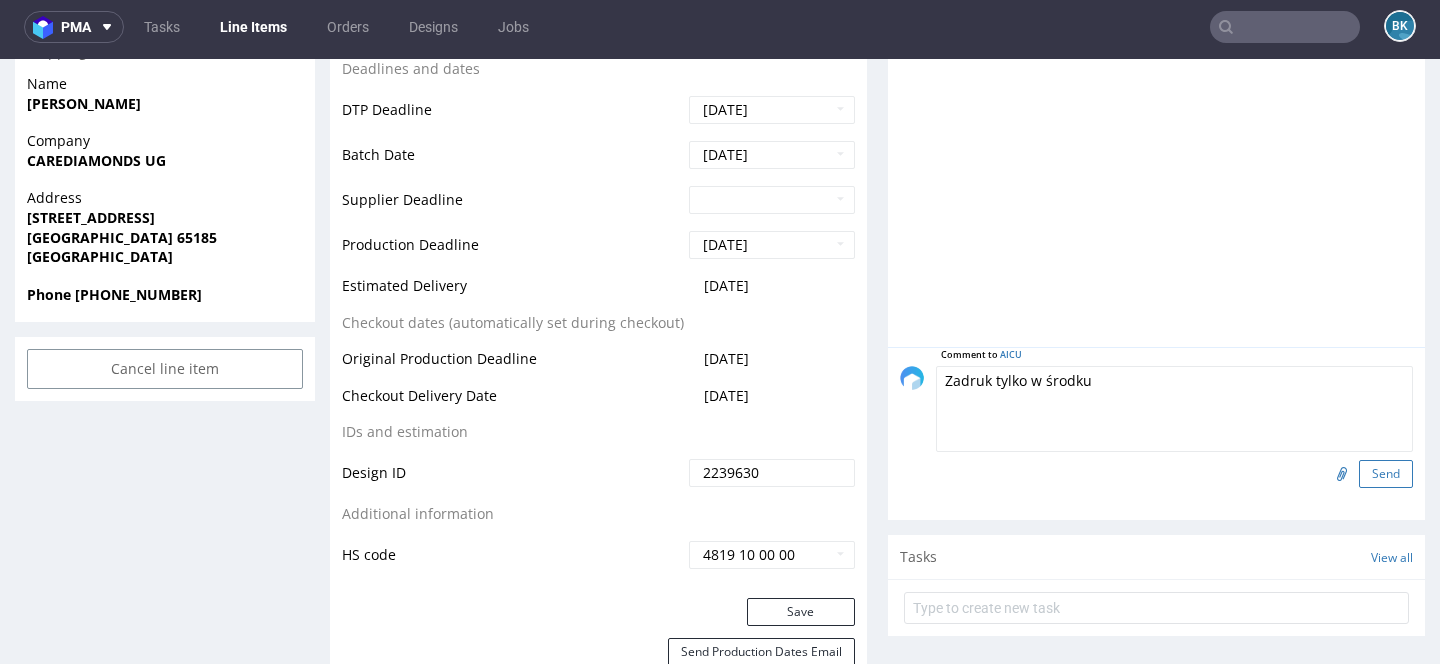type on "Zadruk tylko w środku" 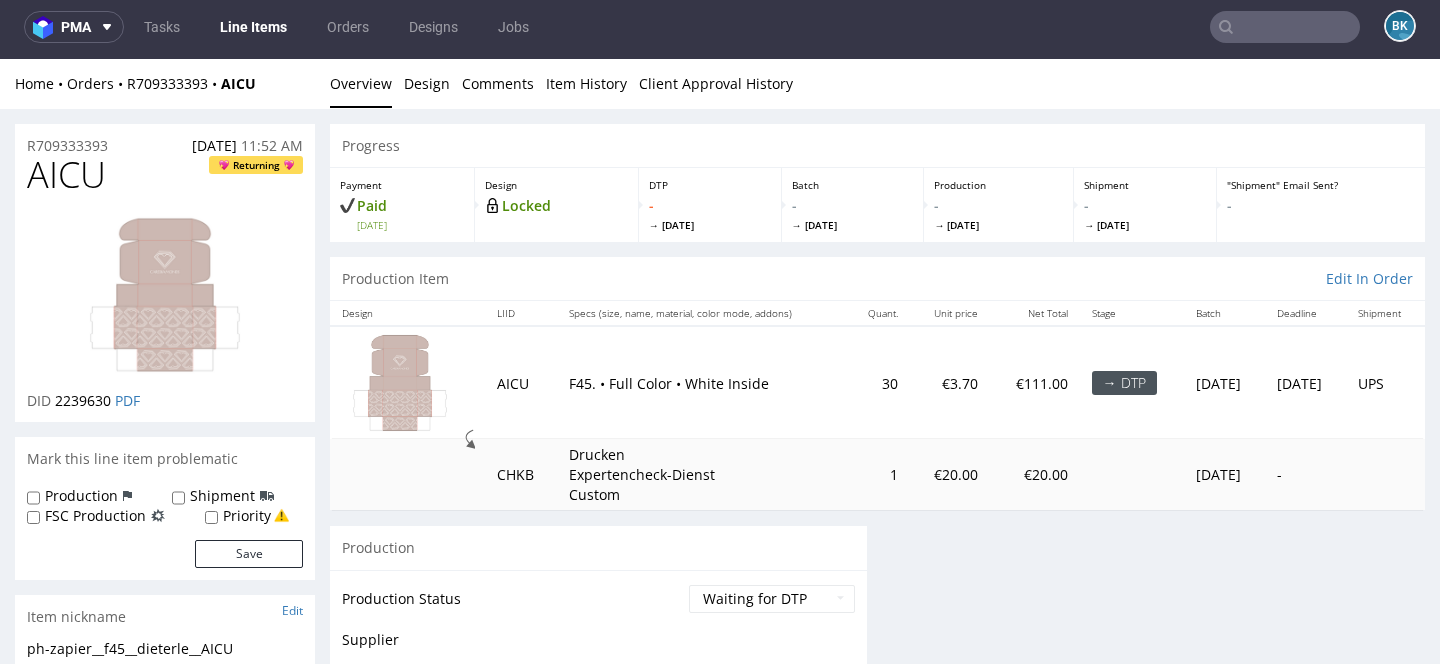 scroll, scrollTop: 0, scrollLeft: 0, axis: both 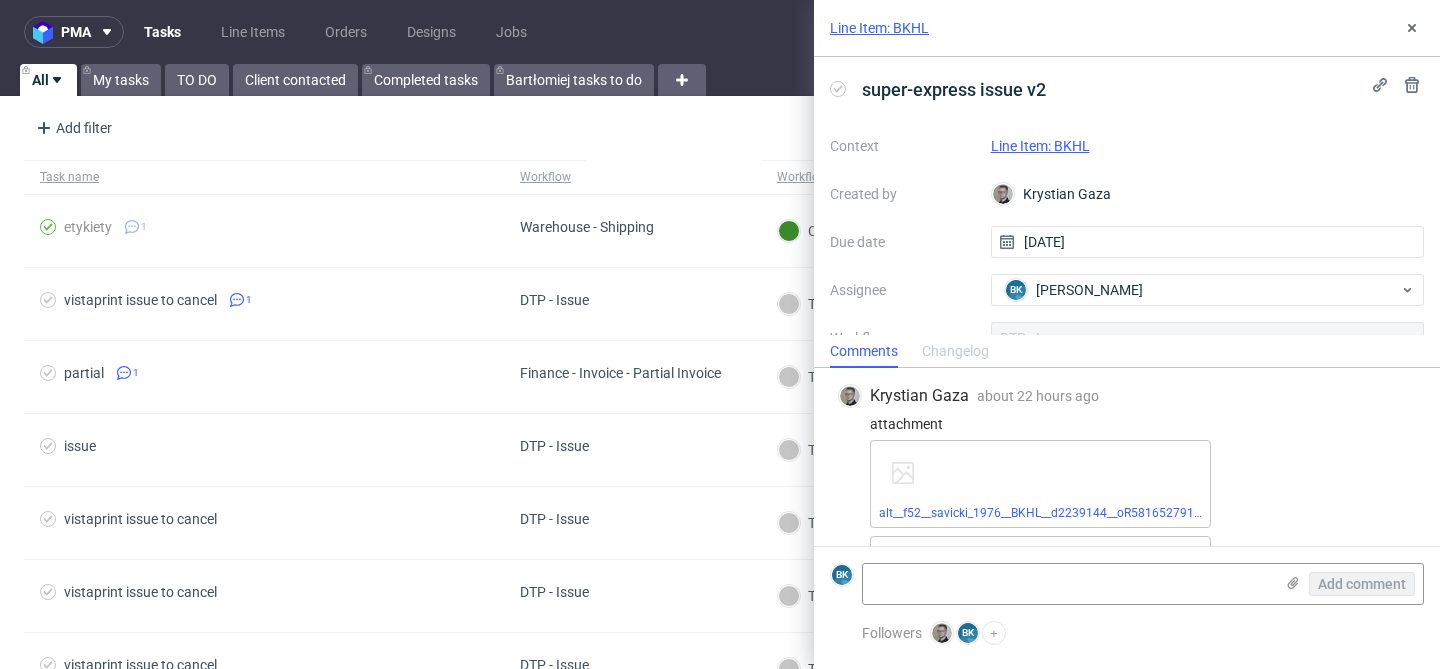 click on "Line Item: BKHL" at bounding box center (1040, 146) 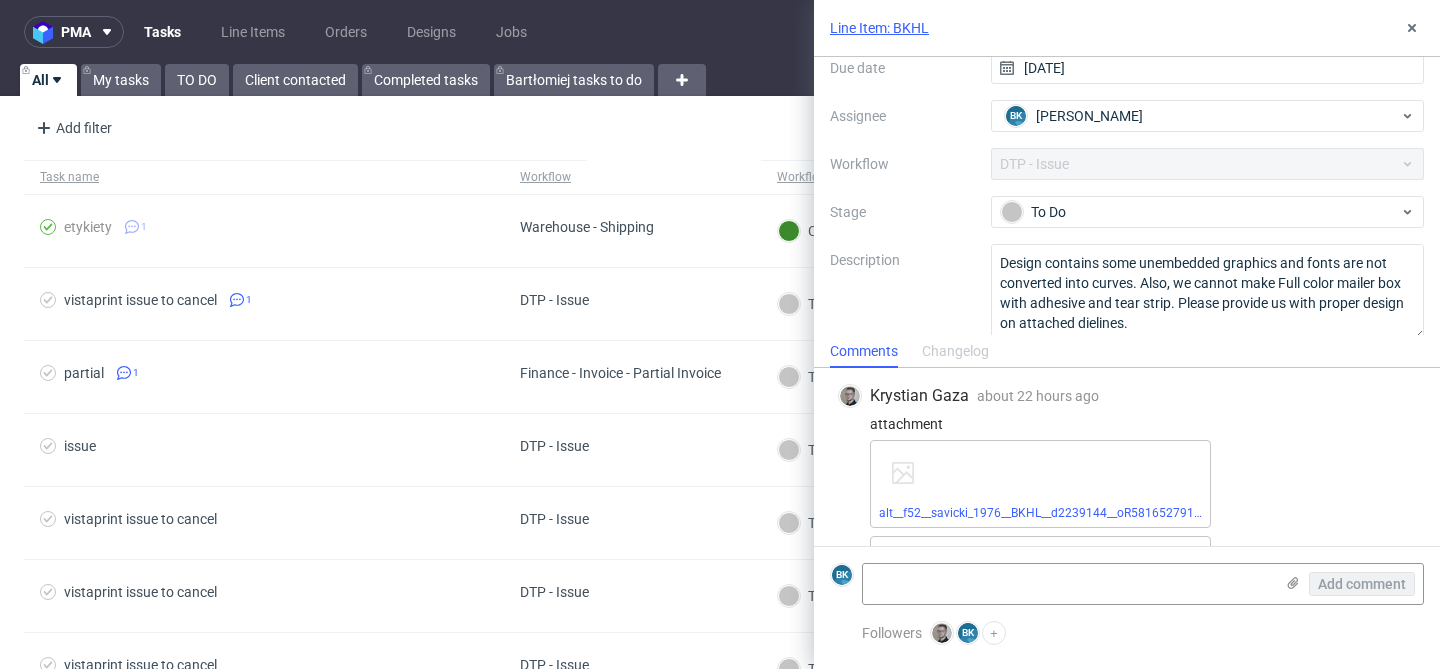 scroll, scrollTop: 196, scrollLeft: 0, axis: vertical 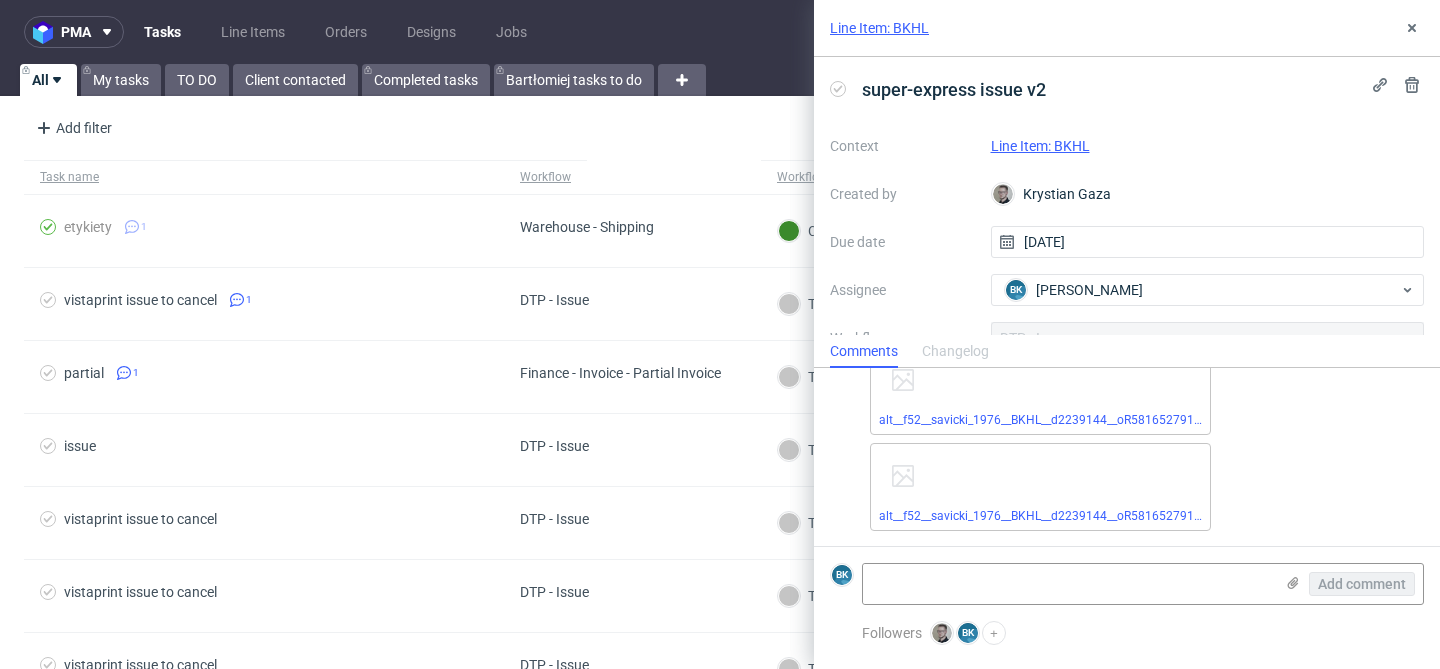 click on "Line Item: BKHL" at bounding box center [879, 28] 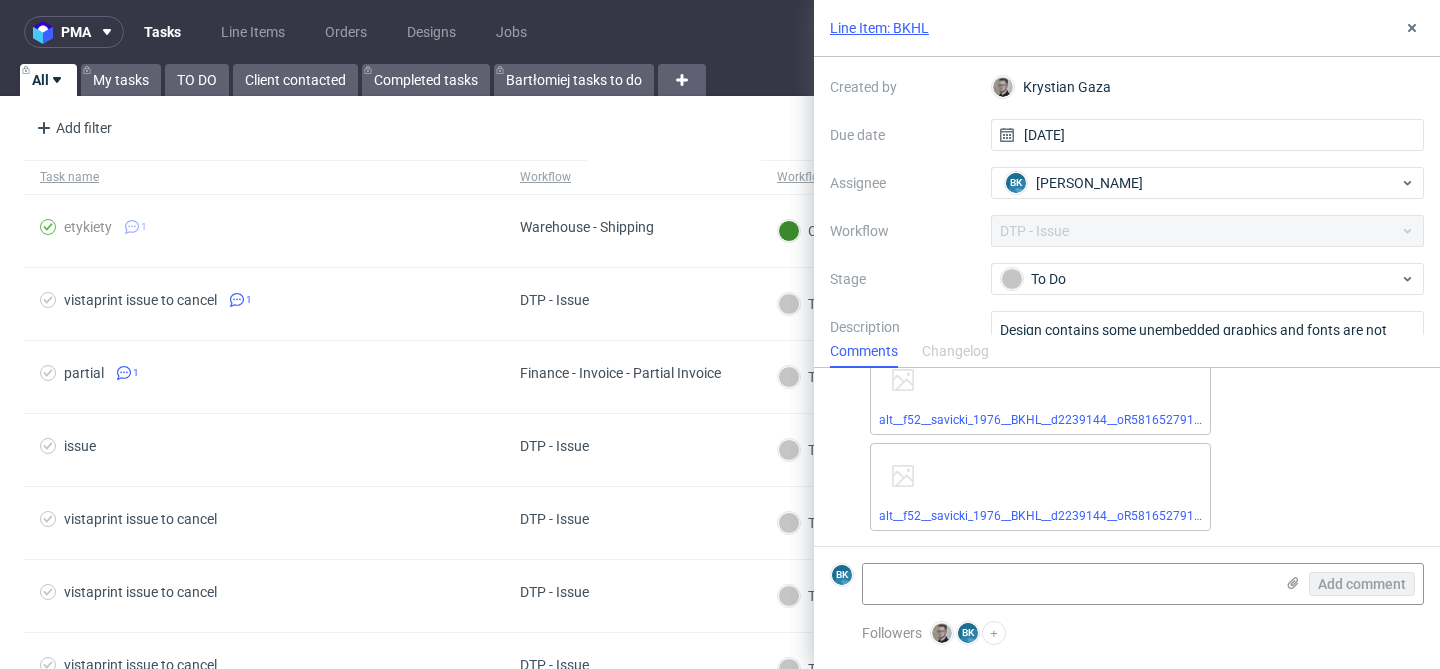 scroll, scrollTop: 196, scrollLeft: 0, axis: vertical 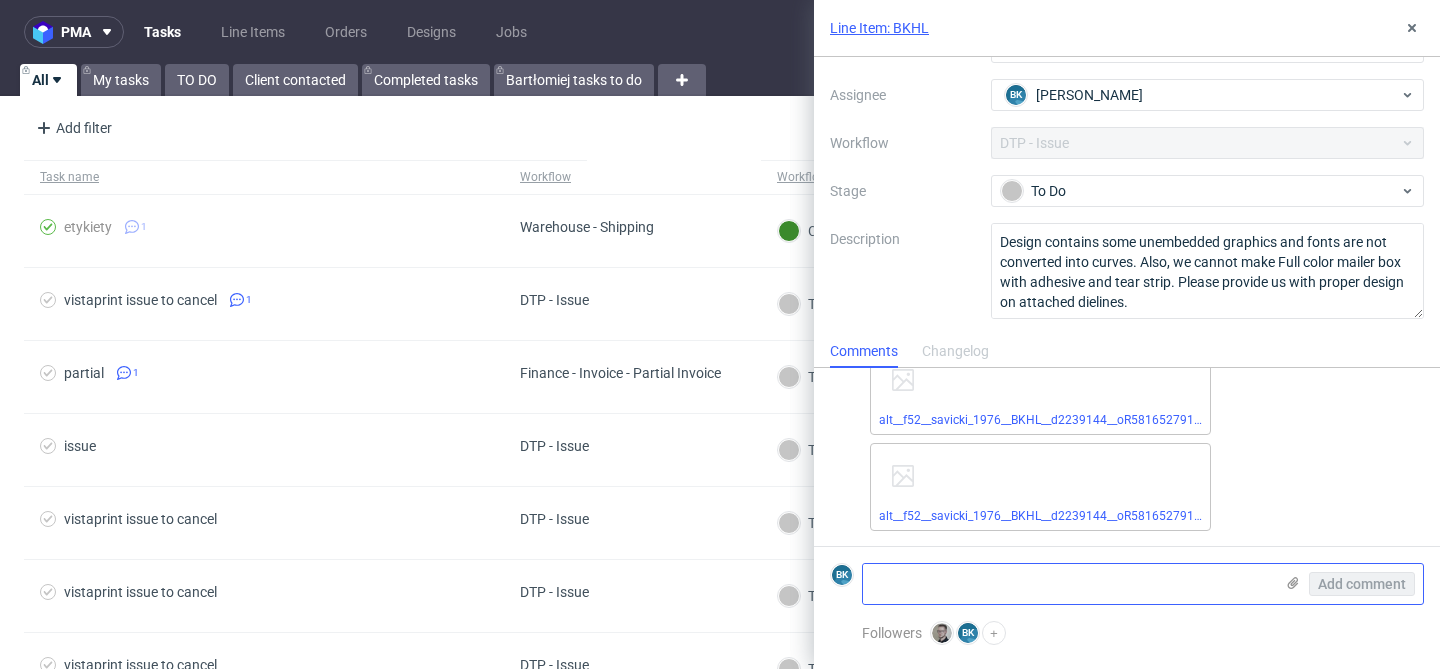click at bounding box center [1068, 584] 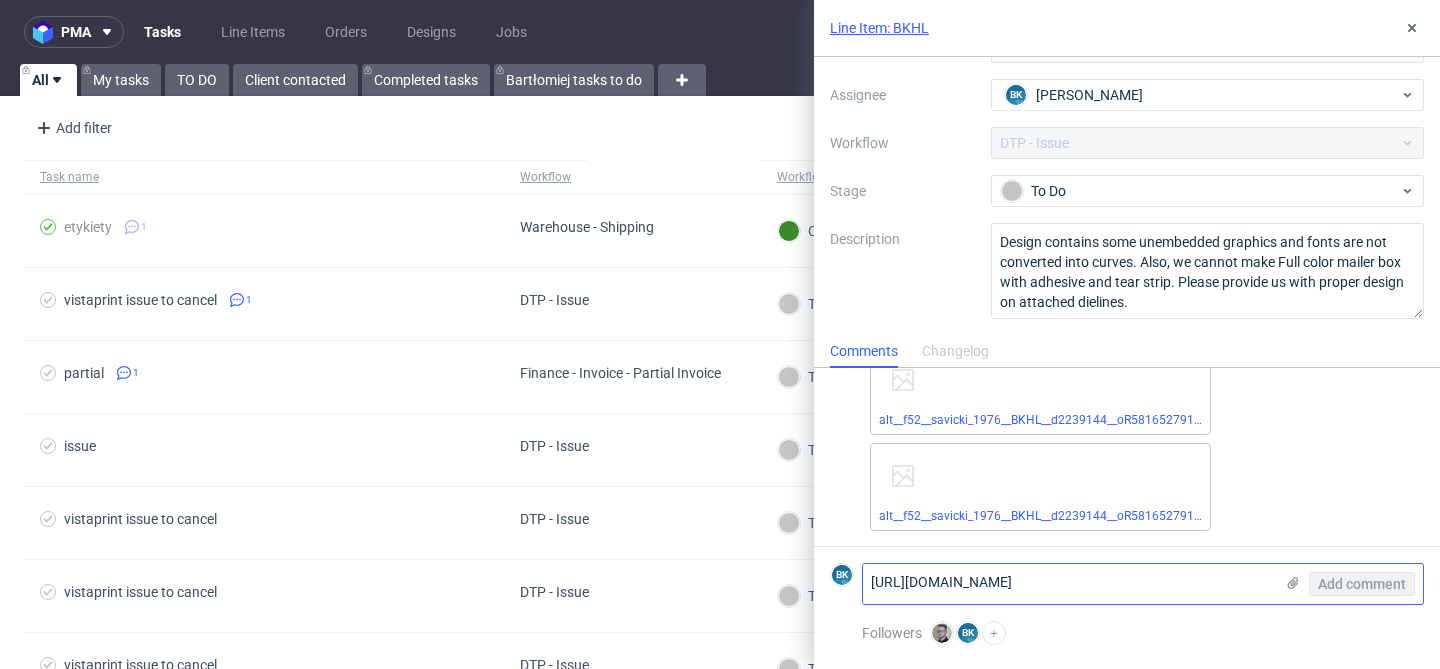 scroll, scrollTop: 0, scrollLeft: 0, axis: both 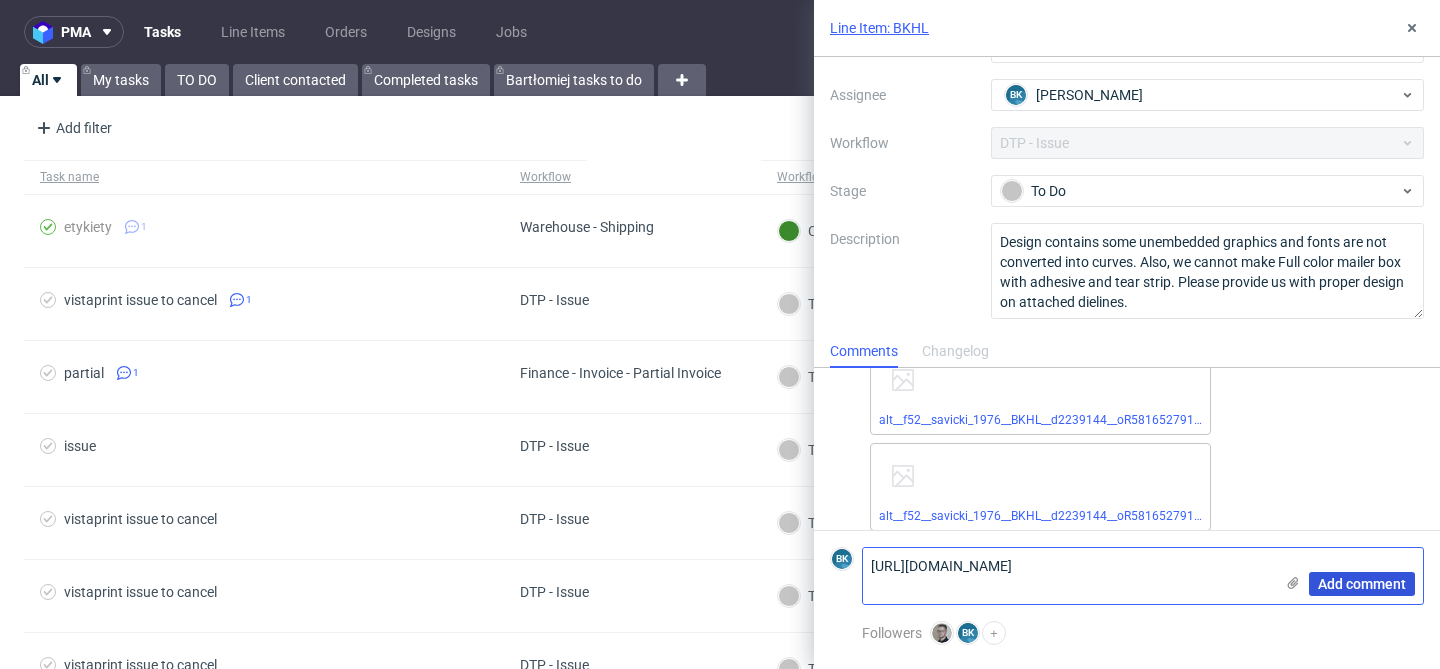 type on "https://app-eu1.hubspot.com/contacts/25600958/record/0-5/182916262115" 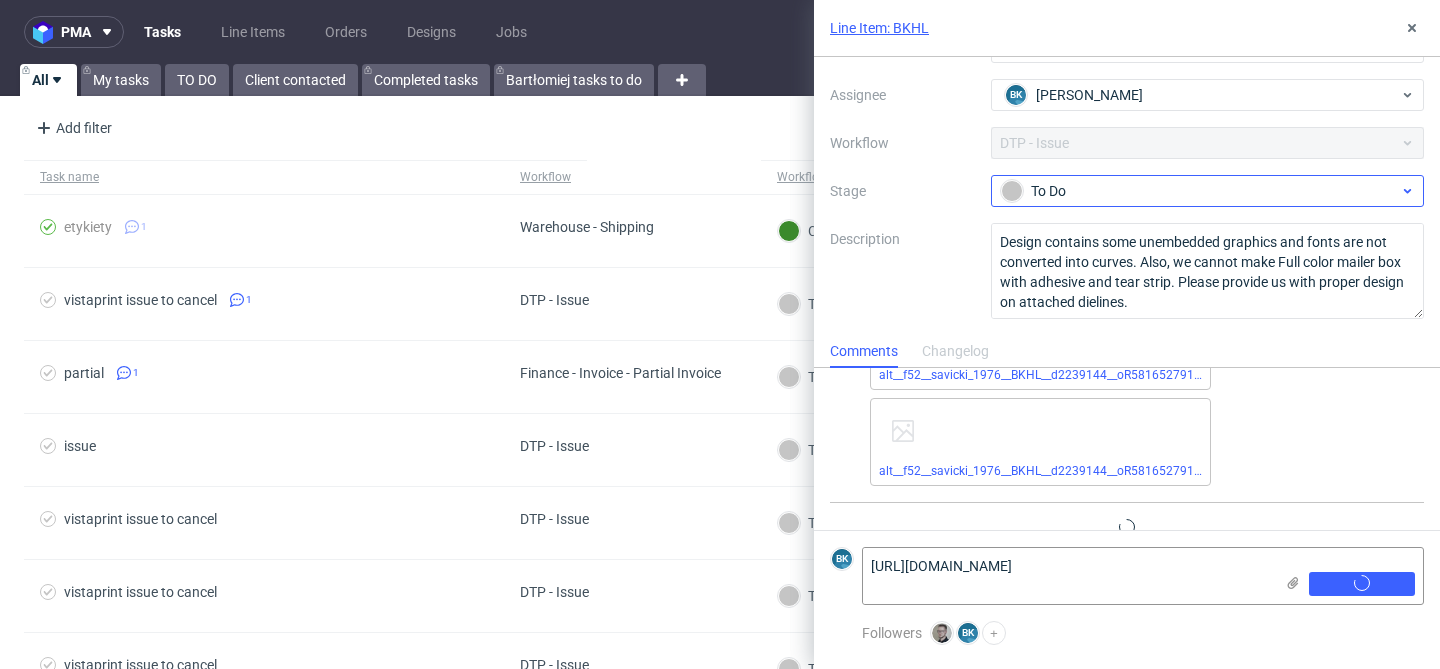 scroll, scrollTop: 158, scrollLeft: 0, axis: vertical 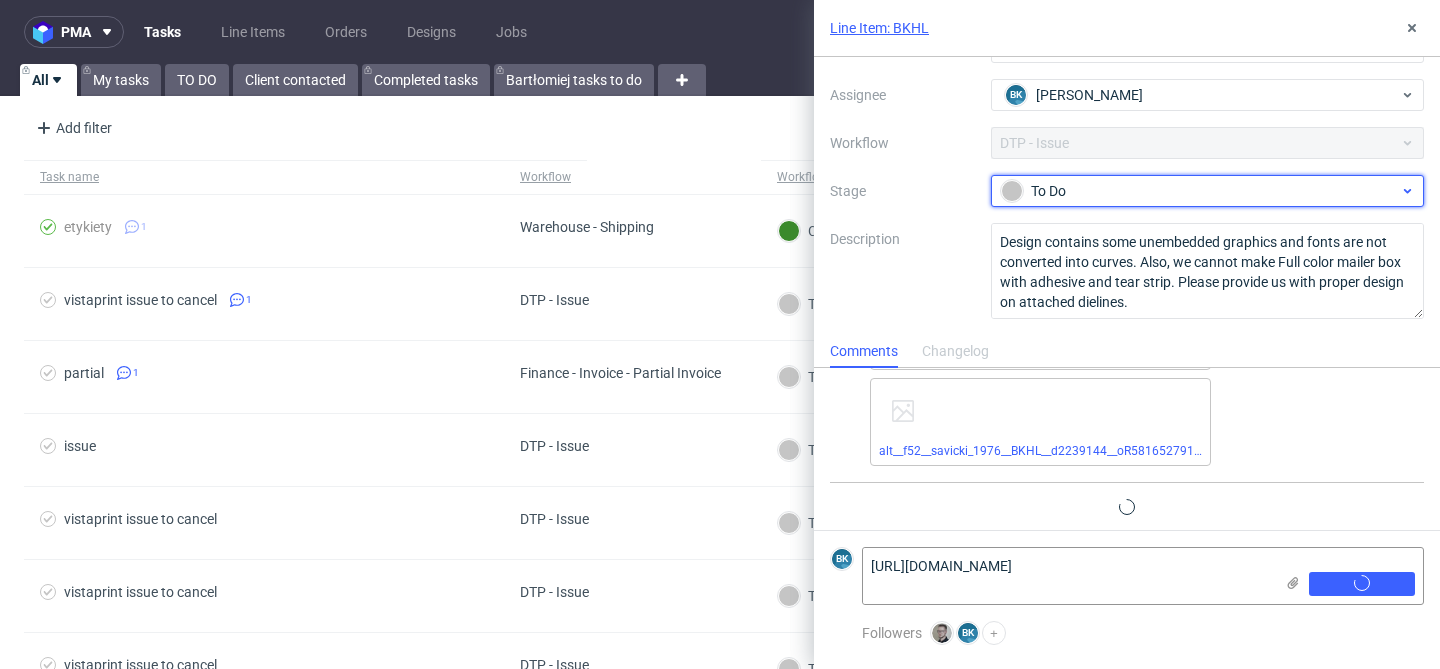 click on "To Do" at bounding box center [1200, 191] 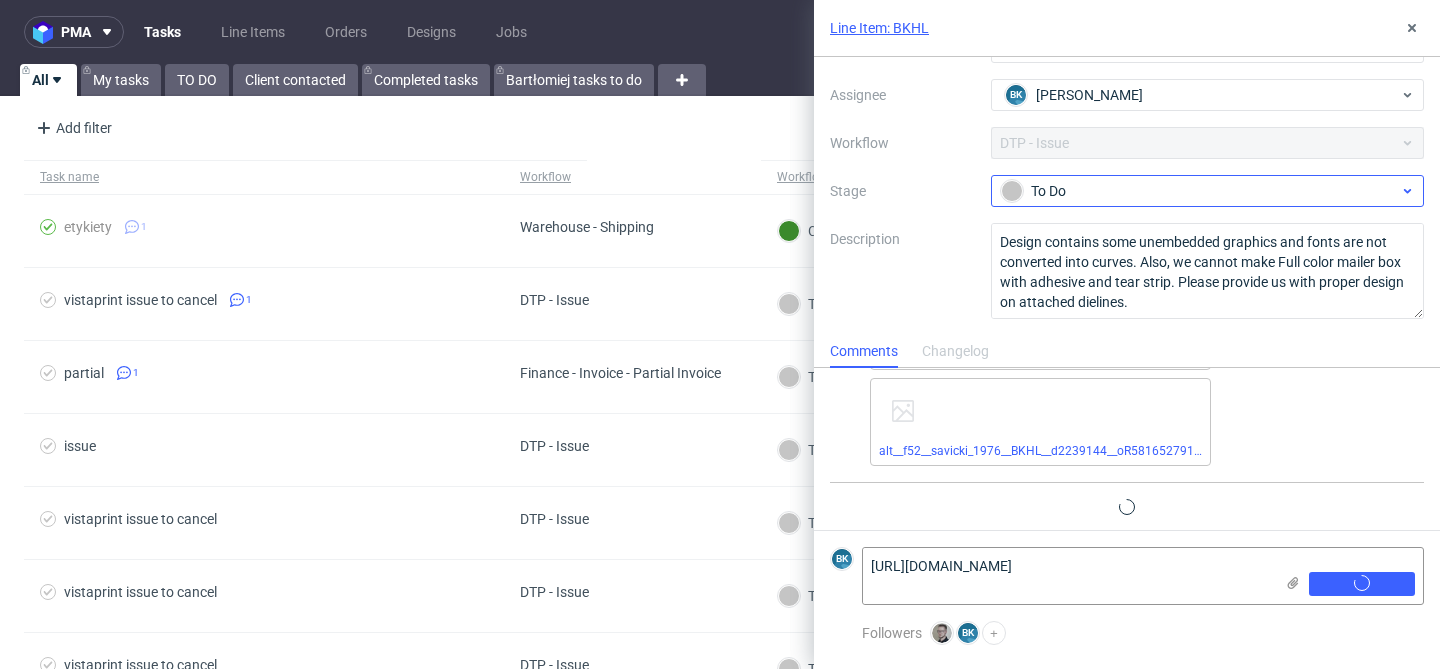 scroll, scrollTop: 195, scrollLeft: 0, axis: vertical 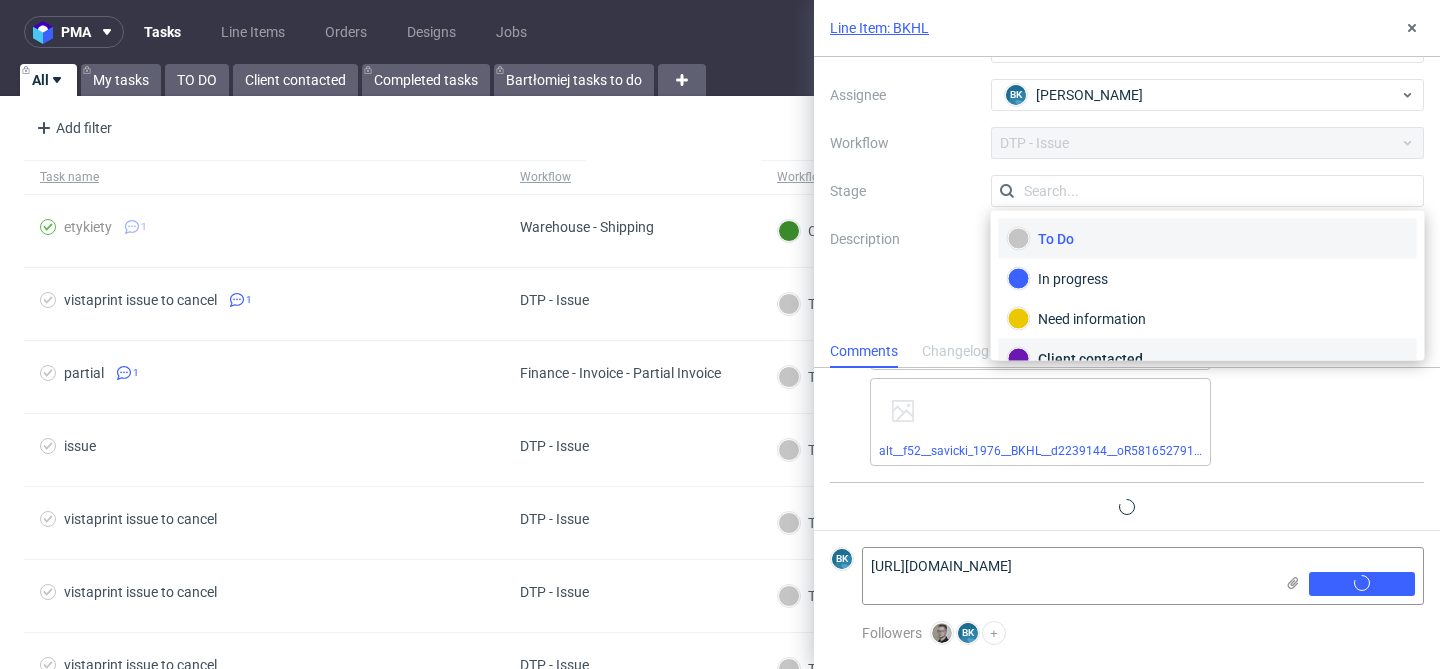 click on "Client contacted" at bounding box center [1208, 359] 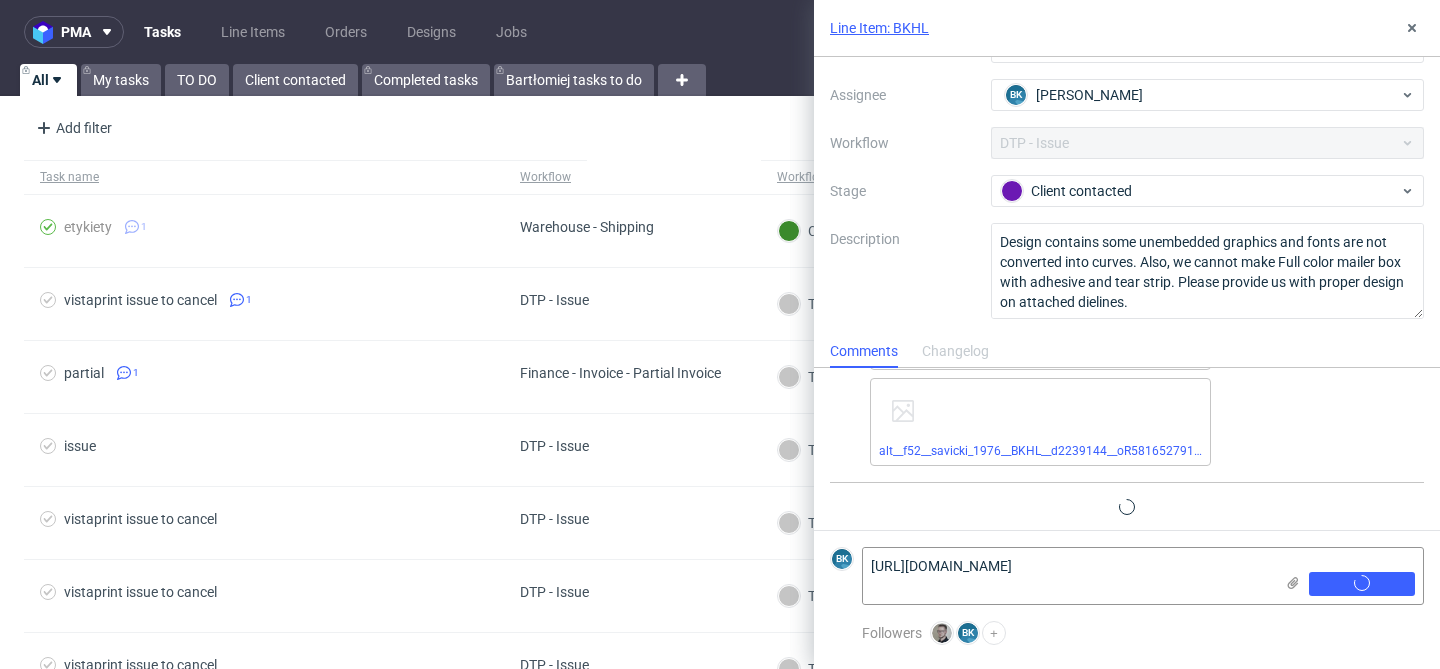 click on "Line Item: BKHL" at bounding box center [879, 28] 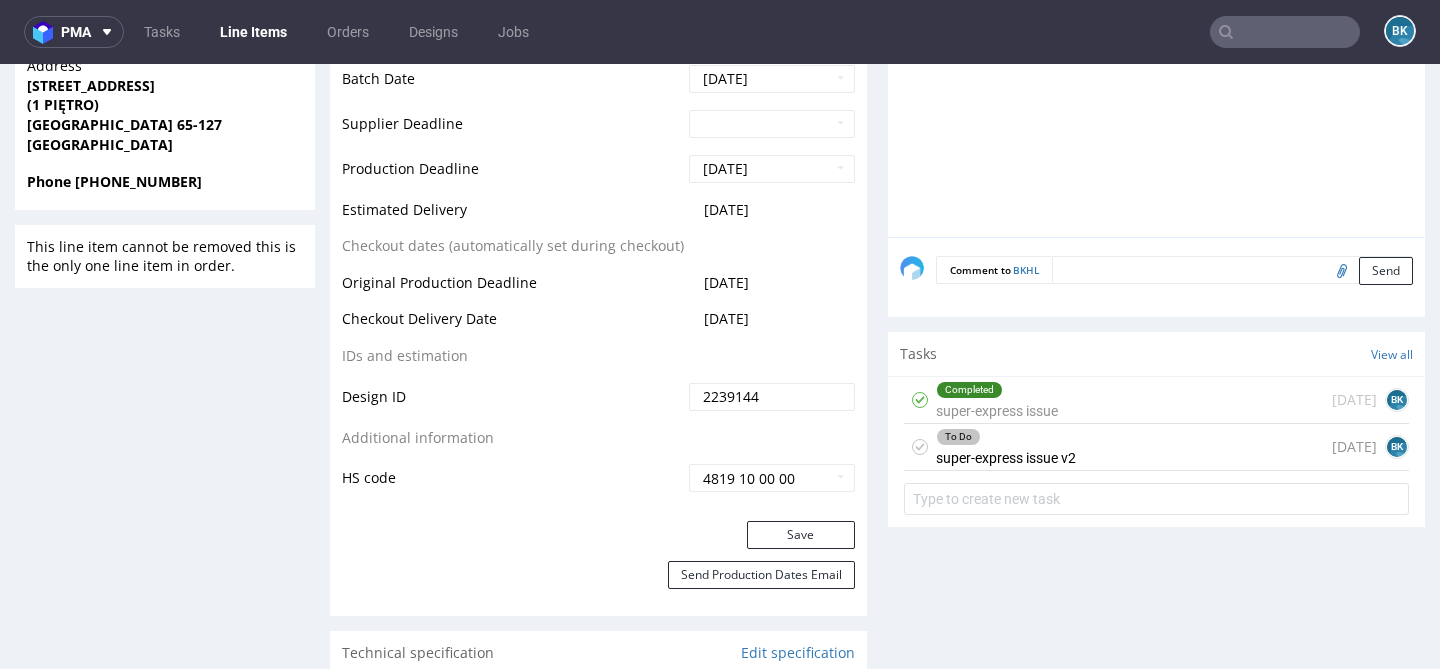 scroll, scrollTop: 943, scrollLeft: 0, axis: vertical 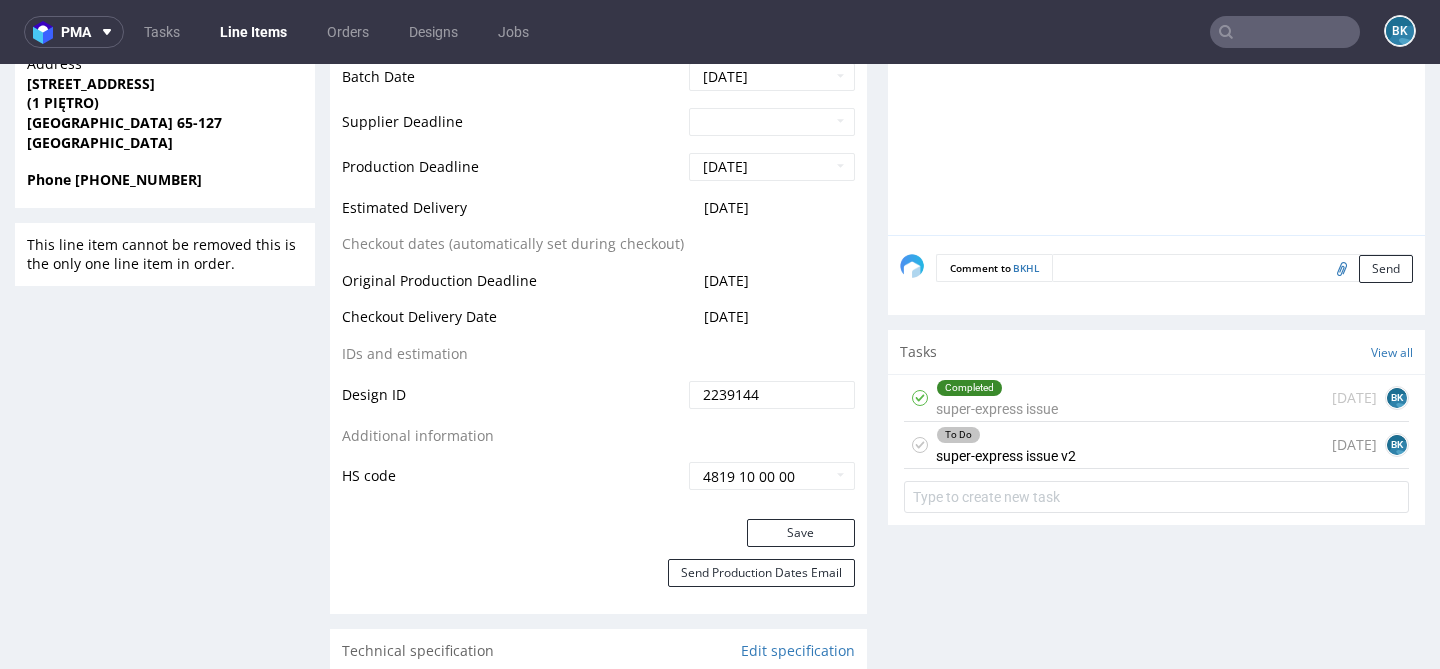 click on "To Do super-express issue v2" at bounding box center (1006, 445) 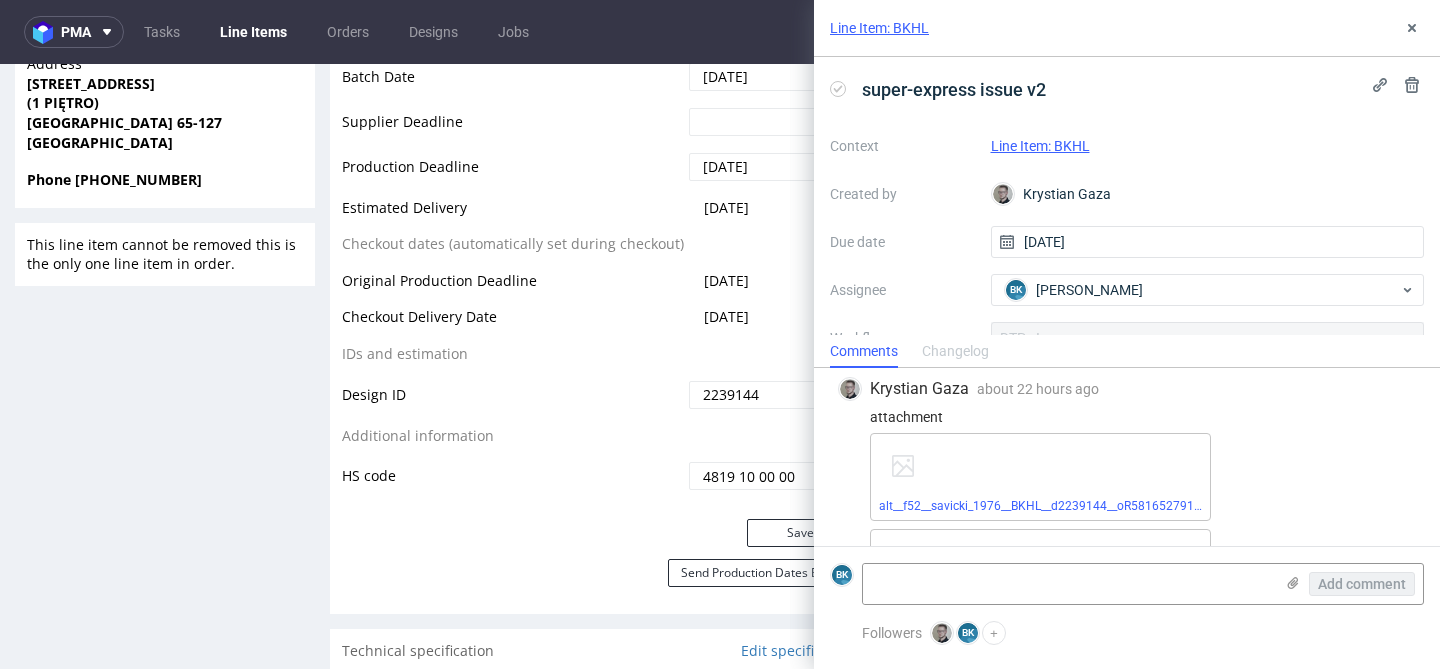 scroll, scrollTop: 0, scrollLeft: 0, axis: both 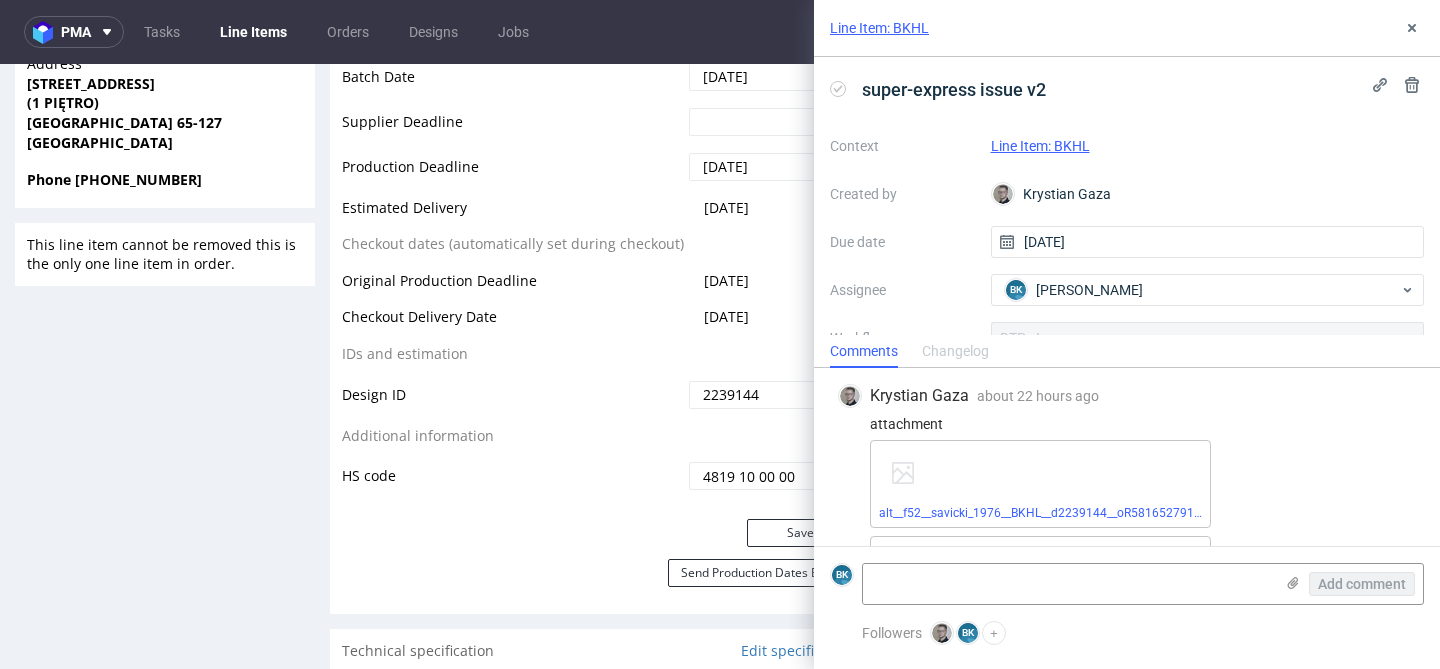 click on "alt__f52__savicki_1976__BKHL__d2239144__oR581652791__outside.pdf" at bounding box center [1072, 513] 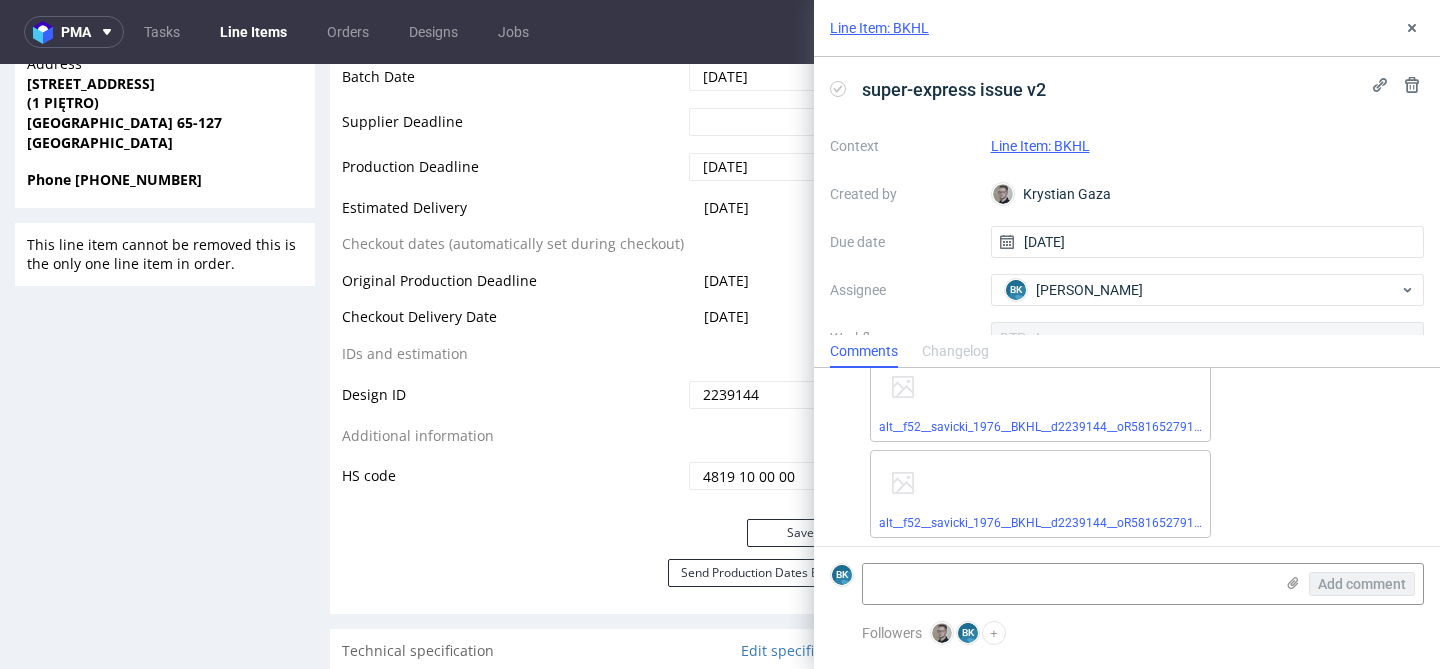 scroll, scrollTop: 87, scrollLeft: 0, axis: vertical 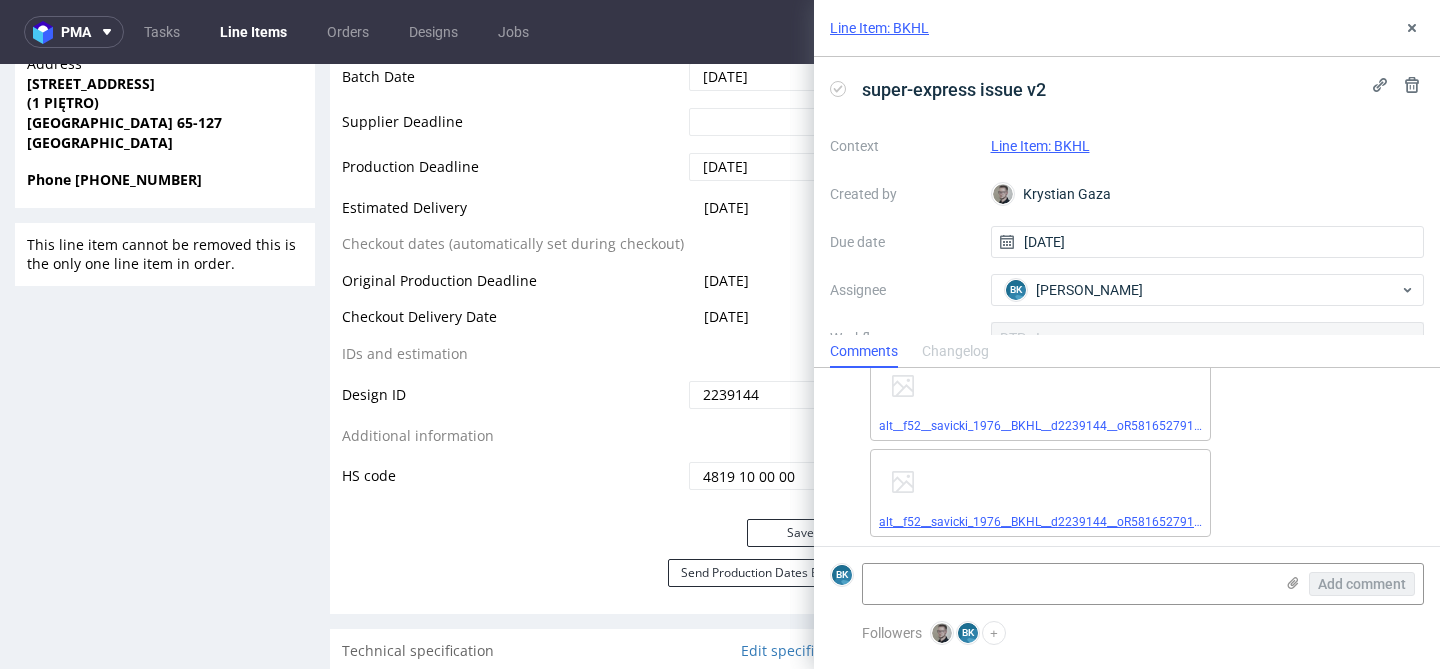 click on "alt__f52__savicki_1976__BKHL__d2239144__oR581652791__inside.pdf" at bounding box center (1068, 522) 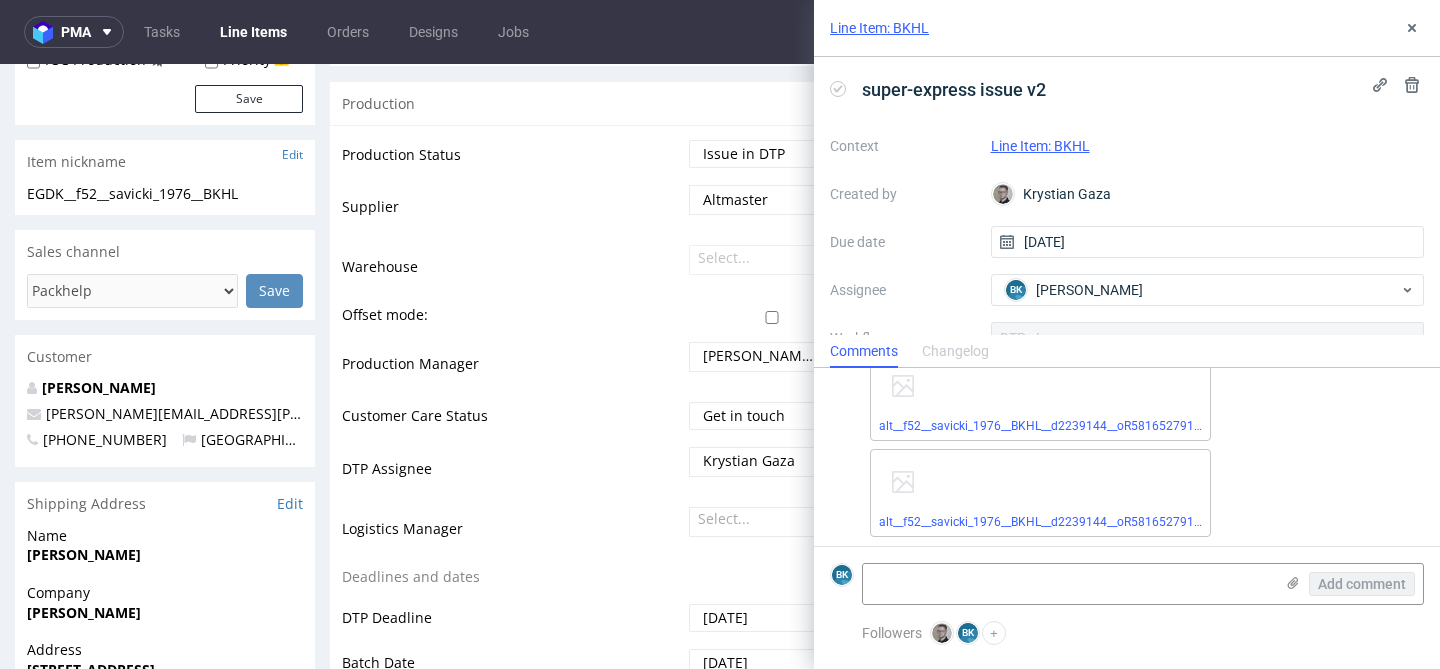 scroll, scrollTop: 0, scrollLeft: 0, axis: both 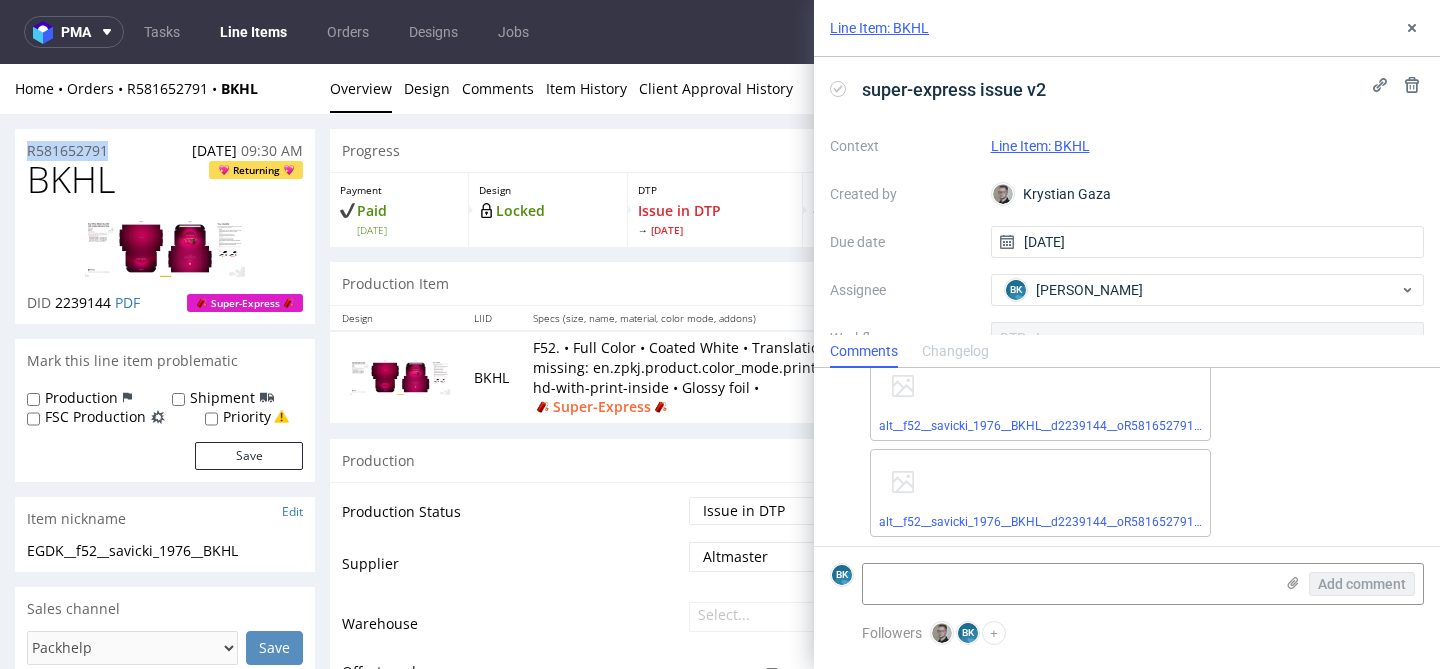 drag, startPoint x: 129, startPoint y: 146, endPoint x: 0, endPoint y: 147, distance: 129.00388 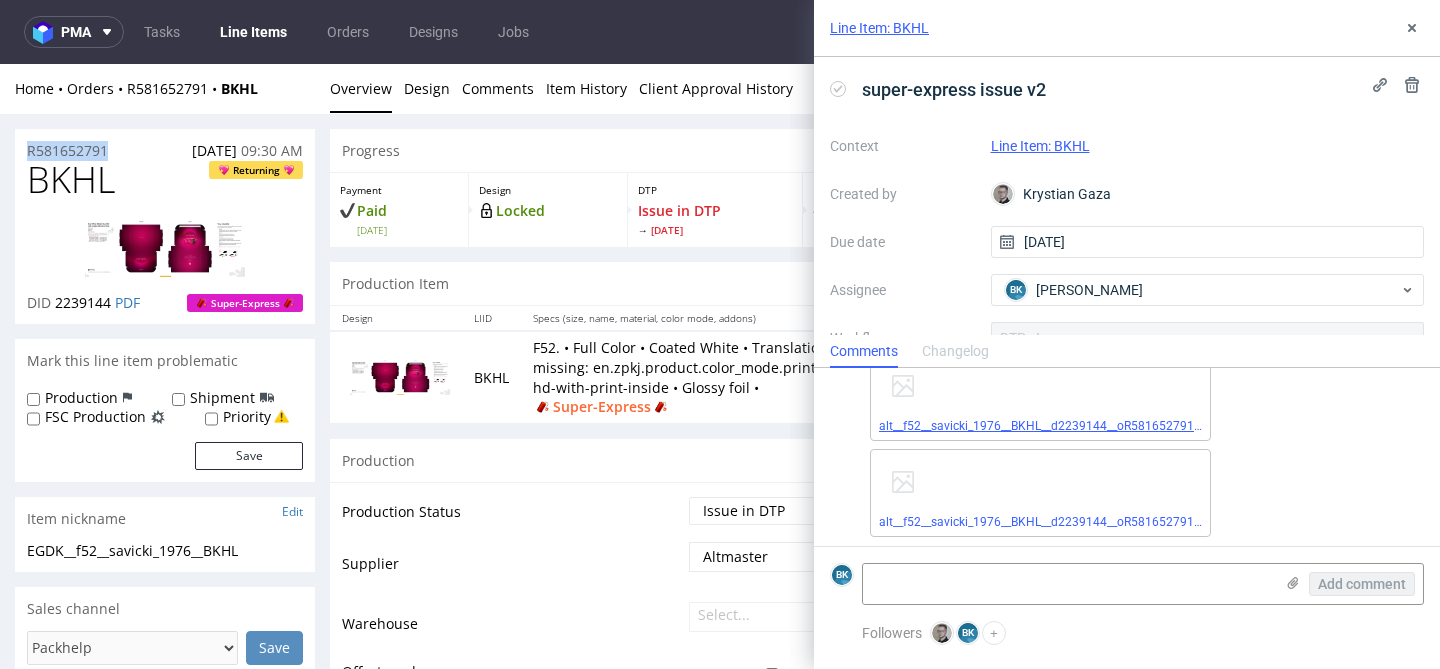 scroll, scrollTop: 0, scrollLeft: 0, axis: both 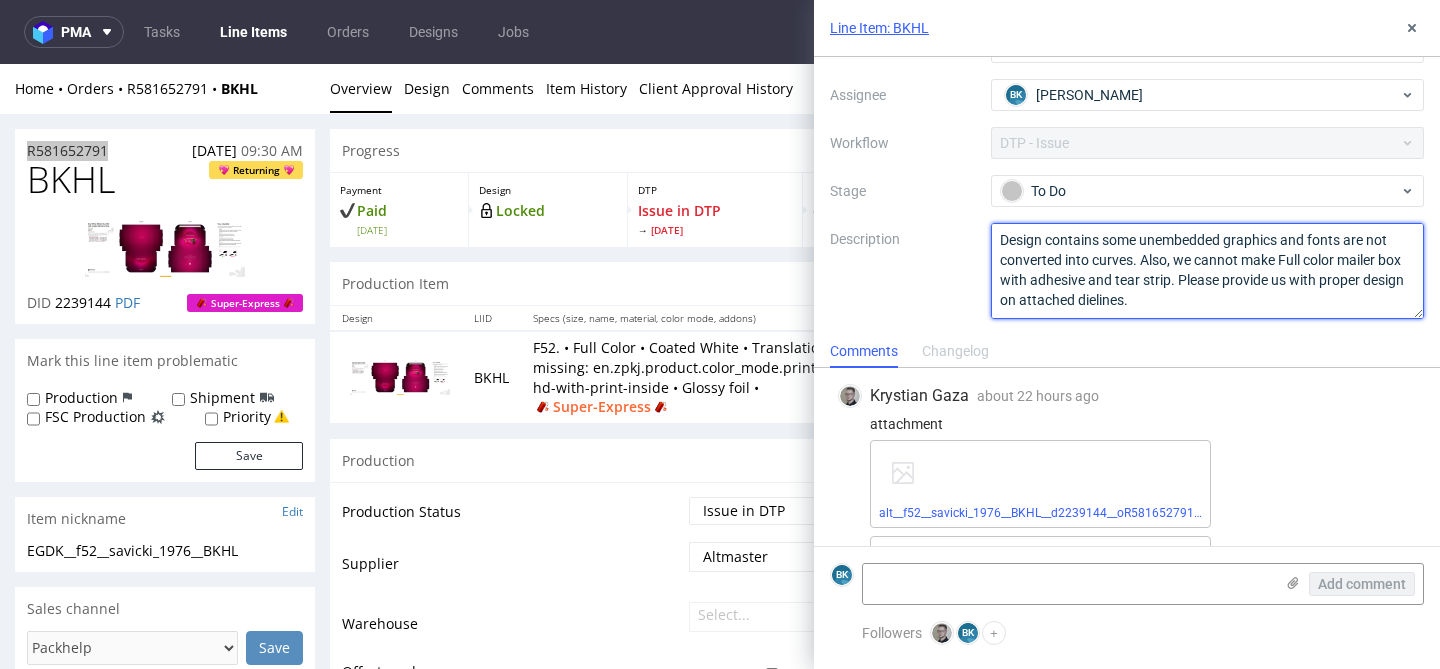 drag, startPoint x: 1136, startPoint y: 303, endPoint x: 977, endPoint y: 207, distance: 185.73367 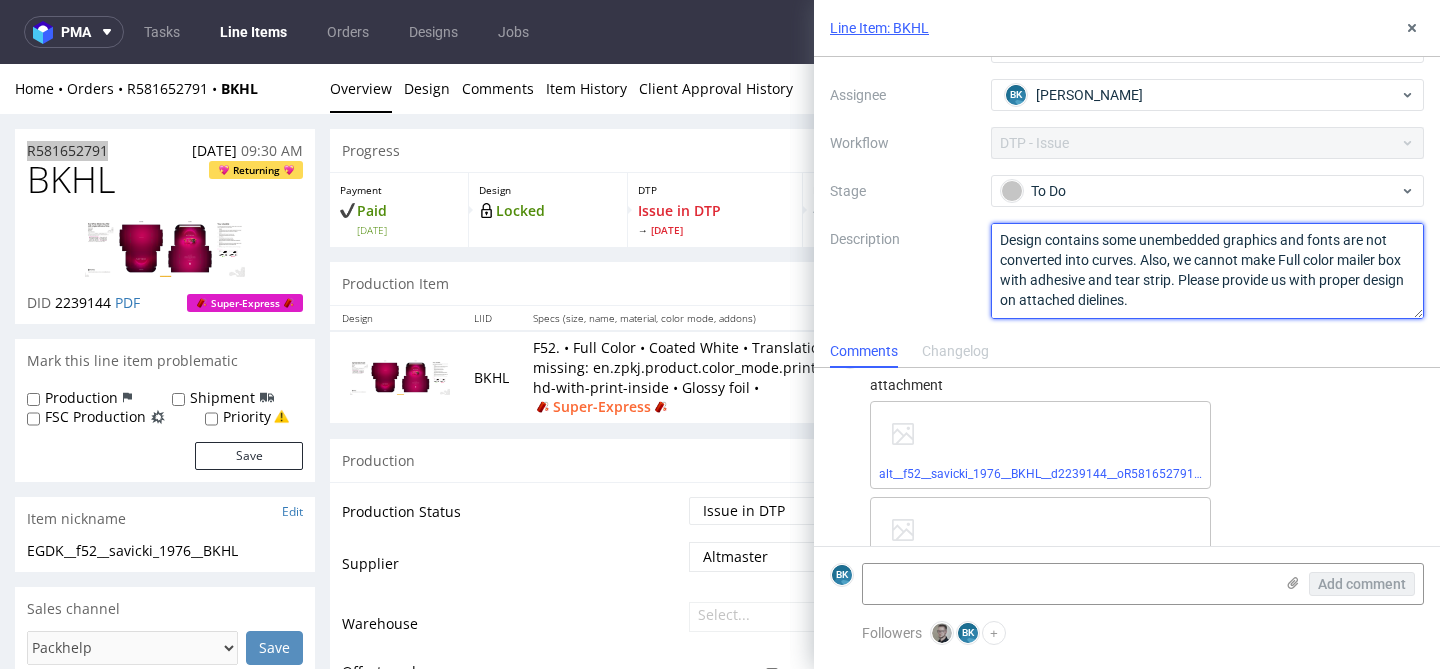 scroll, scrollTop: 0, scrollLeft: 0, axis: both 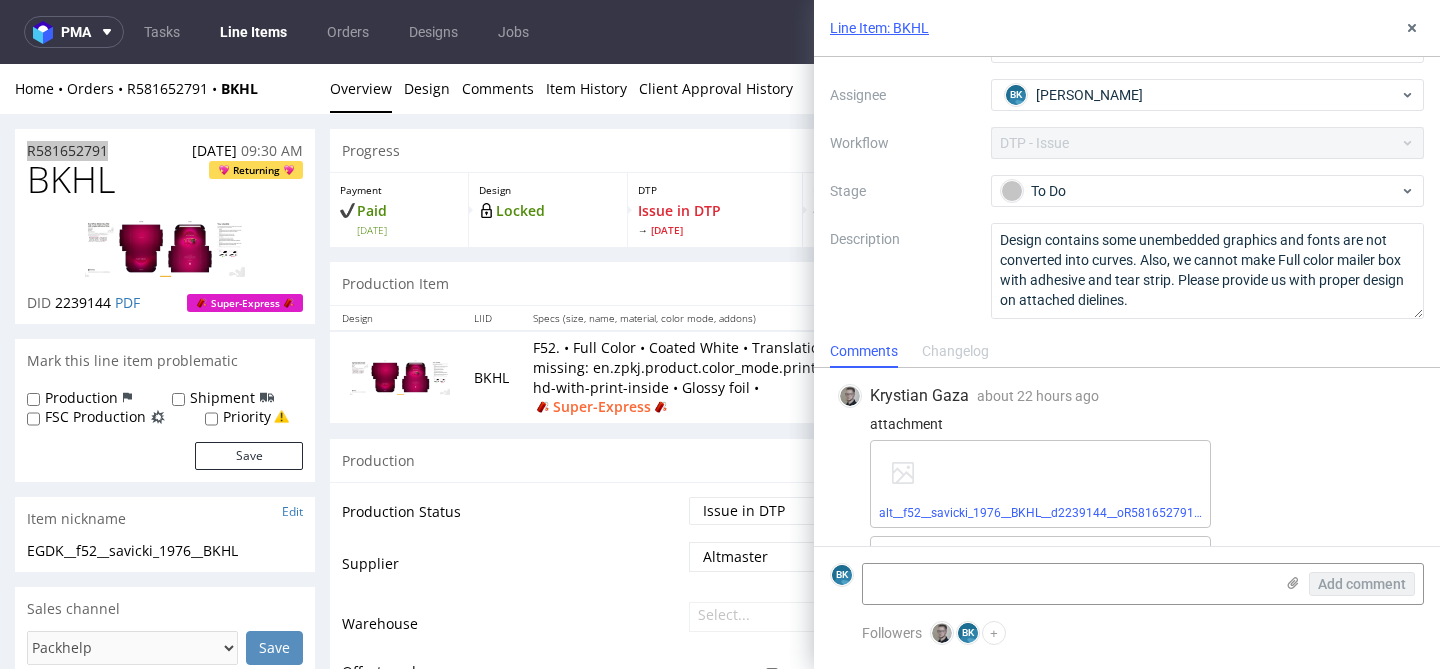 click on "Description" at bounding box center (902, 271) 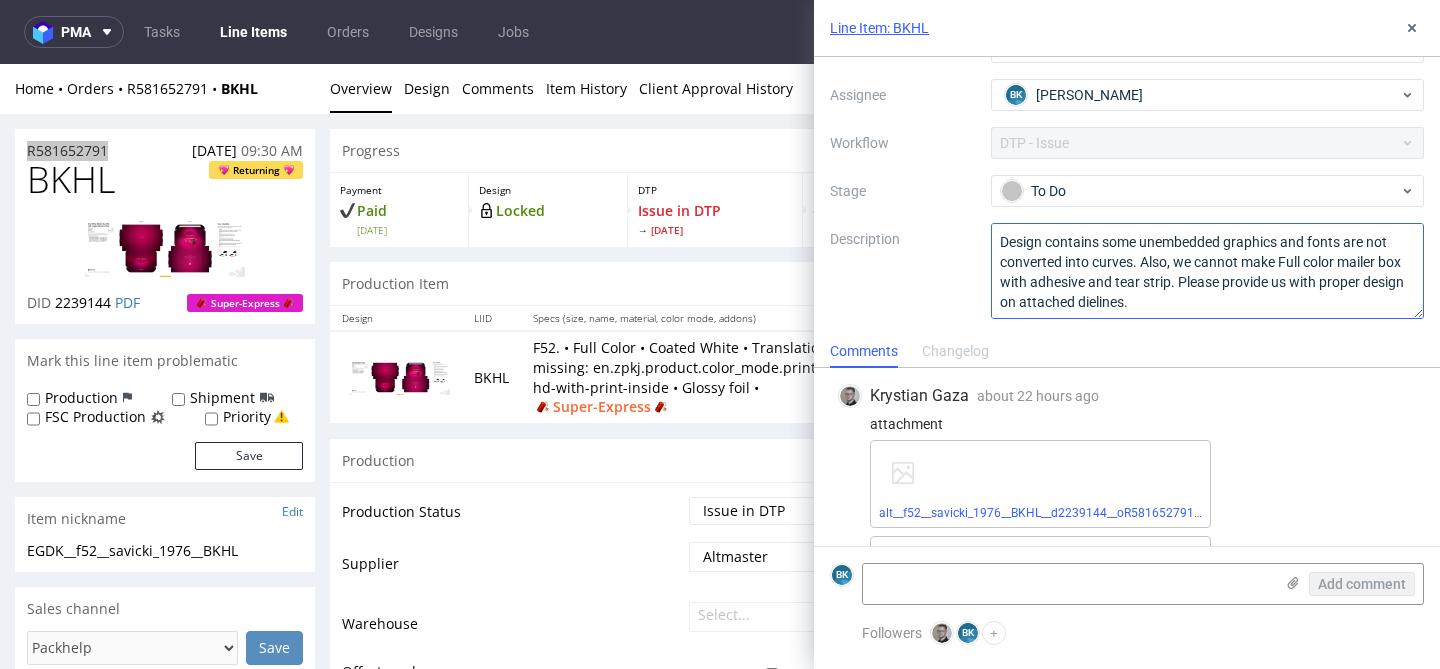 scroll, scrollTop: 2, scrollLeft: 0, axis: vertical 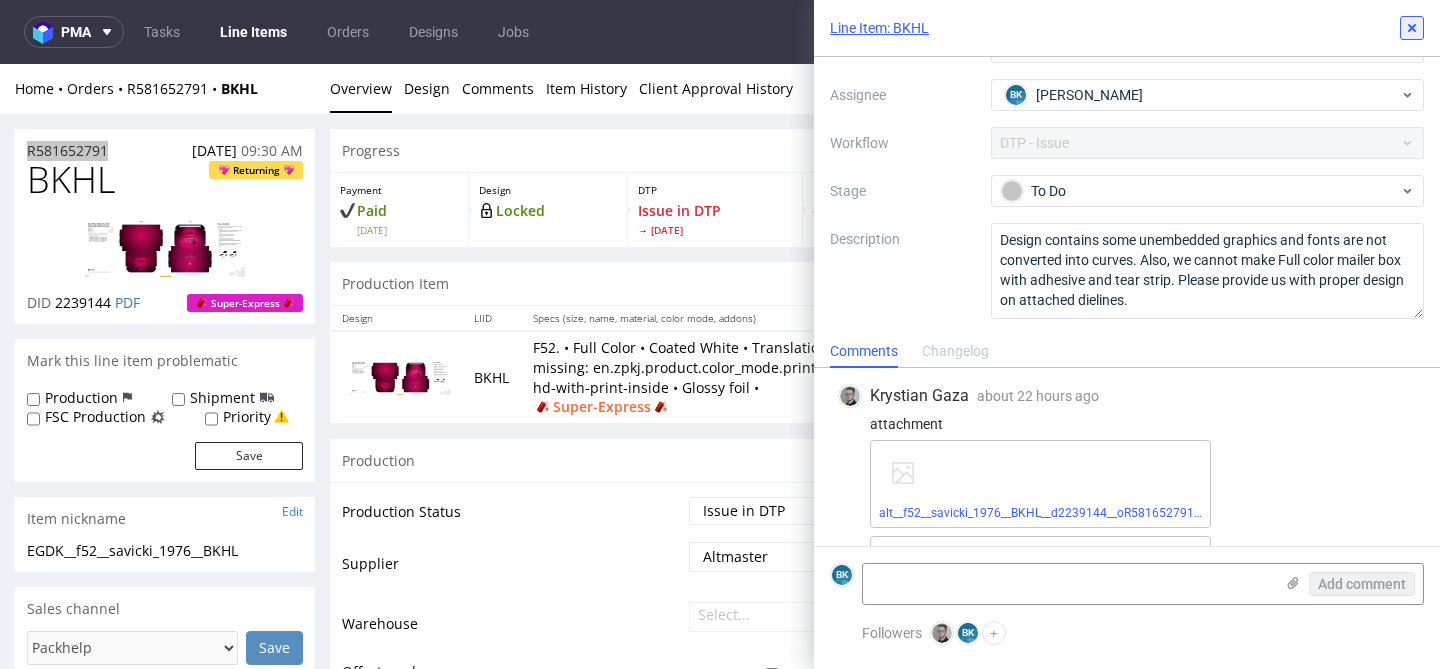 click 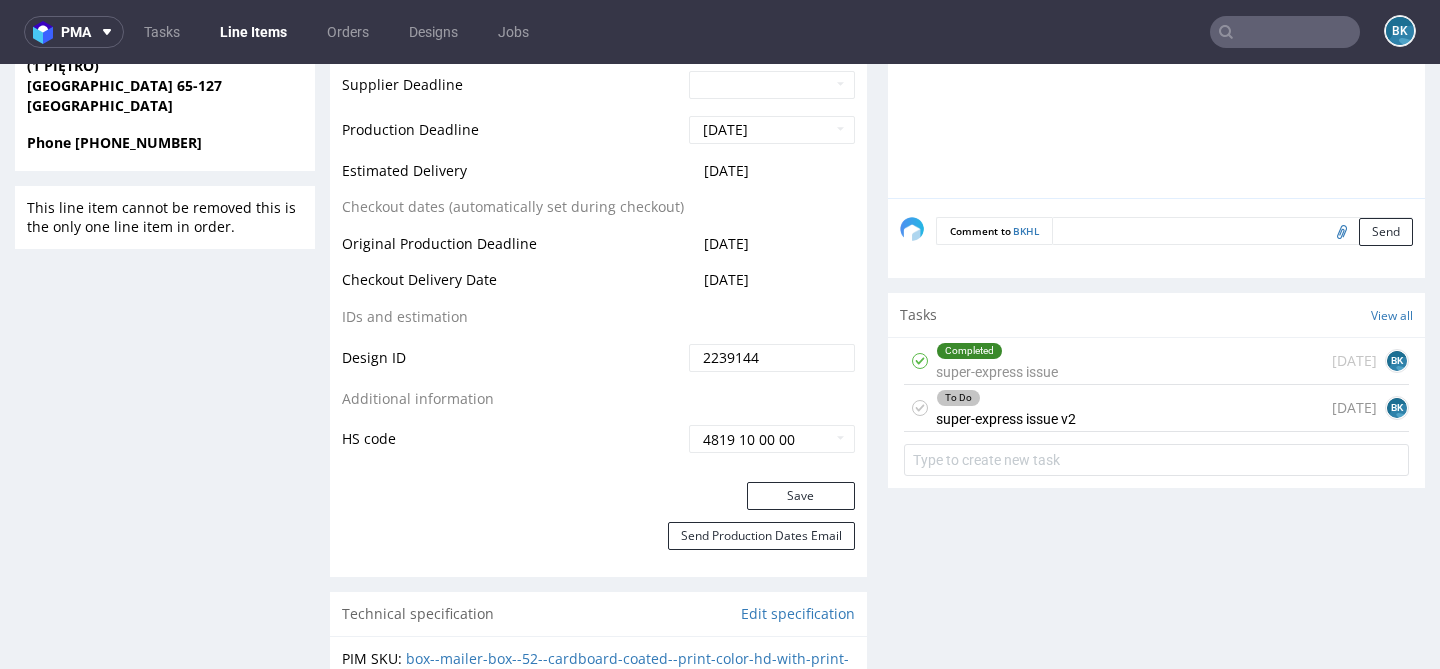 scroll, scrollTop: 994, scrollLeft: 0, axis: vertical 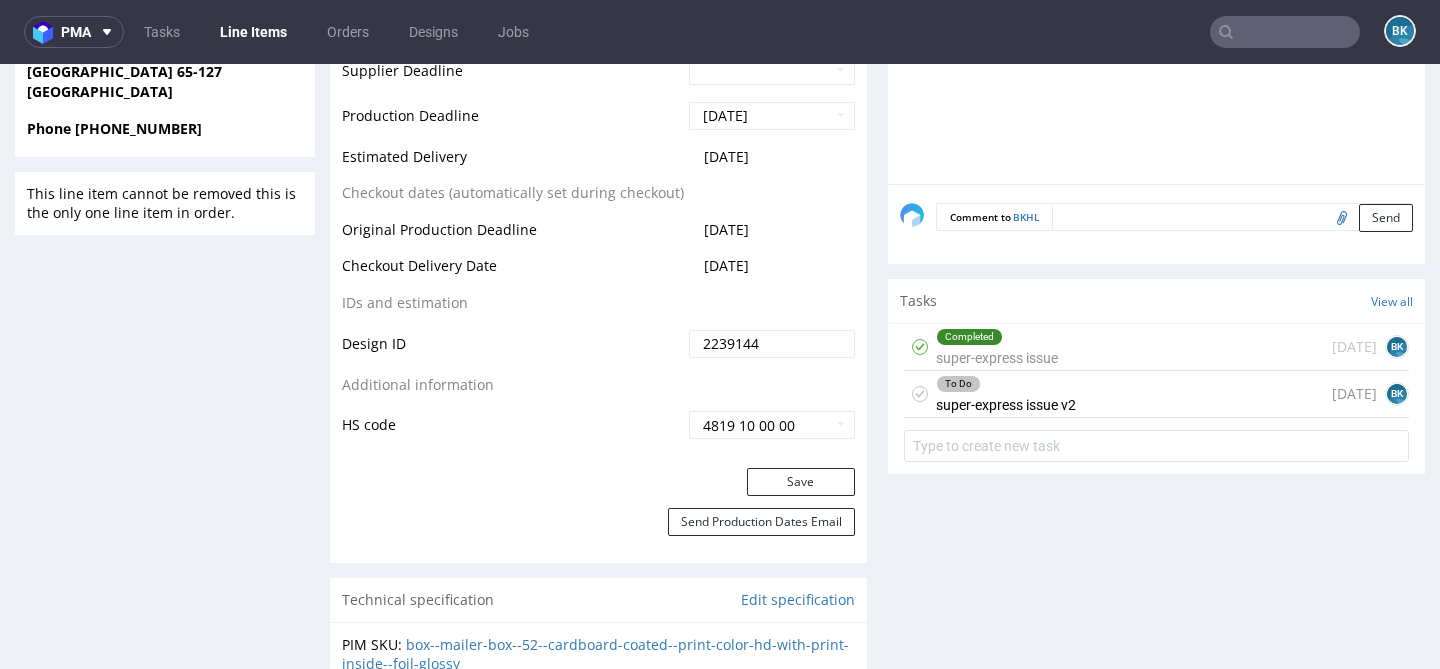 click on "Completed super-express issue" at bounding box center [997, 347] 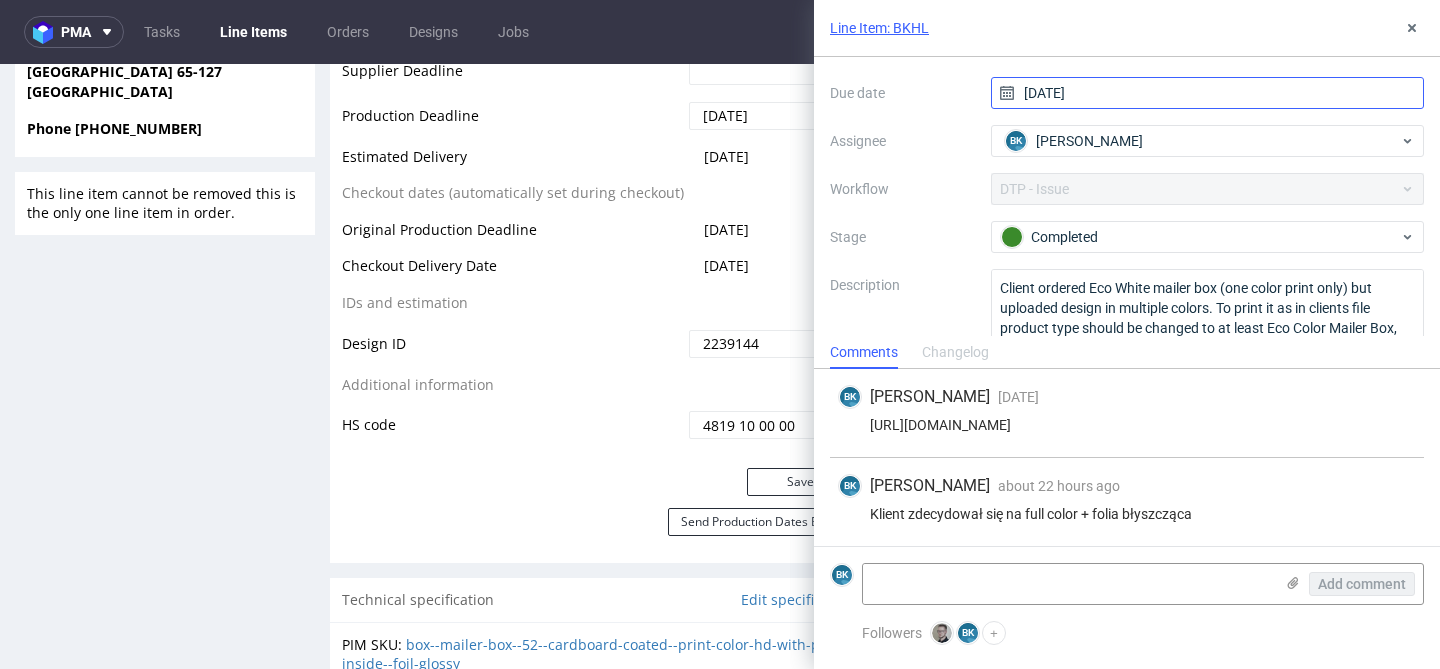 scroll, scrollTop: 194, scrollLeft: 0, axis: vertical 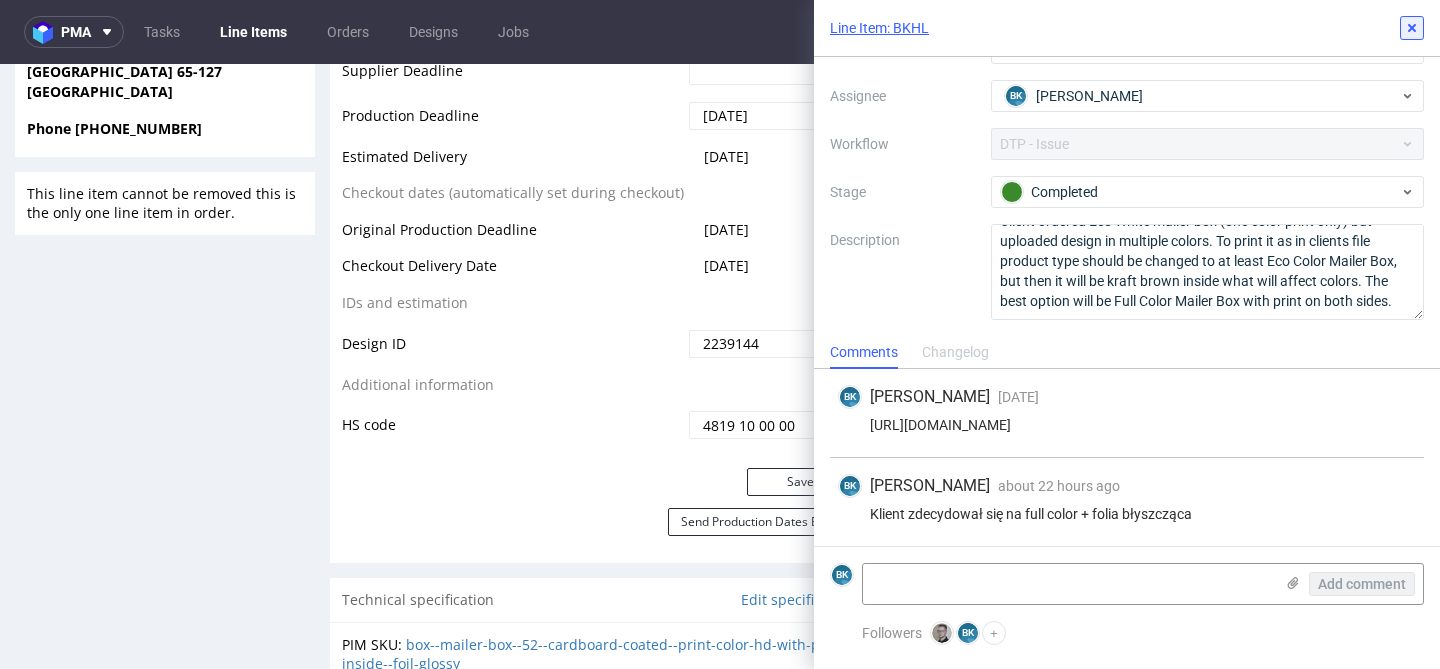 click 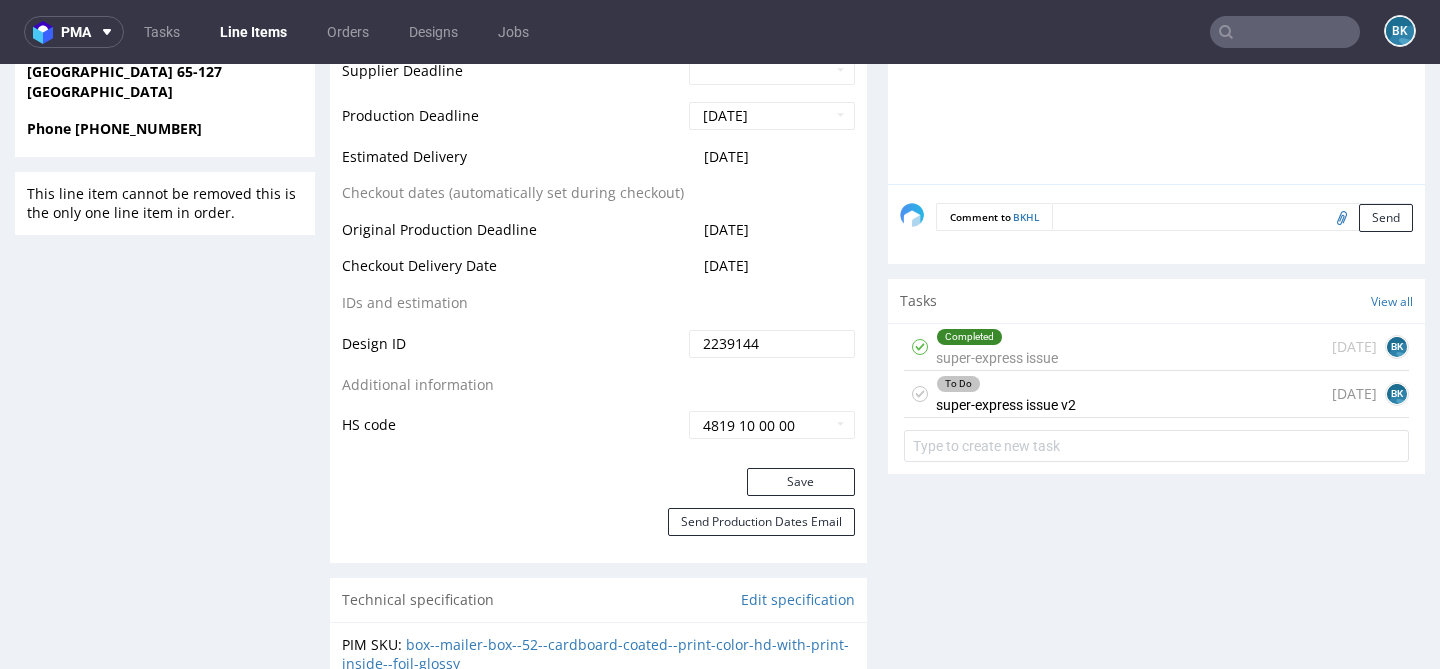 click on "To Do super-express issue v2" at bounding box center [1006, 394] 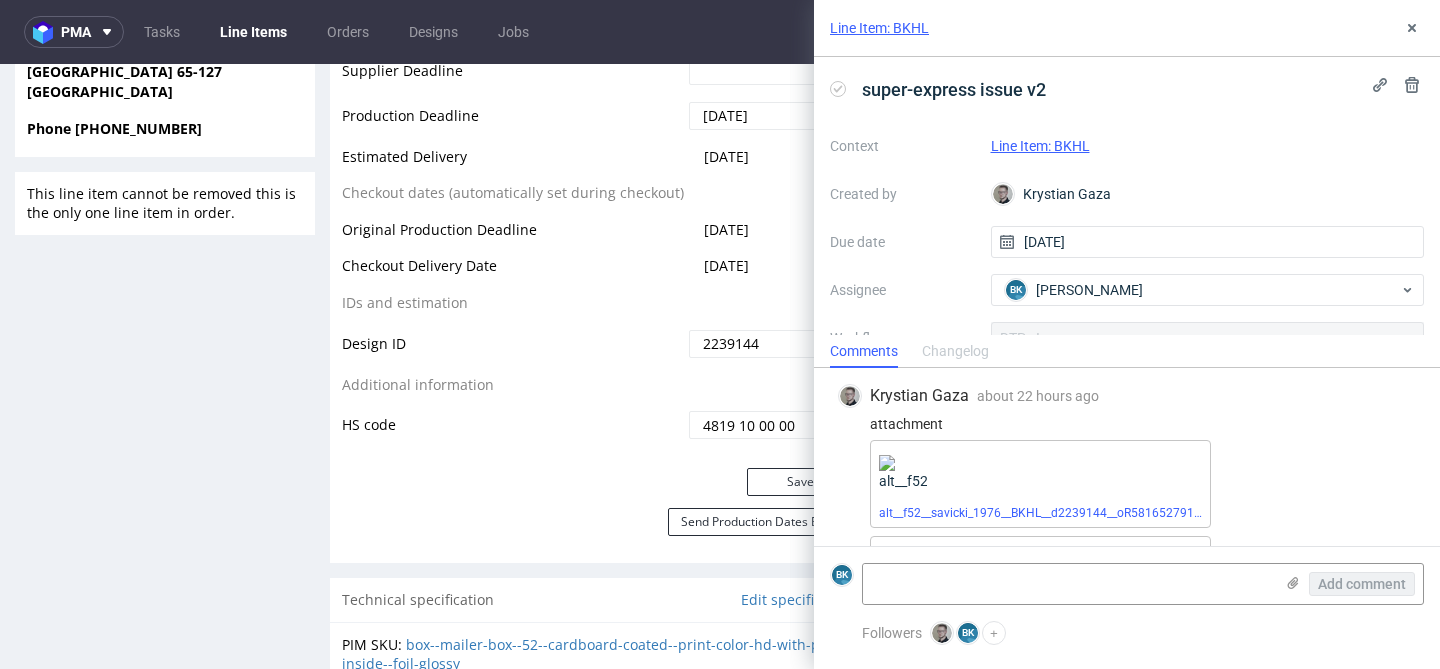 scroll, scrollTop: 93, scrollLeft: 0, axis: vertical 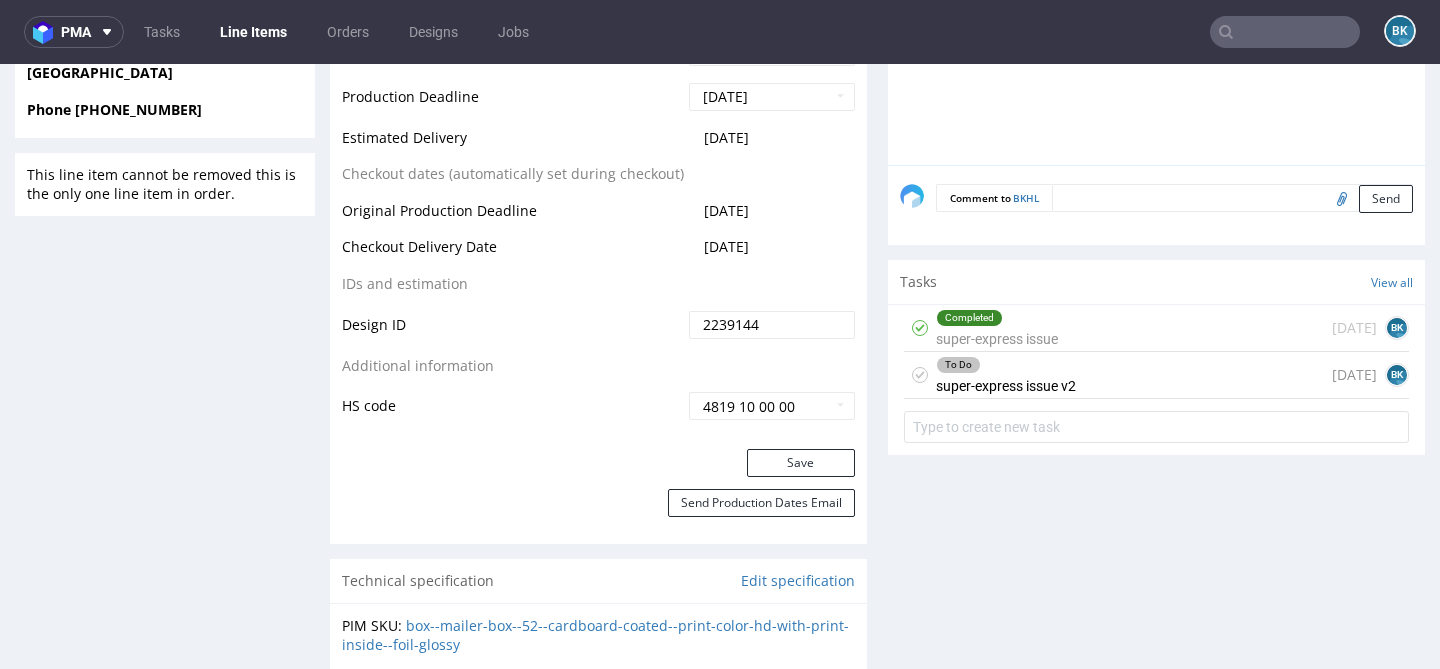 click on "To Do super-express issue v2" at bounding box center [1006, 375] 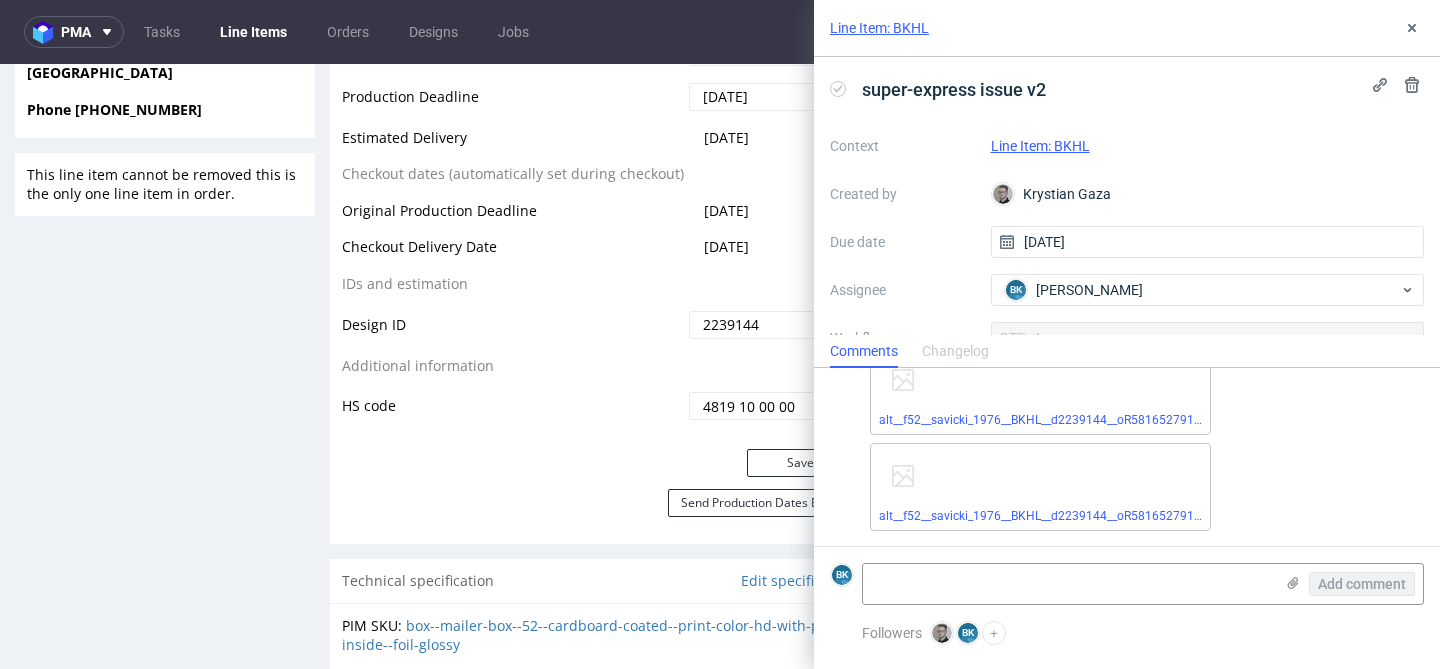 scroll, scrollTop: 0, scrollLeft: 0, axis: both 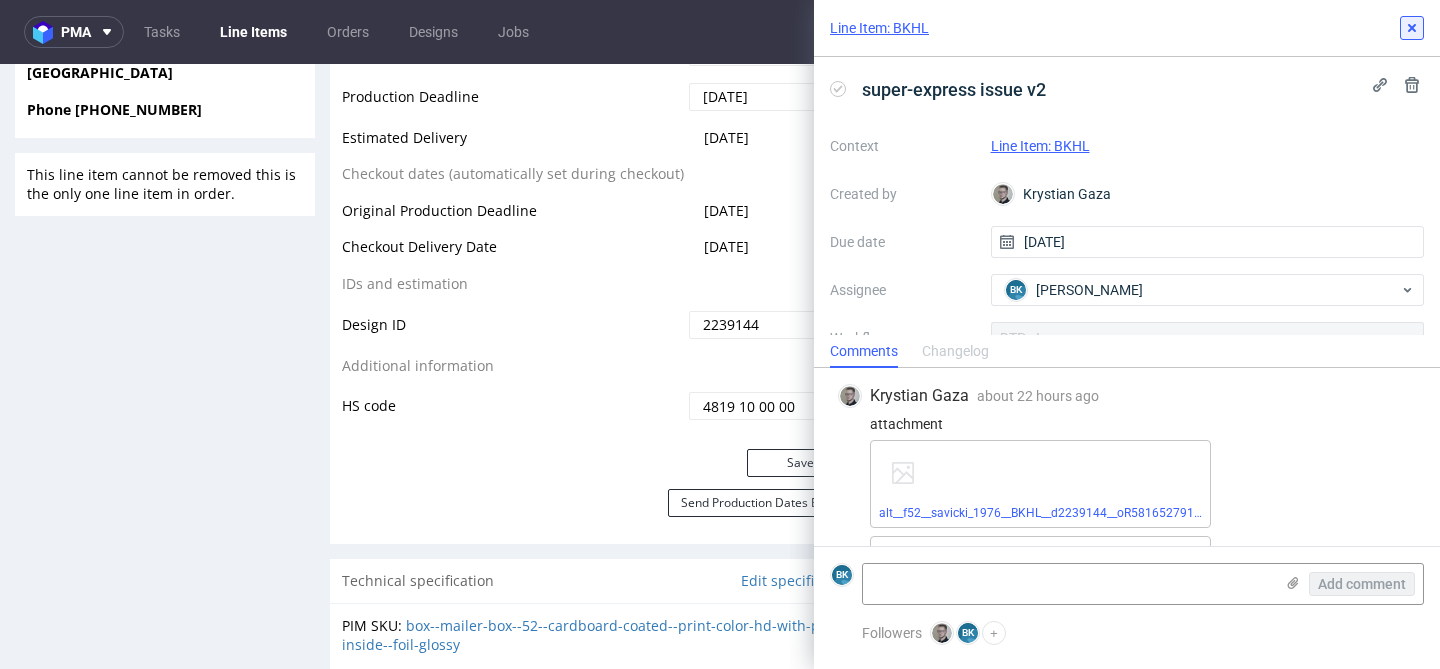 click 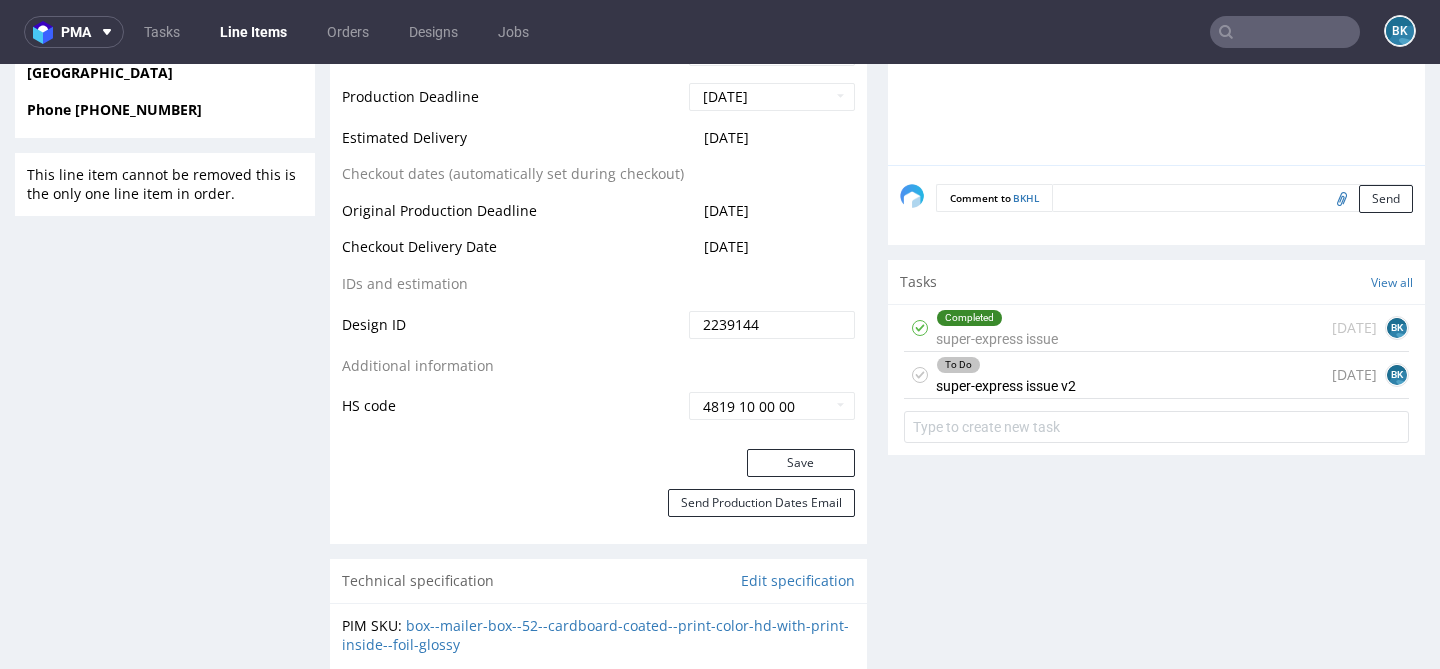 click on "To Do super-express issue v2 1 day ago BK" at bounding box center (1156, 375) 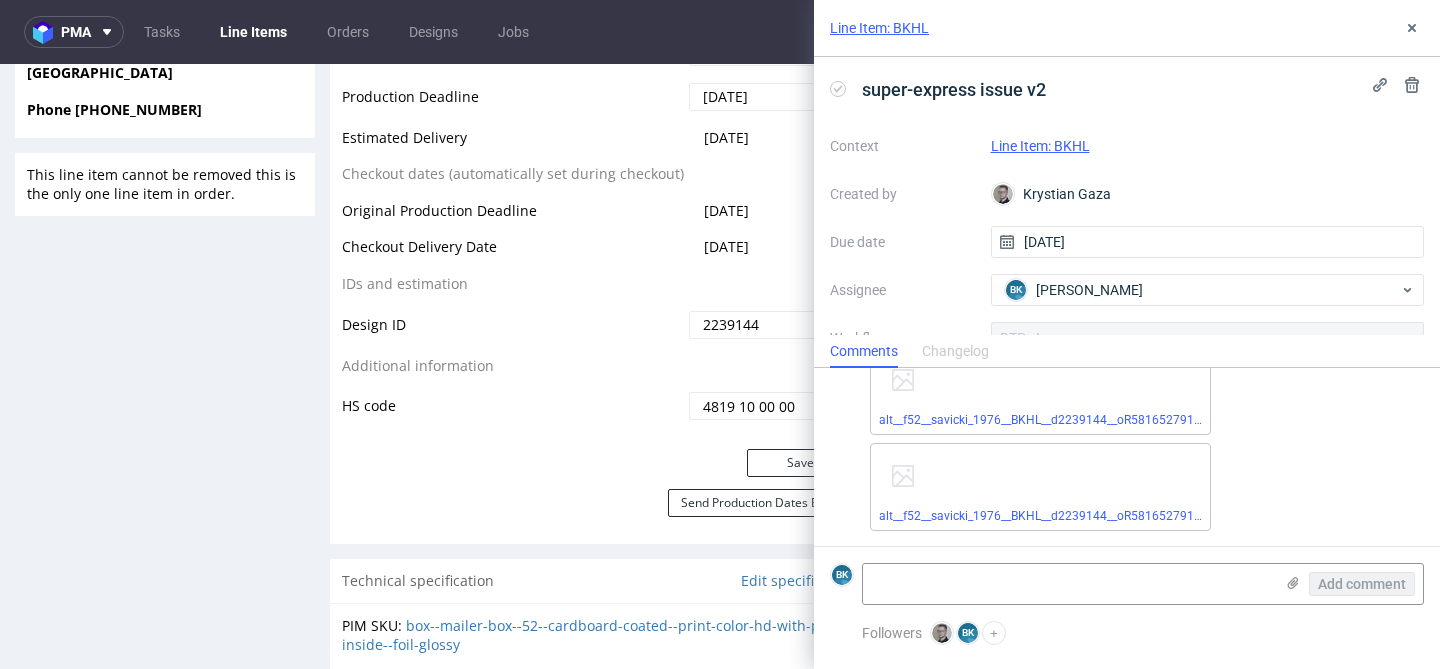 scroll, scrollTop: 0, scrollLeft: 0, axis: both 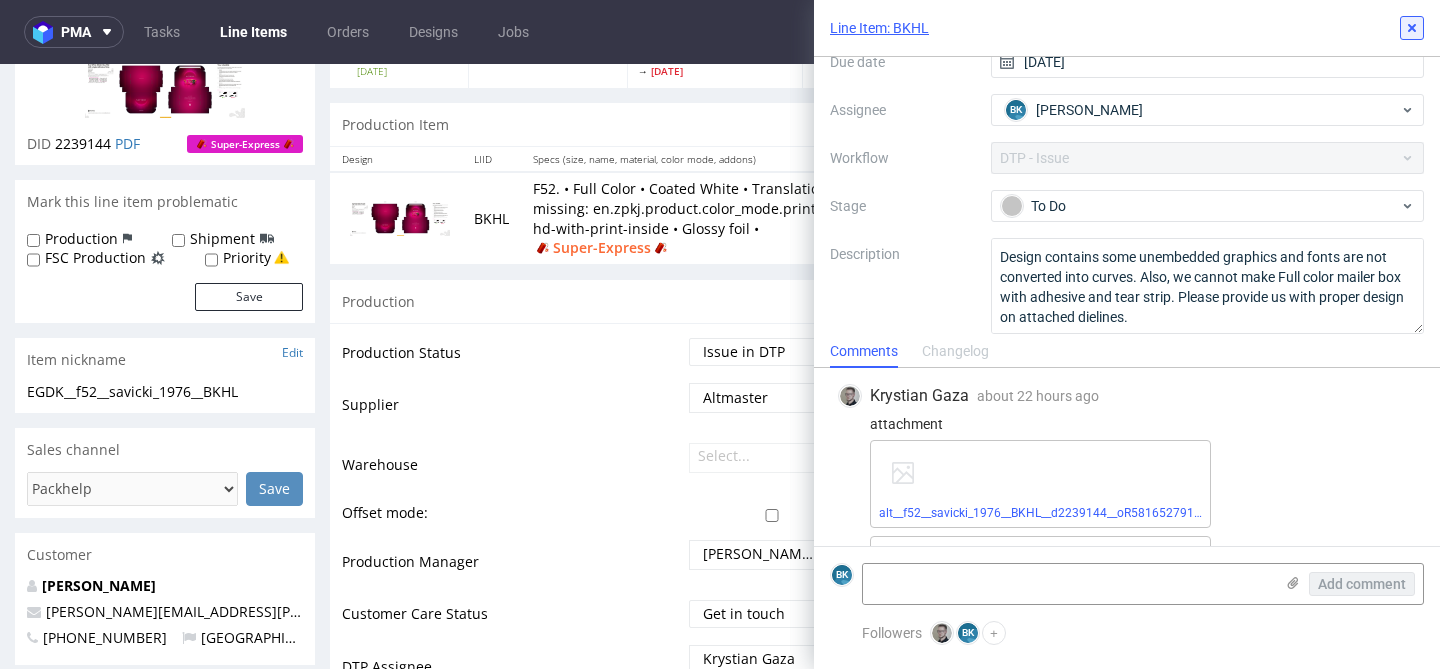click 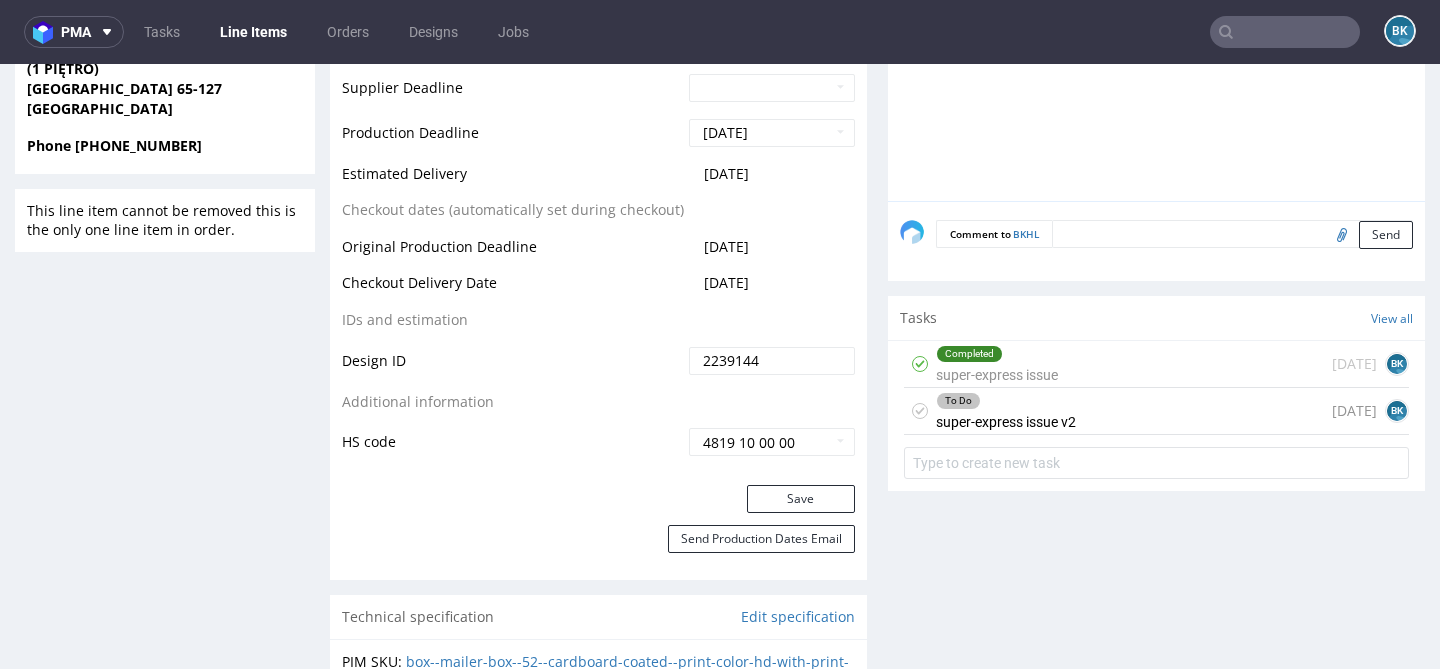scroll, scrollTop: 976, scrollLeft: 0, axis: vertical 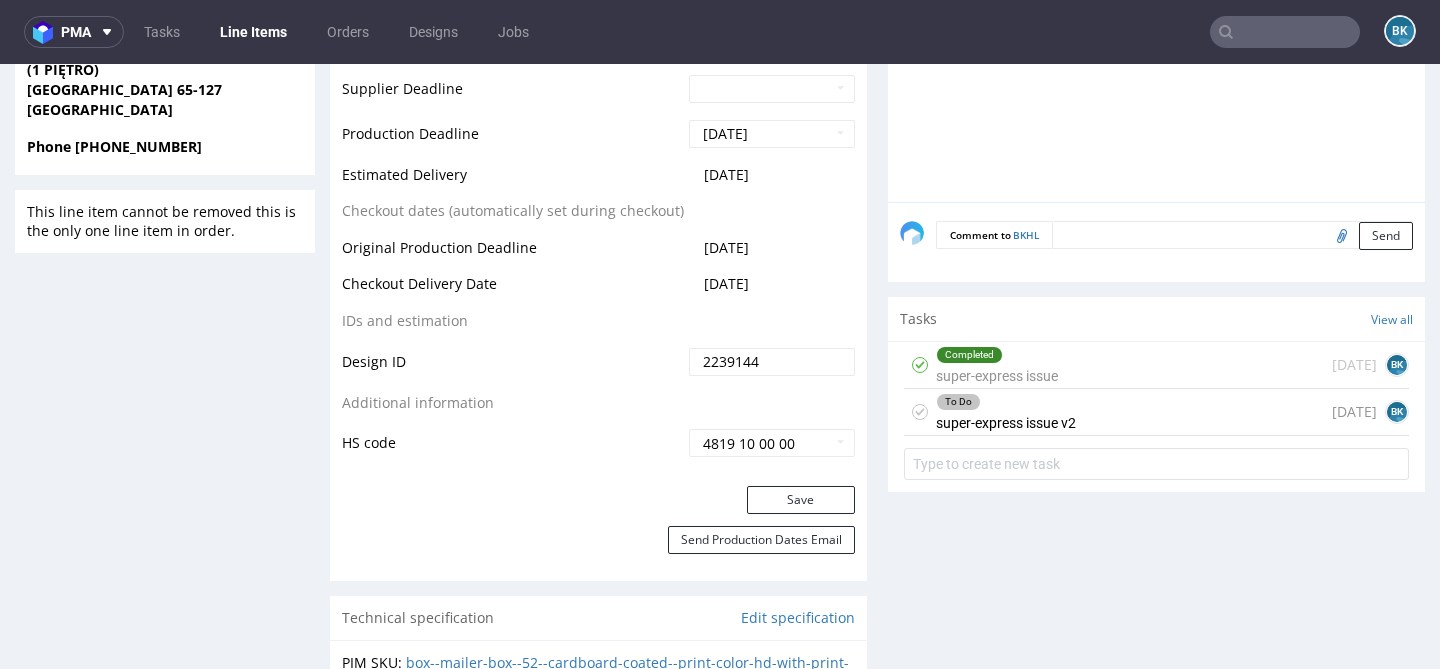 click on "To Do super-express issue v2 1 day ago BK" at bounding box center [1156, 412] 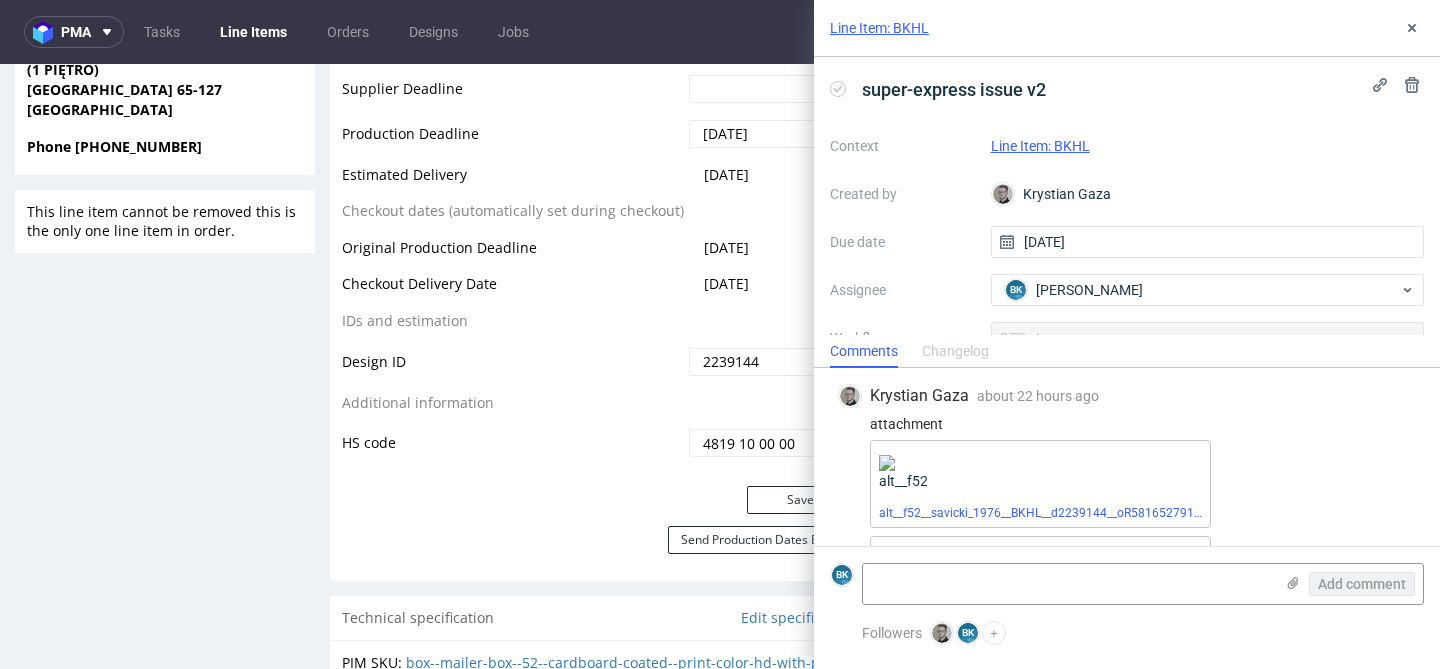 scroll, scrollTop: 93, scrollLeft: 0, axis: vertical 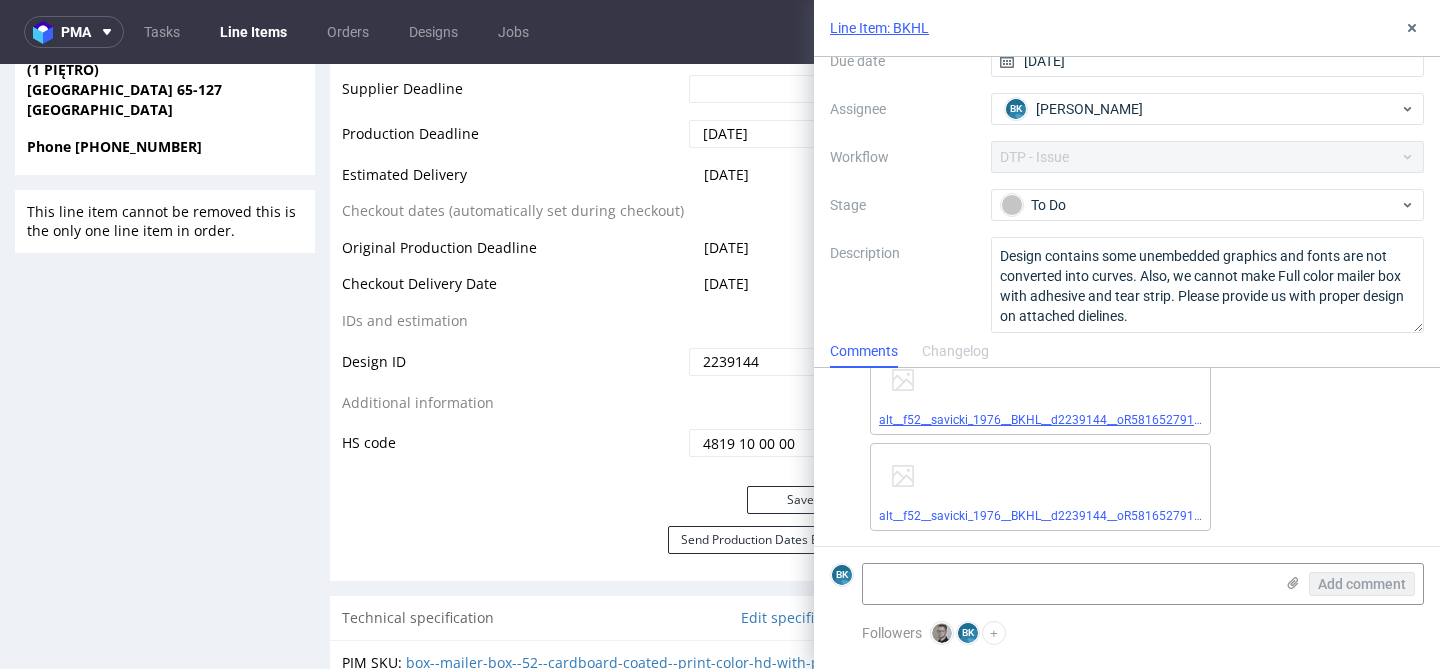 click on "alt__f52__savicki_1976__BKHL__d2239144__oR581652791__outside.pdf" at bounding box center (1072, 420) 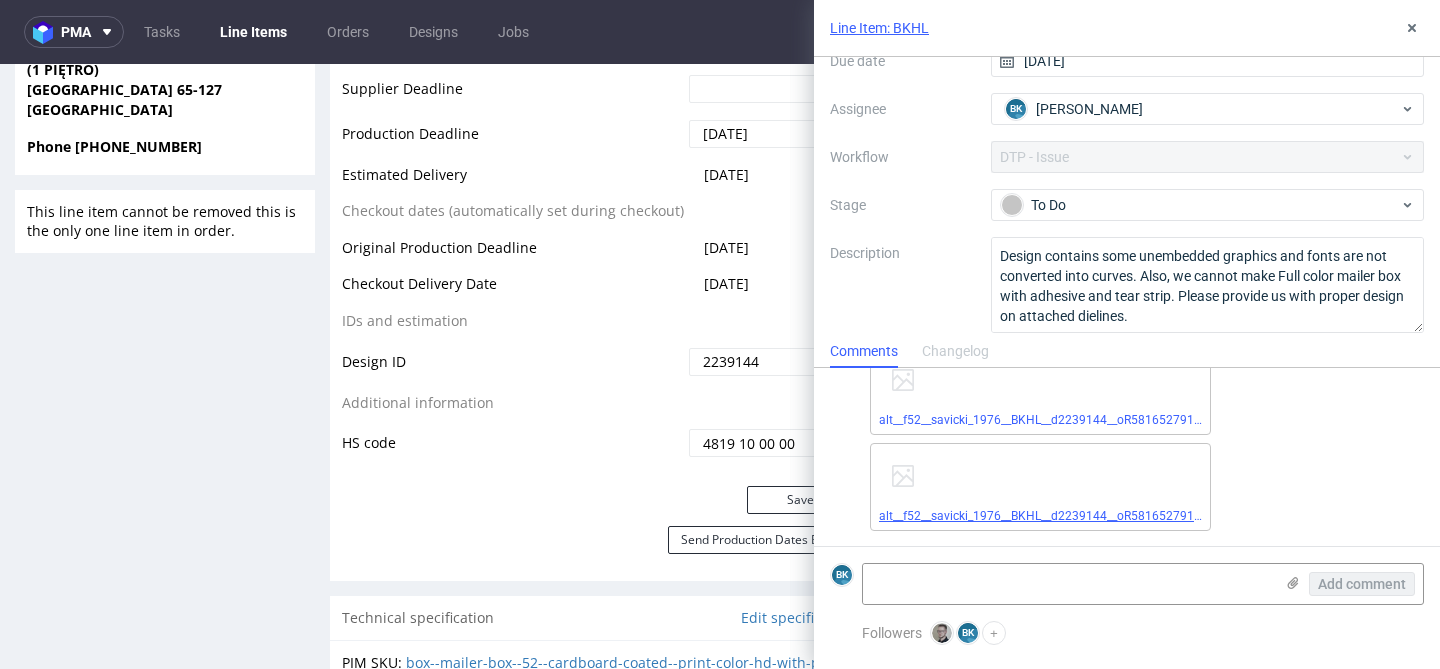 click on "alt__f52__savicki_1976__BKHL__d2239144__oR581652791__inside.pdf" at bounding box center [1068, 516] 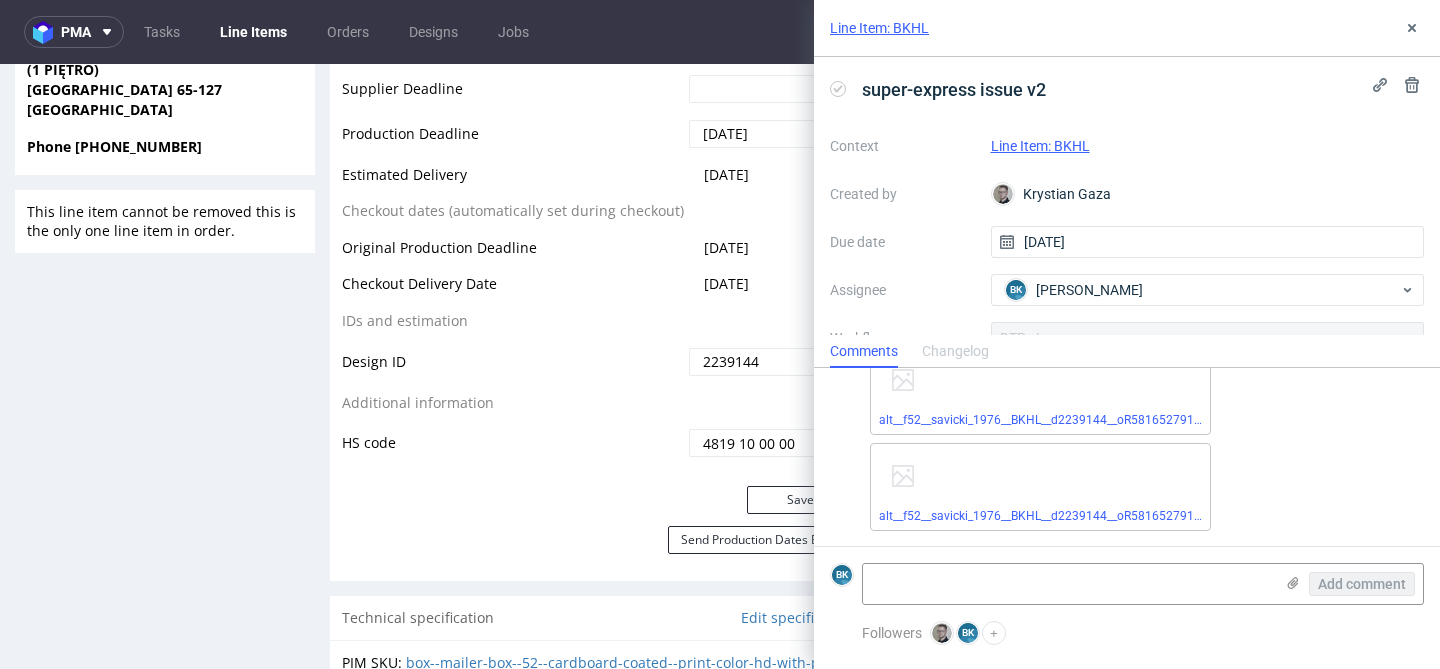 scroll, scrollTop: 196, scrollLeft: 0, axis: vertical 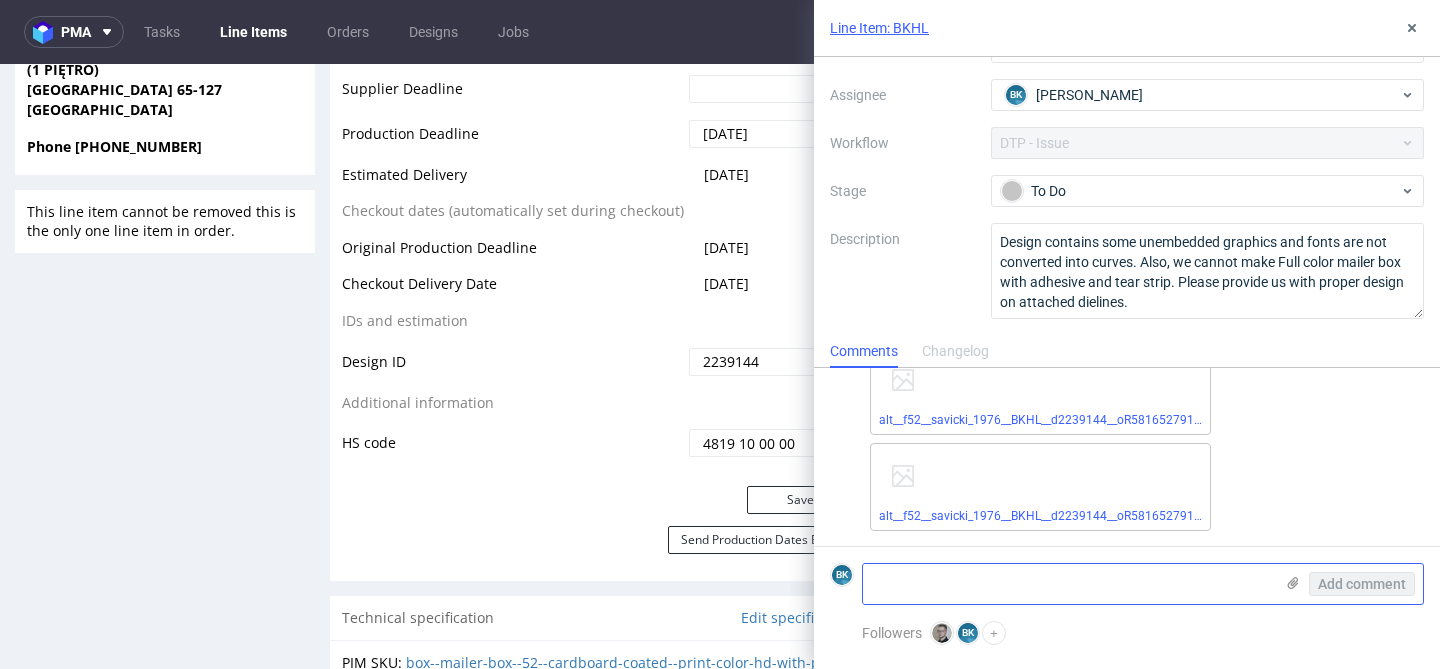 click at bounding box center [1068, 584] 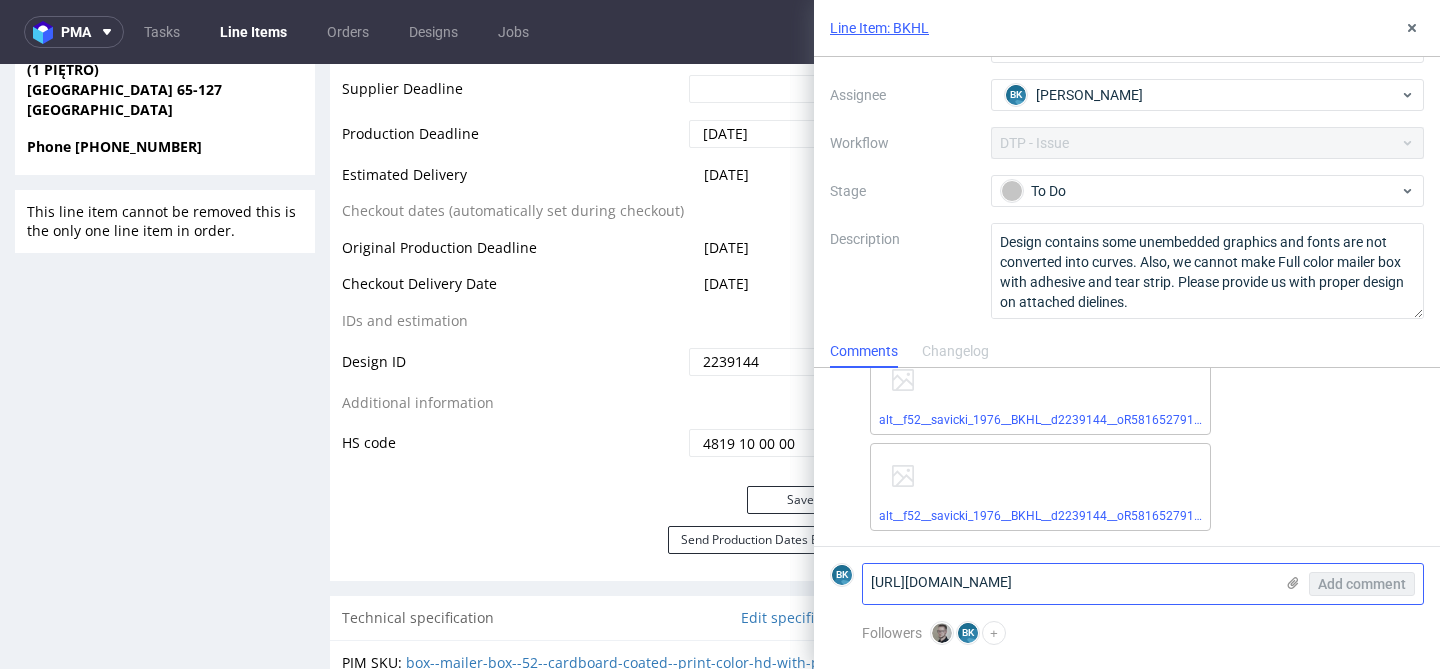 scroll, scrollTop: 0, scrollLeft: 0, axis: both 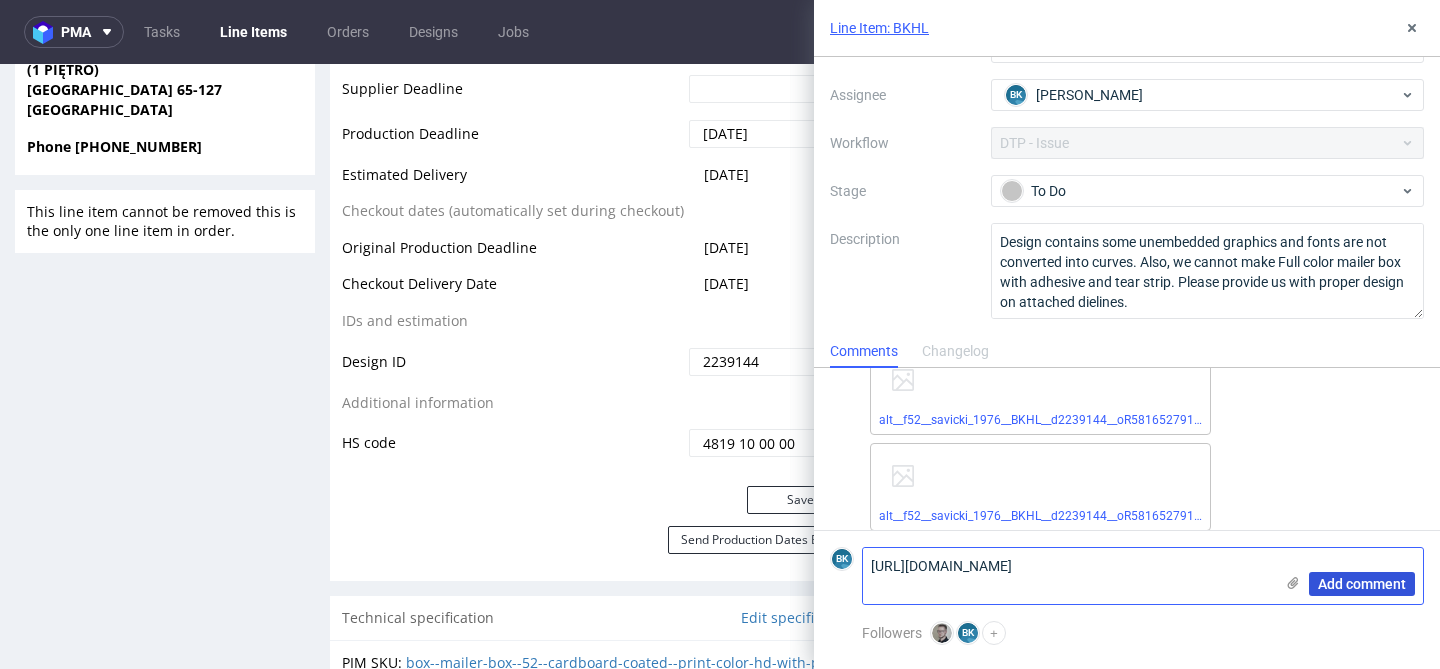type on "https://app-eu1.hubspot.com/contacts/25600958/record/0-5/182916262115" 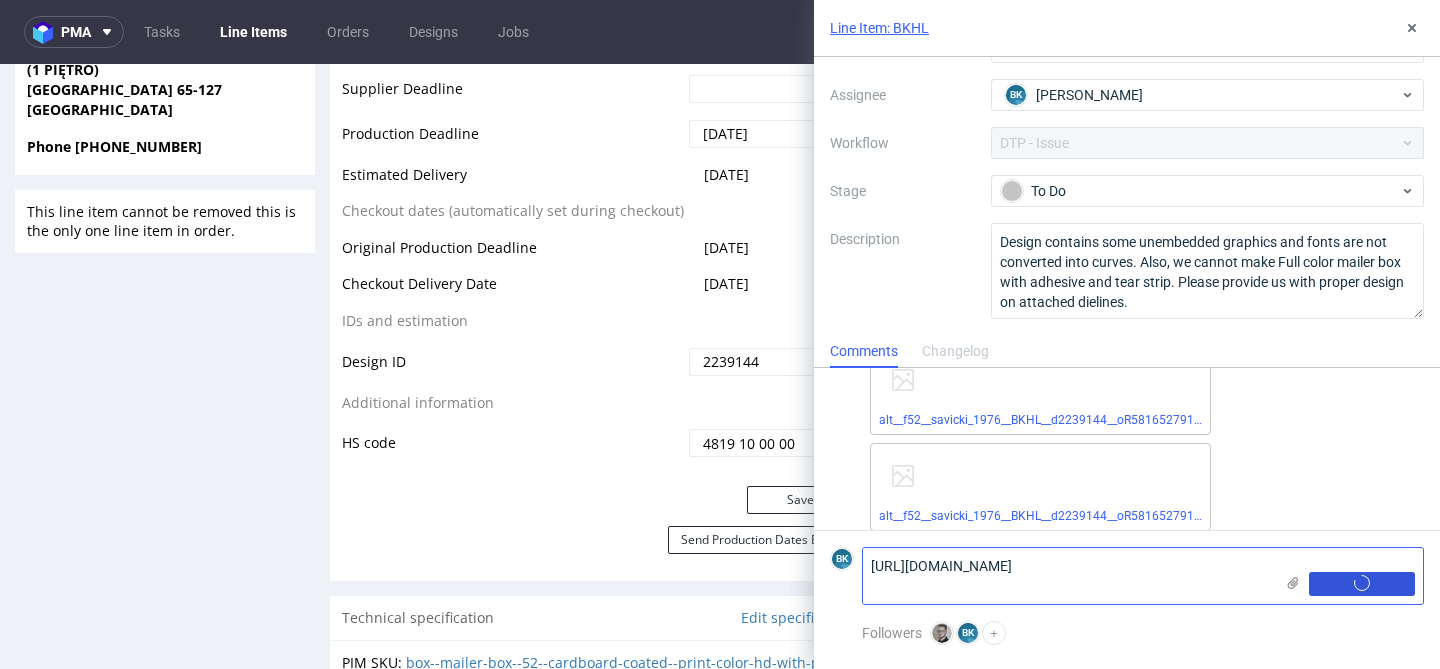 type 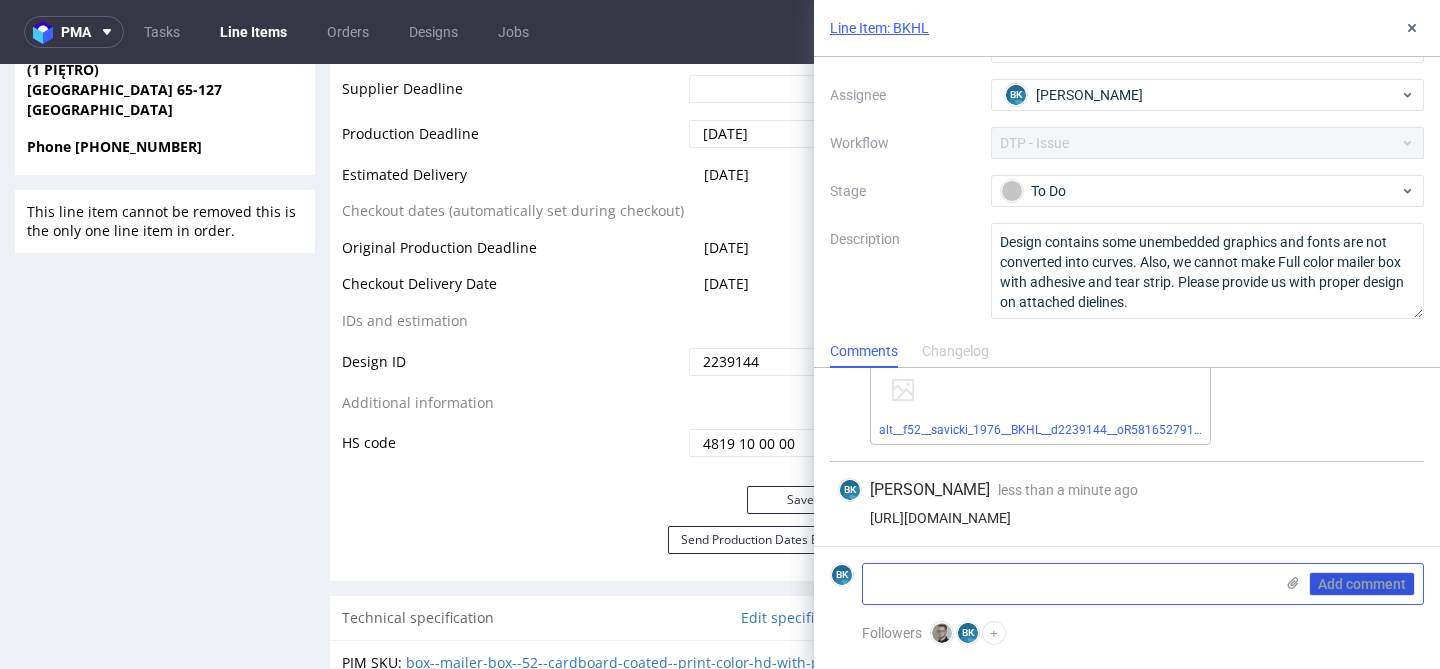 scroll, scrollTop: 182, scrollLeft: 0, axis: vertical 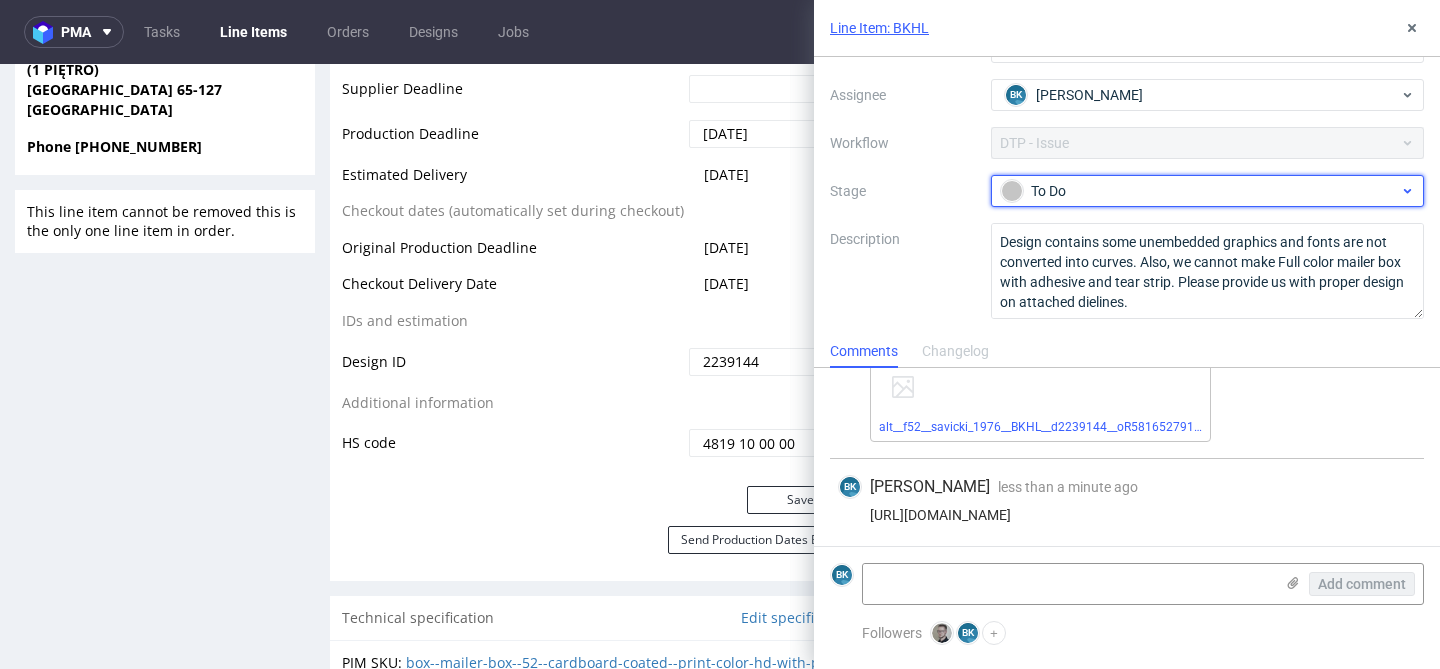 click on "To Do" at bounding box center (1200, 191) 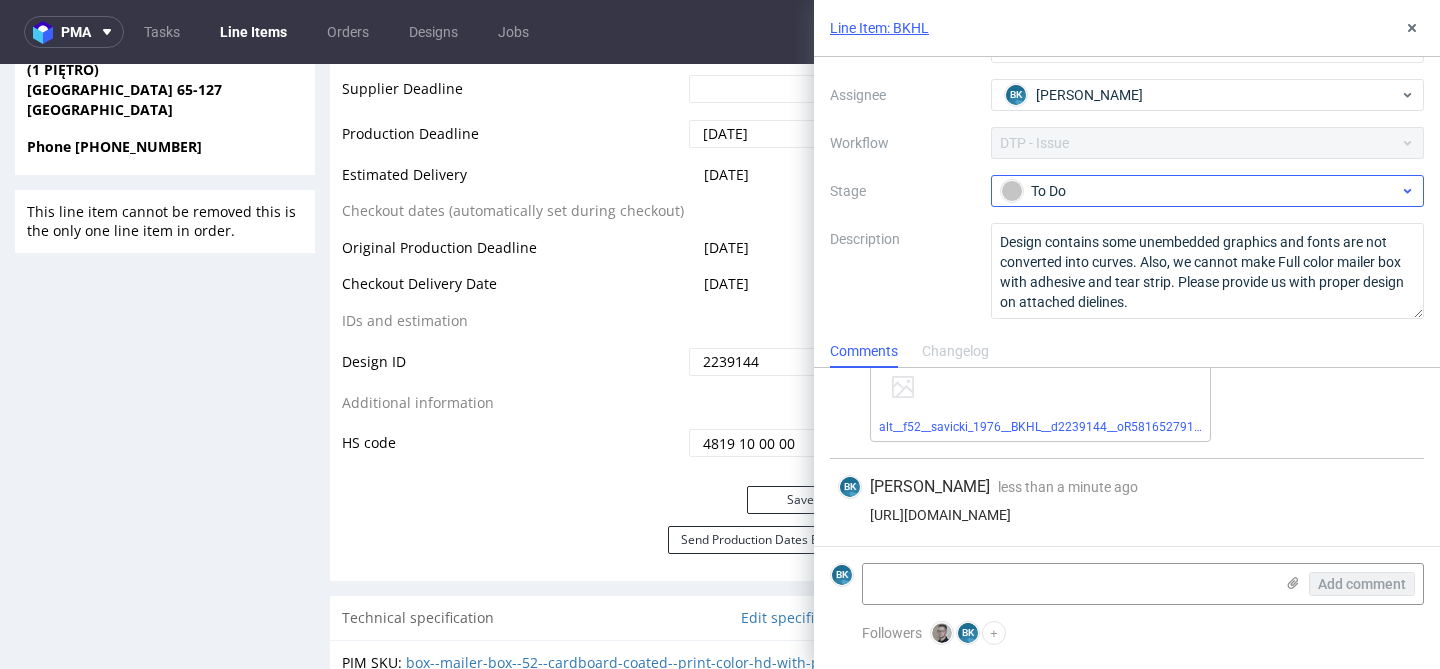 scroll, scrollTop: 195, scrollLeft: 0, axis: vertical 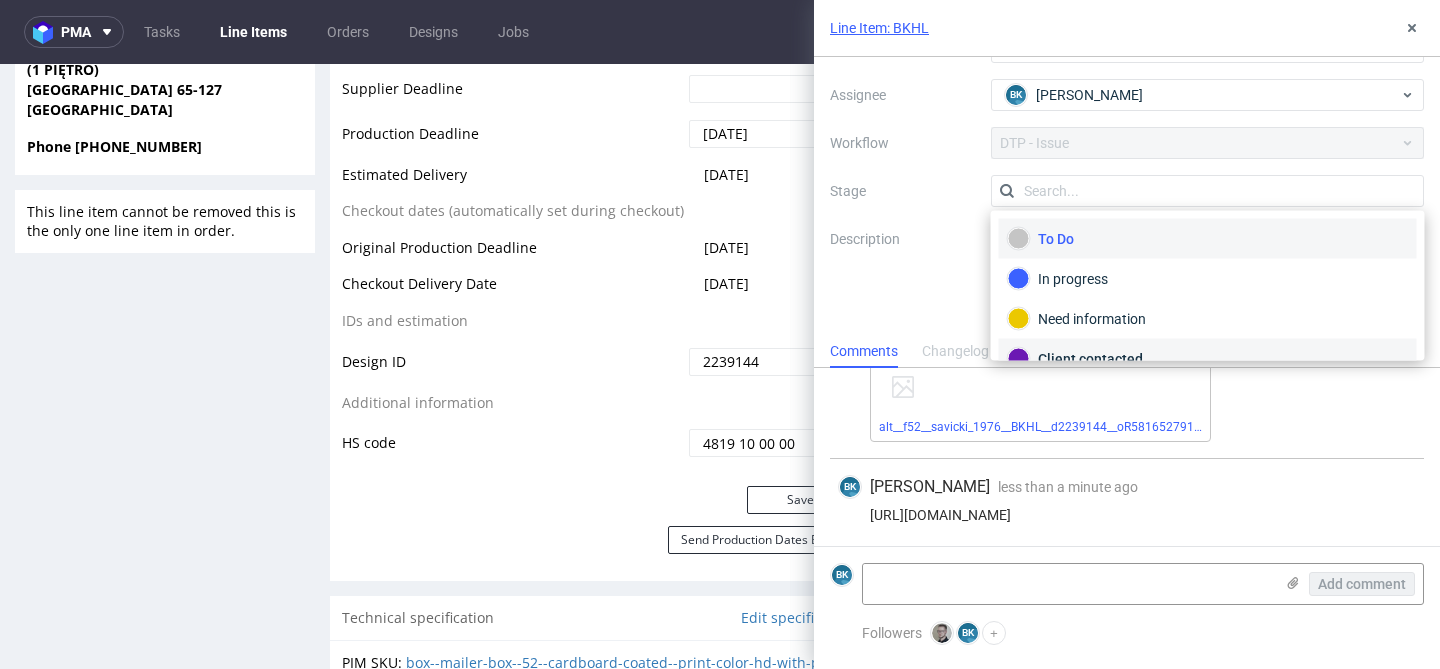 click on "Client contacted" at bounding box center (1208, 359) 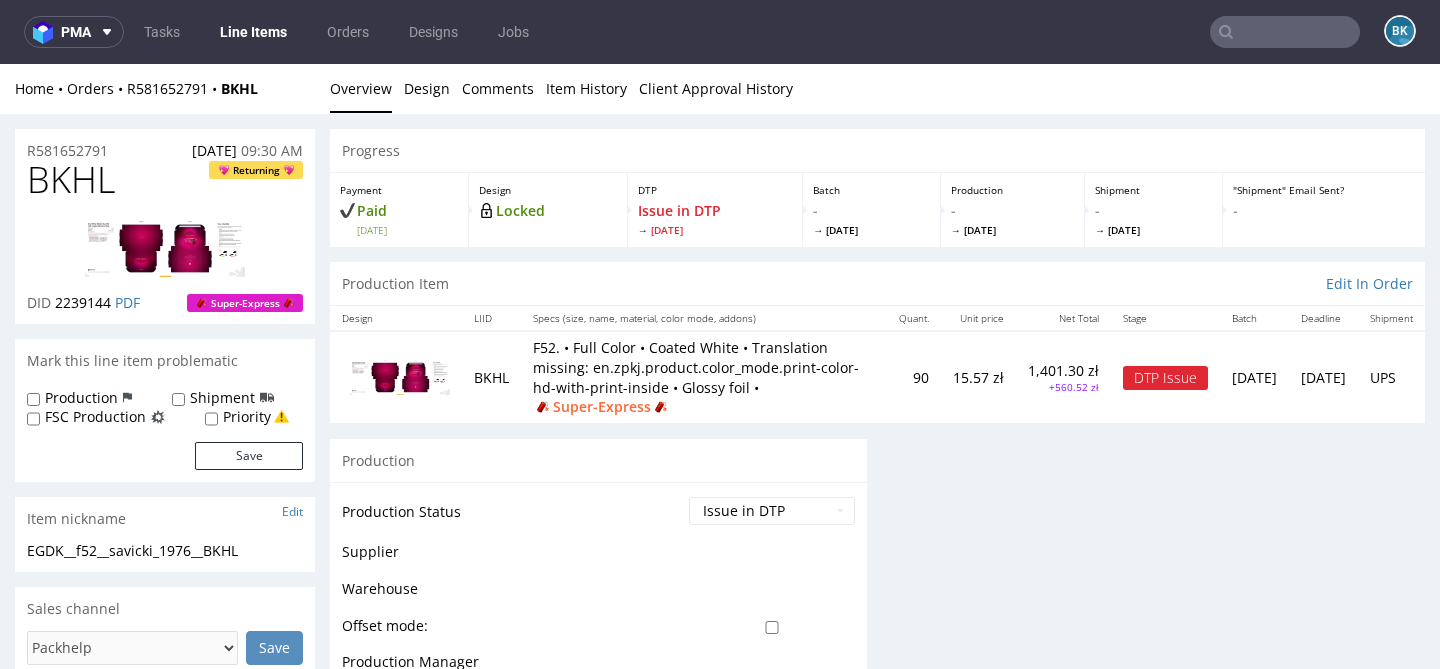 scroll, scrollTop: 0, scrollLeft: 0, axis: both 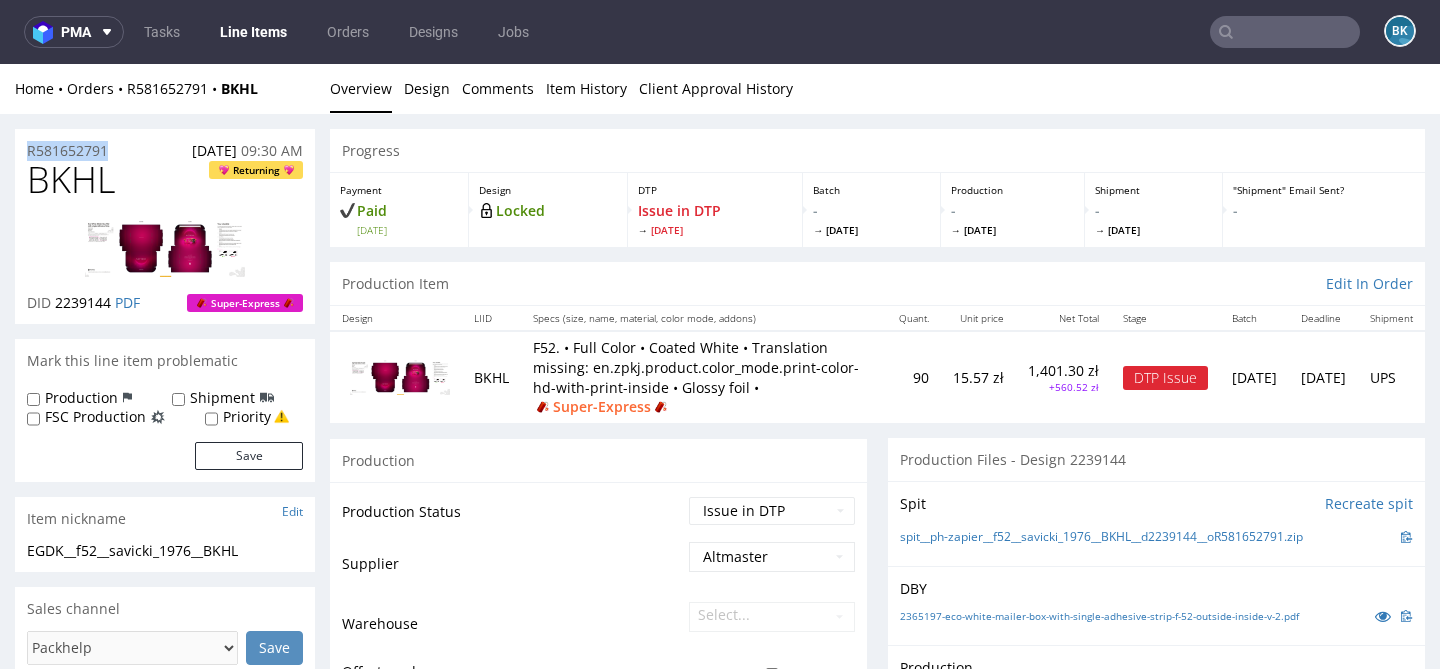 drag, startPoint x: 133, startPoint y: 144, endPoint x: 0, endPoint y: 144, distance: 133 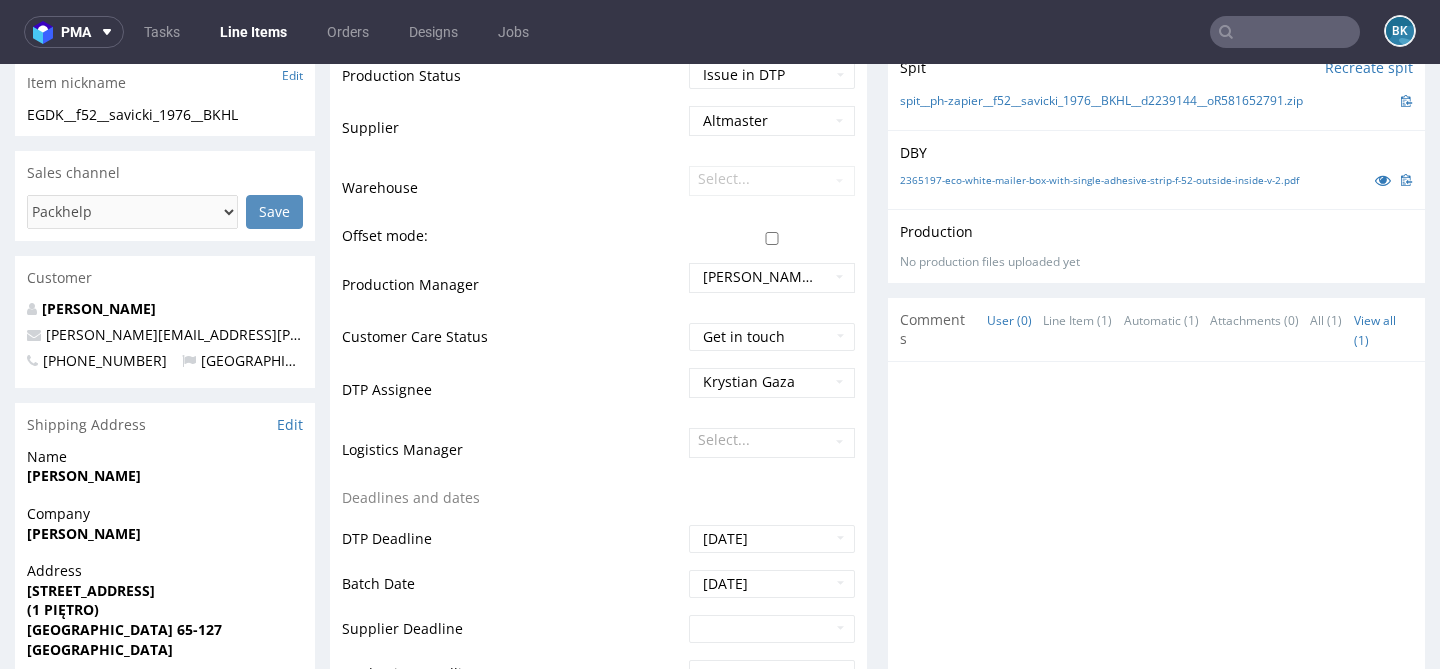 scroll, scrollTop: 1009, scrollLeft: 0, axis: vertical 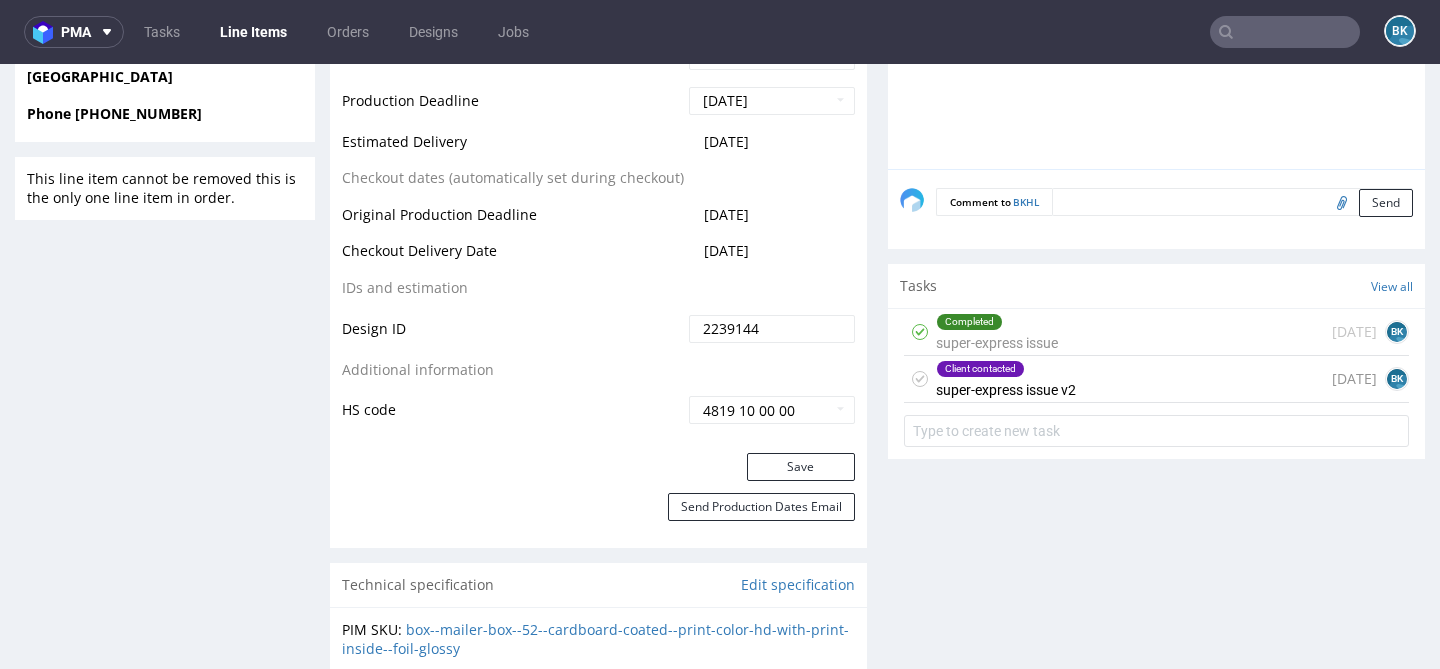 click on "Completed super-express issue" at bounding box center (997, 332) 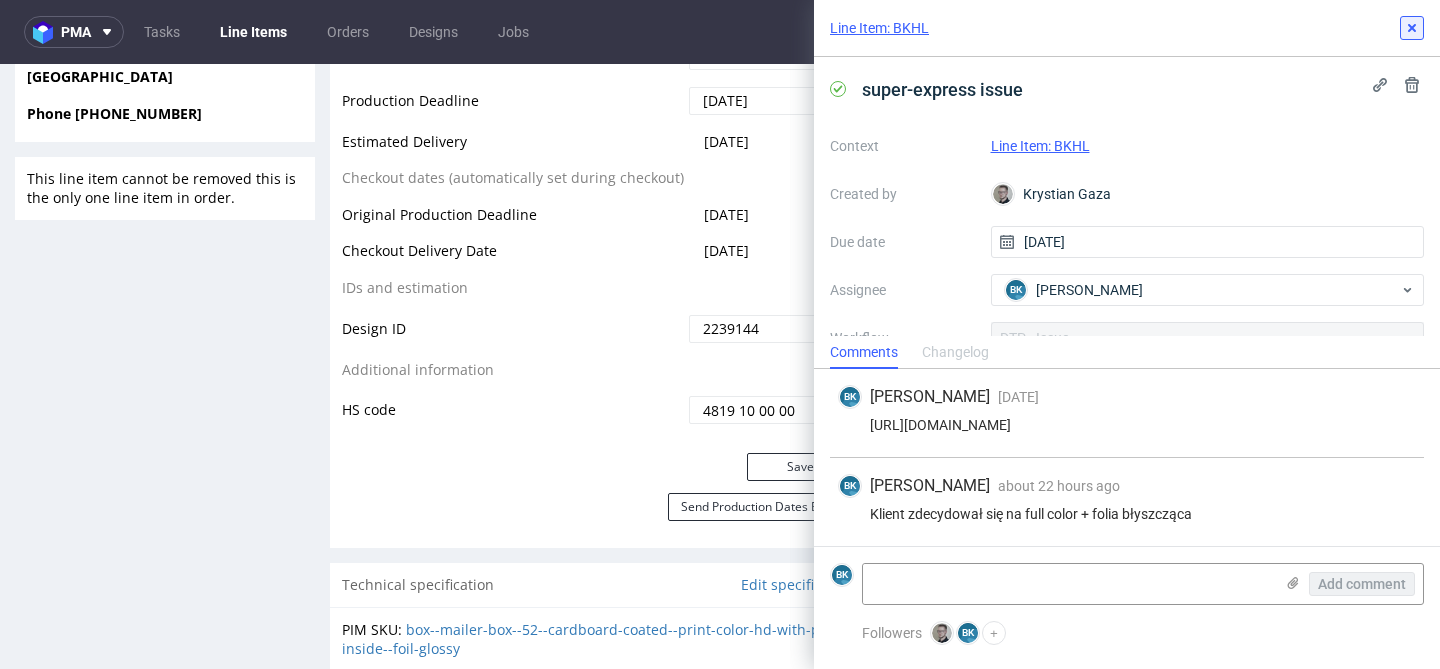 click 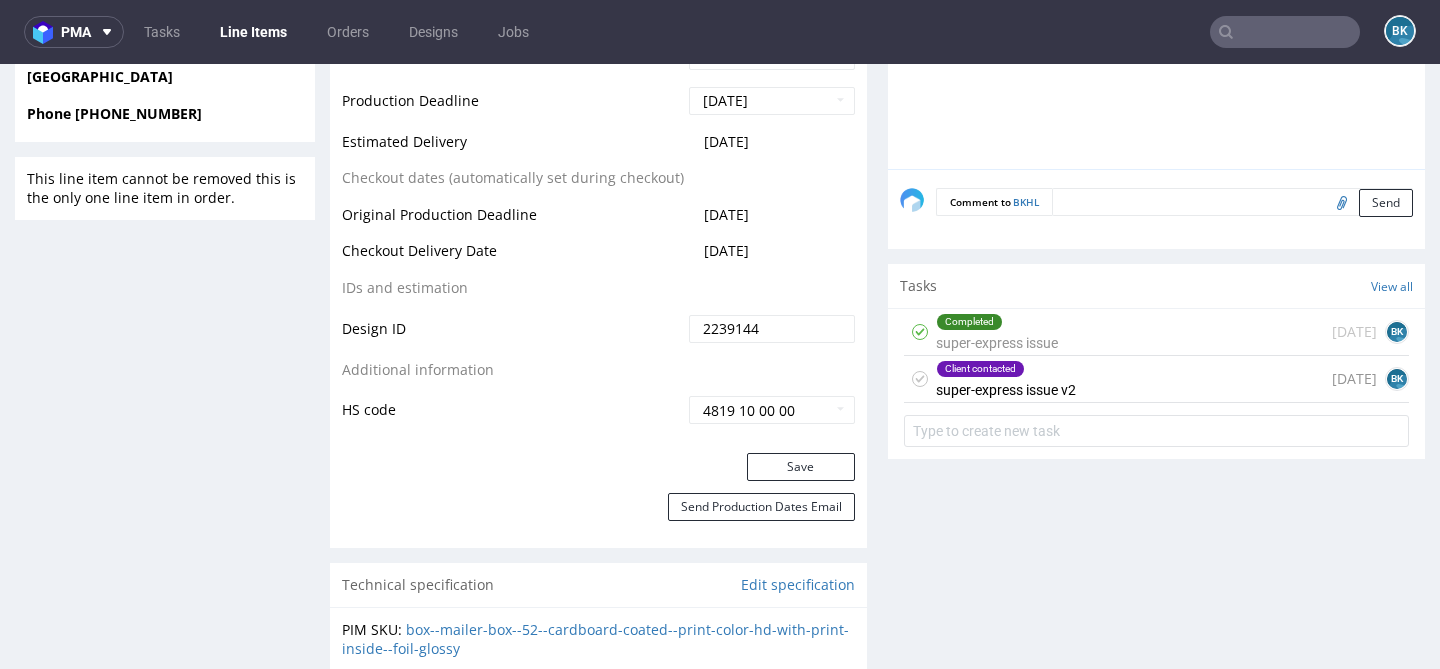 click on "Client contacted super-express issue v2 [DATE] BK" at bounding box center [1156, 379] 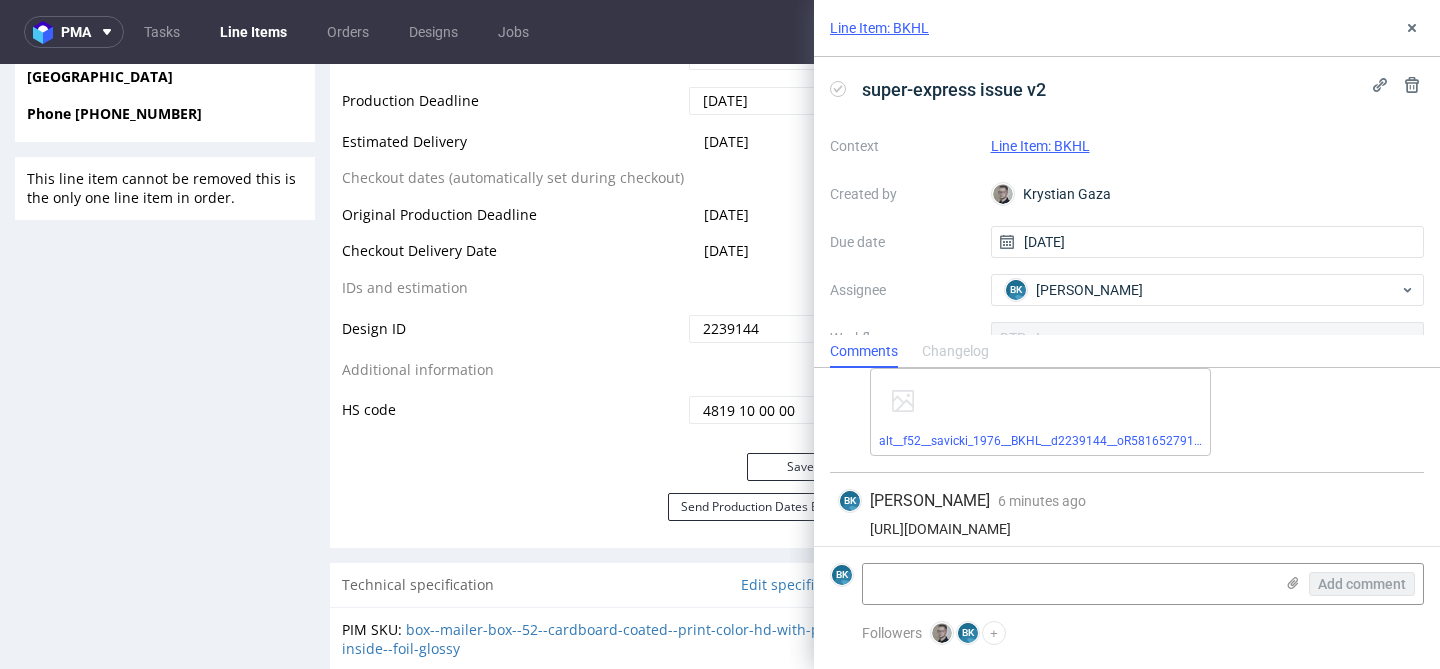 scroll, scrollTop: 271, scrollLeft: 0, axis: vertical 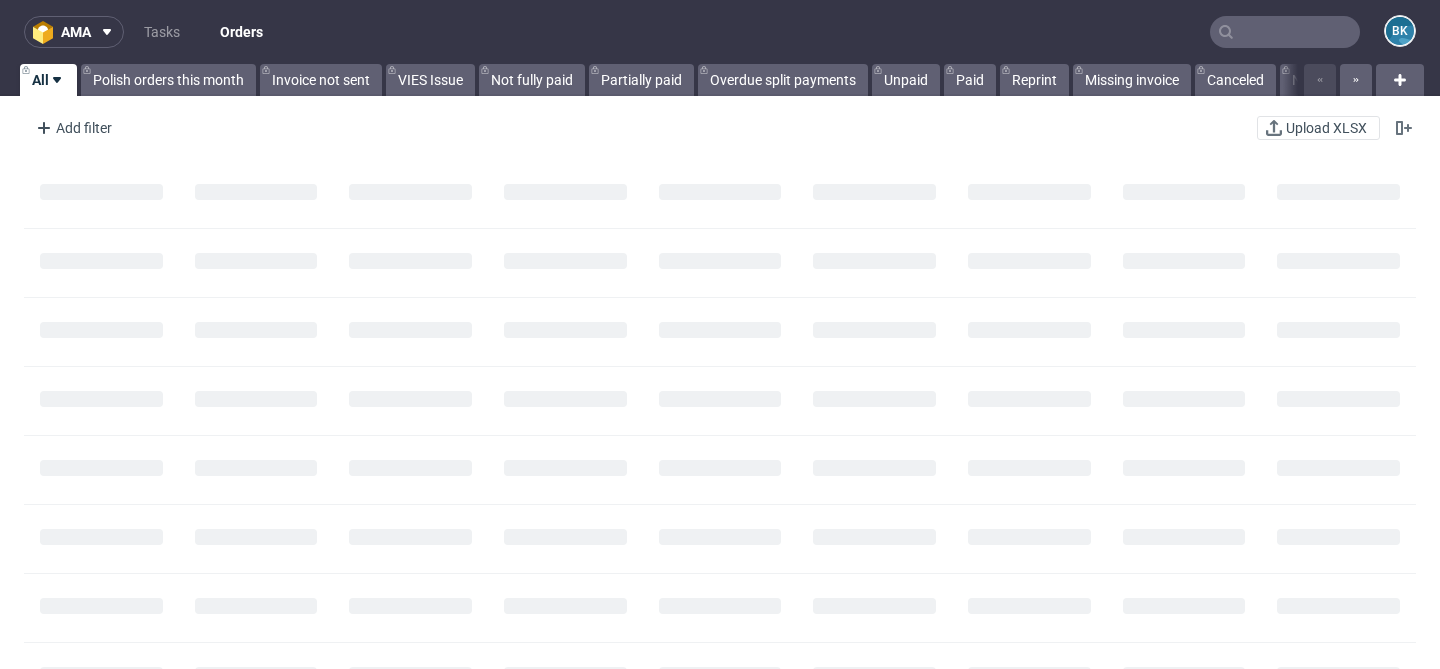 click at bounding box center [1285, 32] 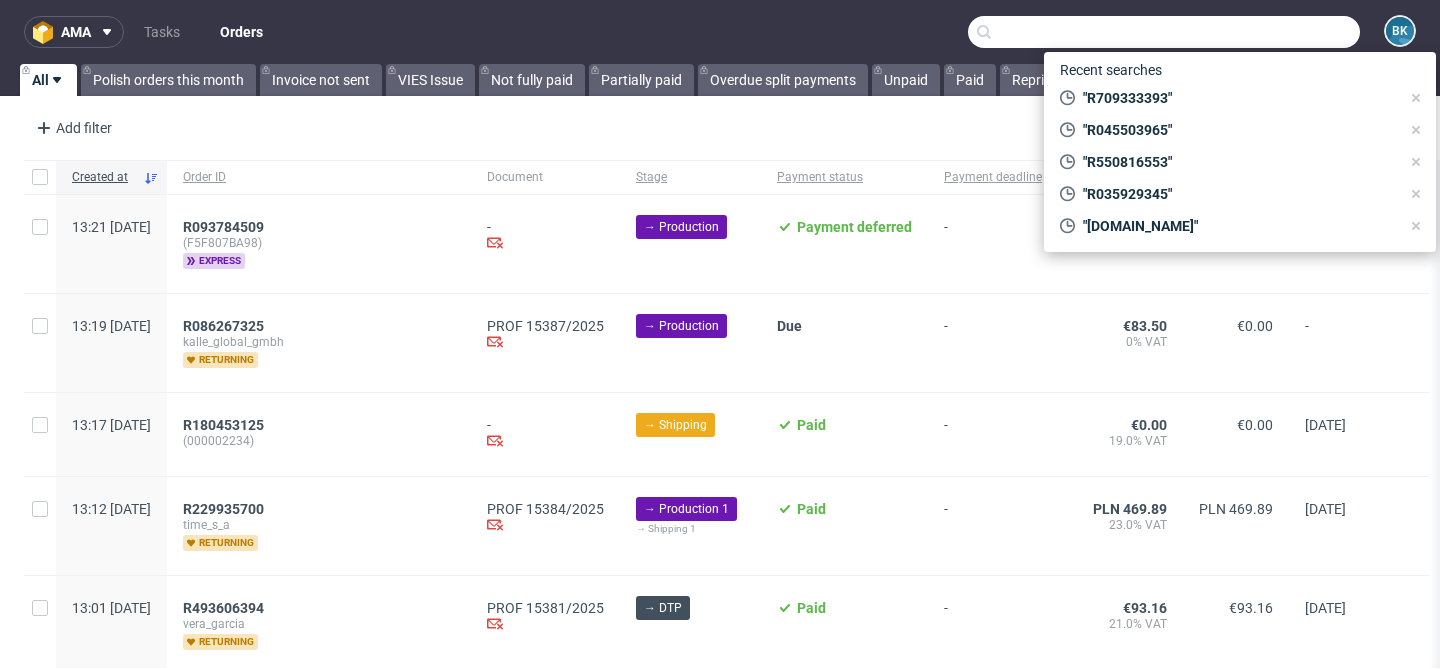 paste on "[EMAIL_ADDRESS][DOMAIN_NAME]" 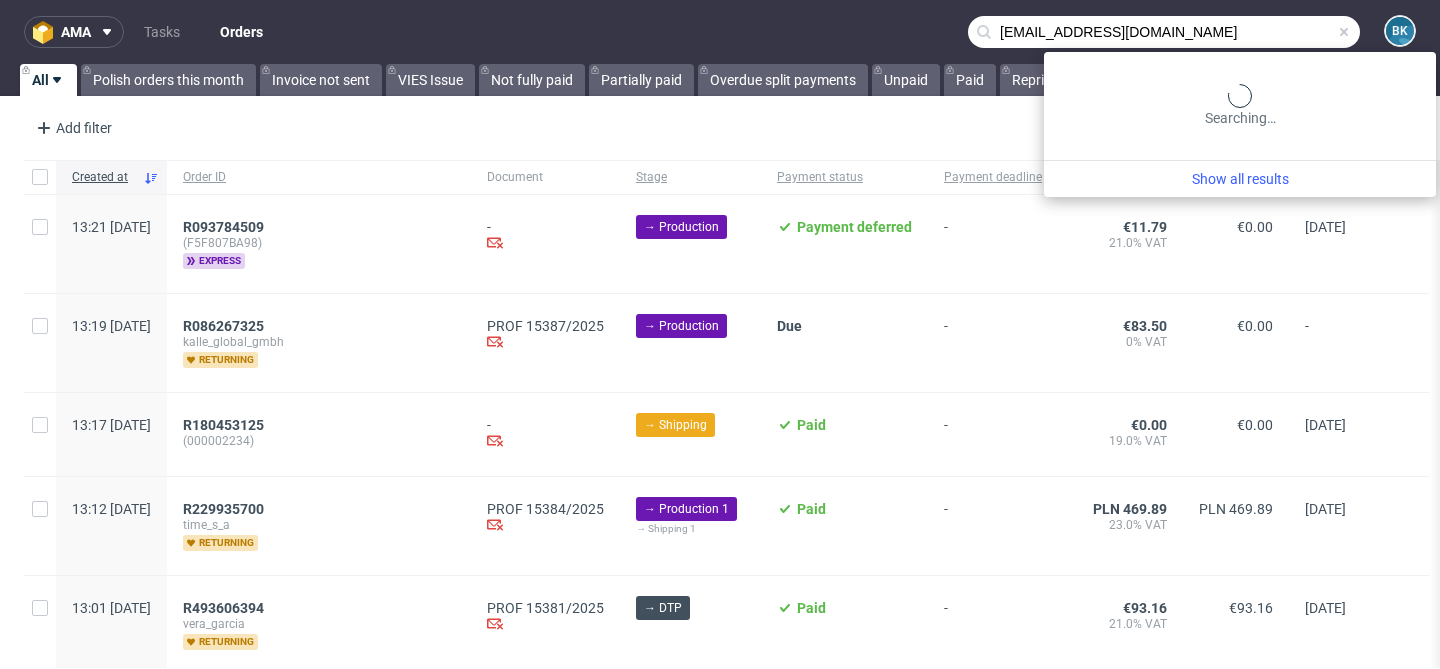 type on "[EMAIL_ADDRESS][DOMAIN_NAME]" 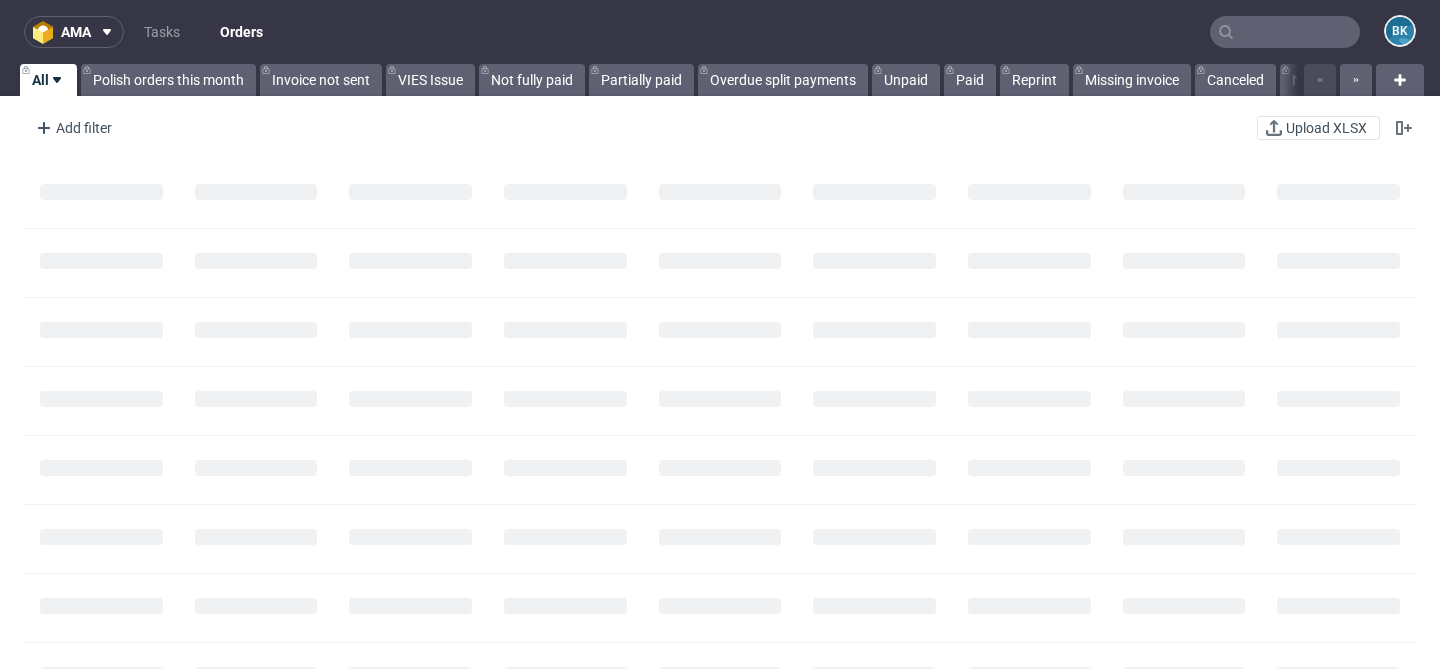 scroll, scrollTop: 0, scrollLeft: 0, axis: both 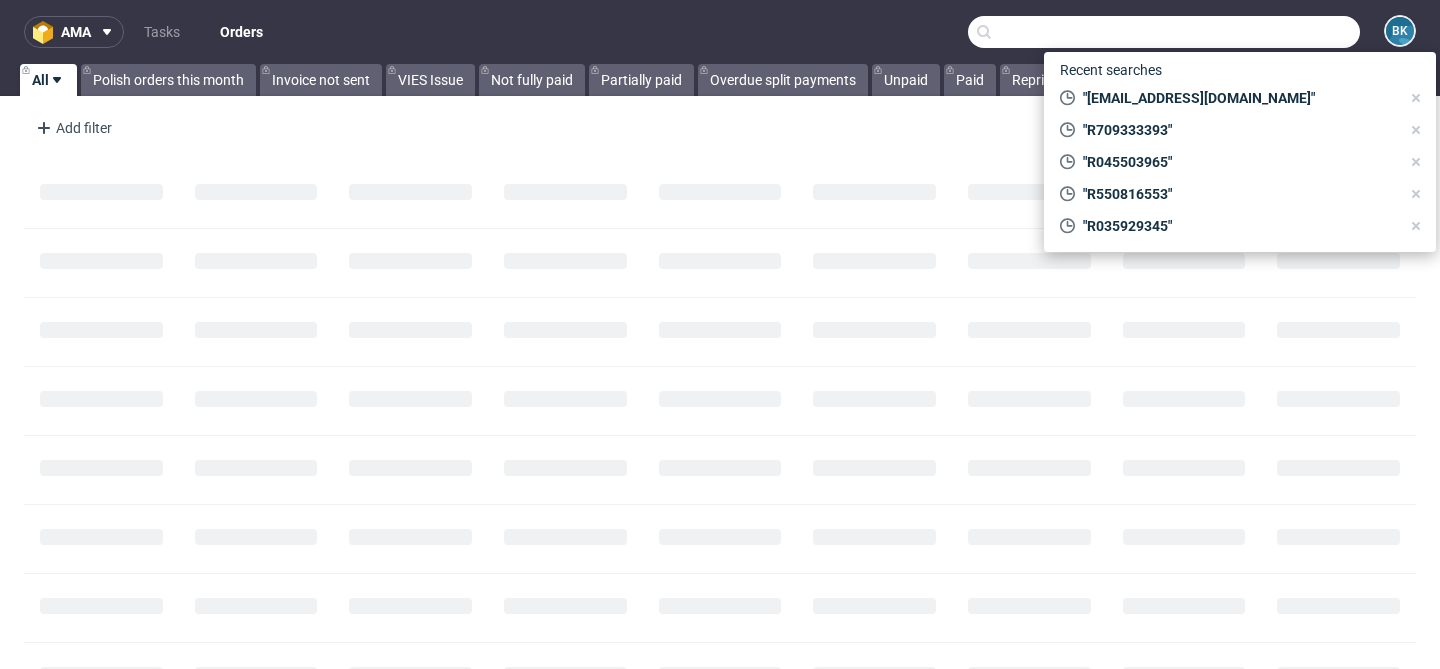 click at bounding box center (1164, 32) 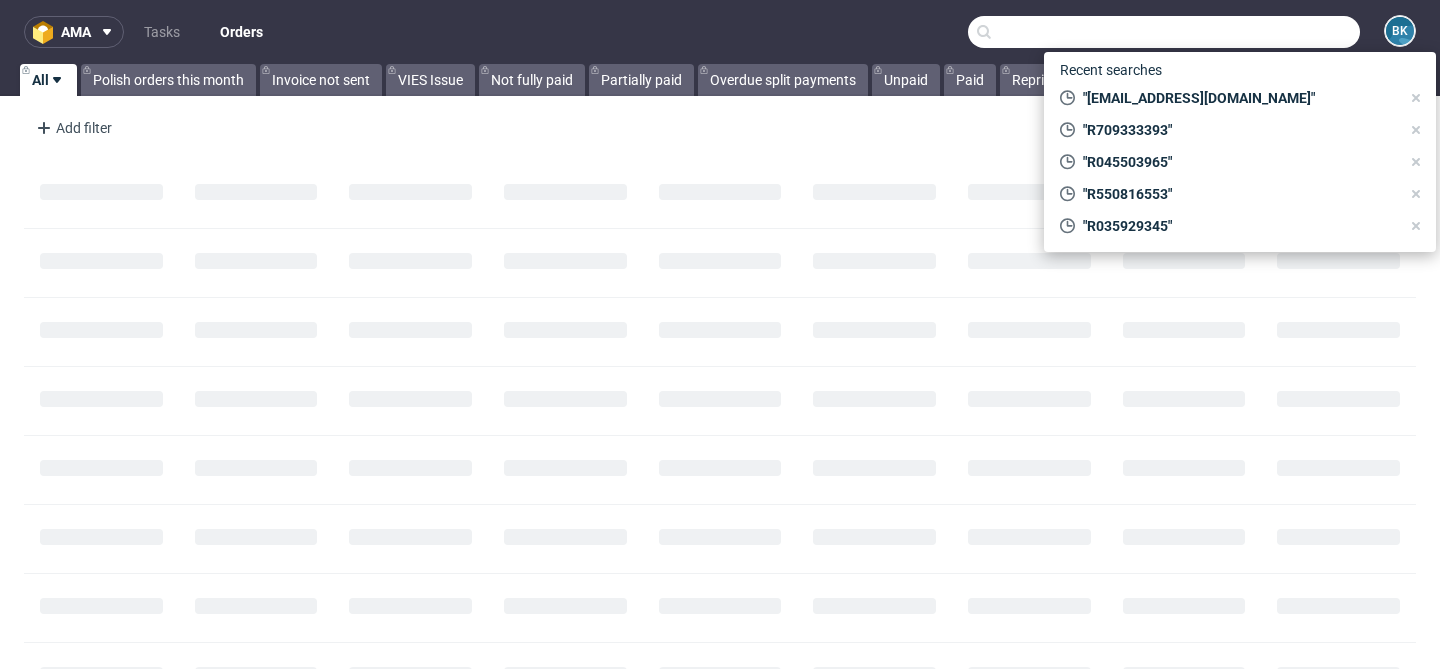 paste on "[EMAIL_ADDRESS][DOMAIN_NAME]" 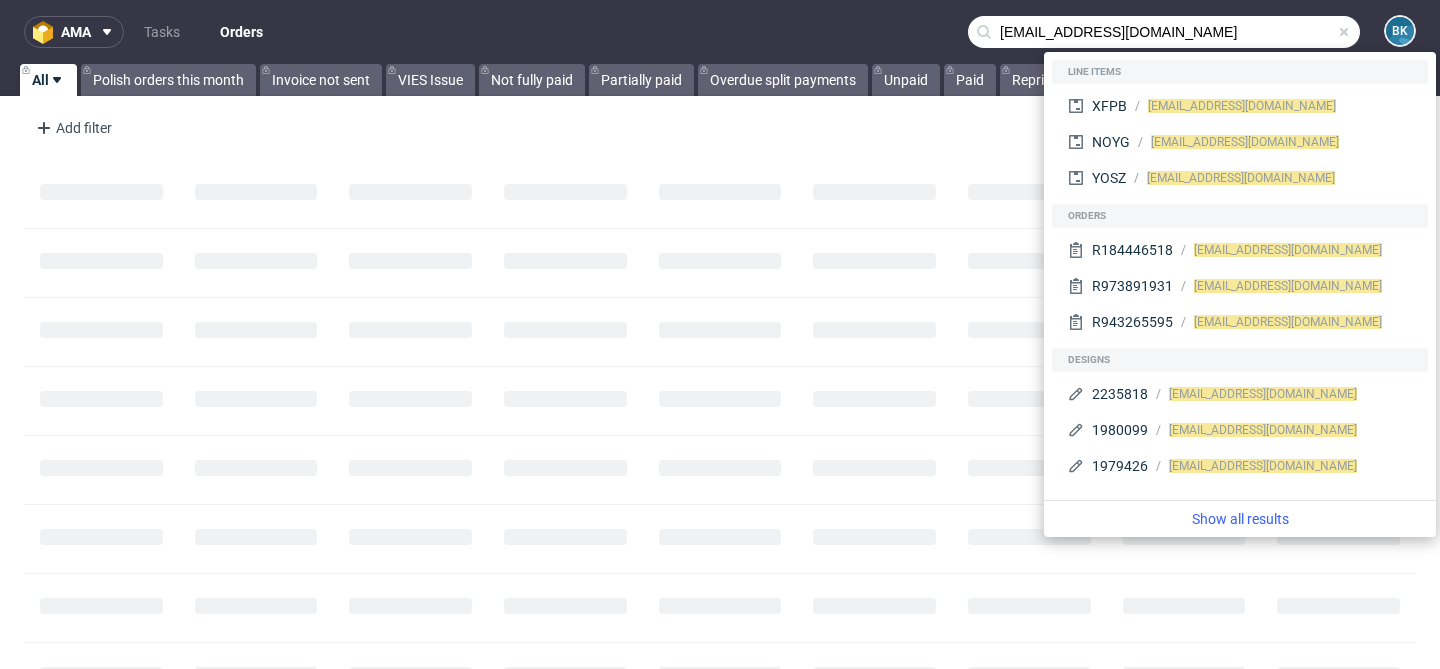 type on "[EMAIL_ADDRESS][DOMAIN_NAME]" 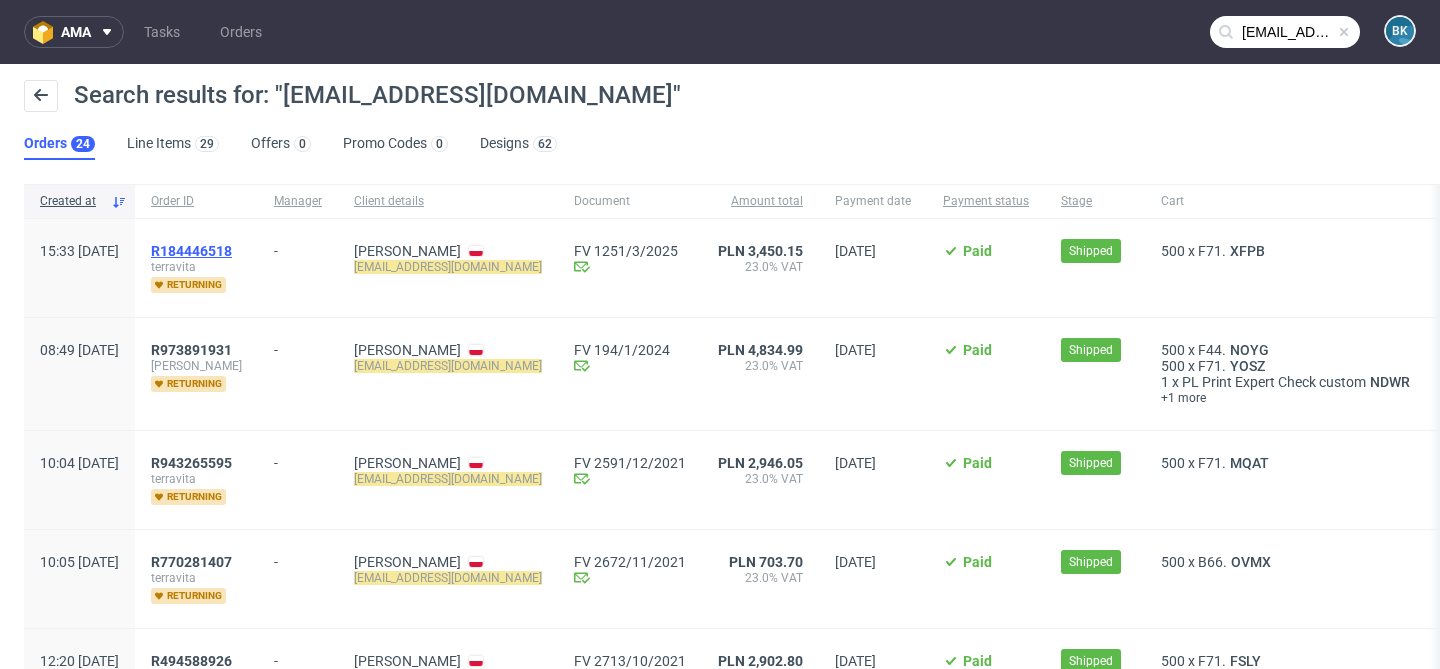 click on "R184446518" at bounding box center (191, 251) 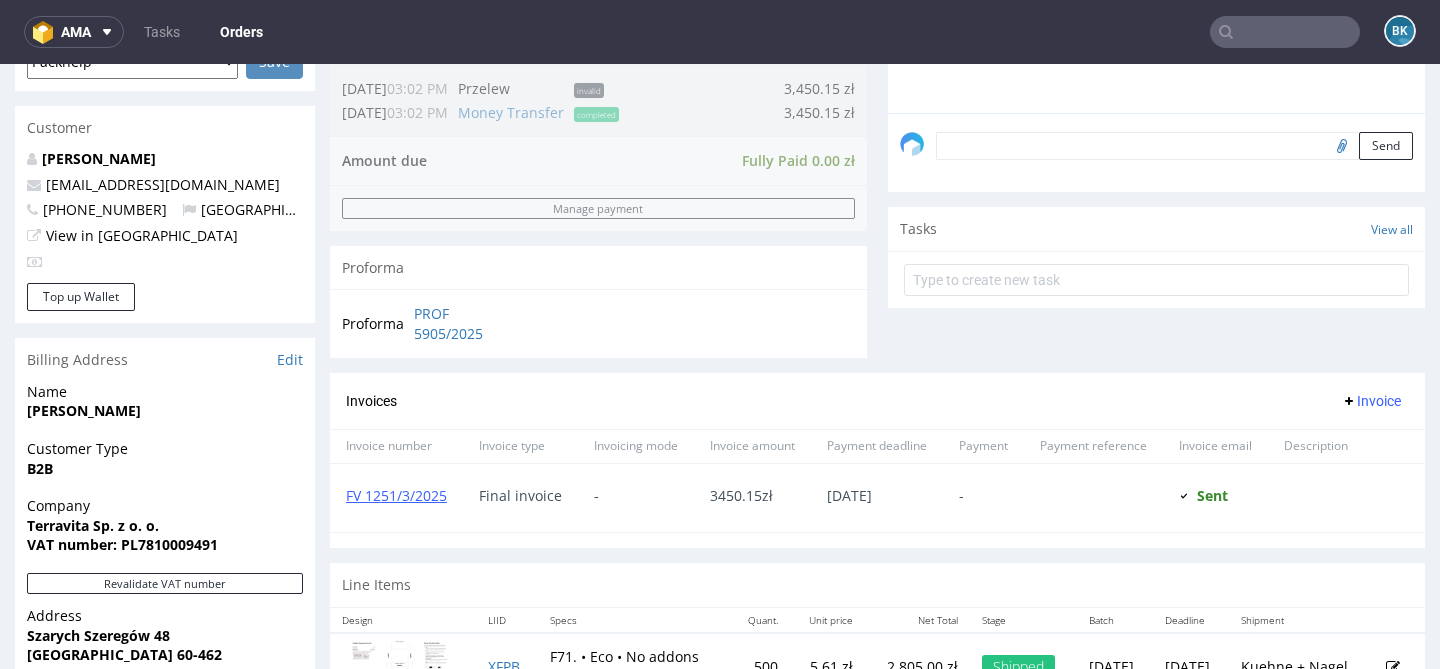 scroll, scrollTop: 925, scrollLeft: 0, axis: vertical 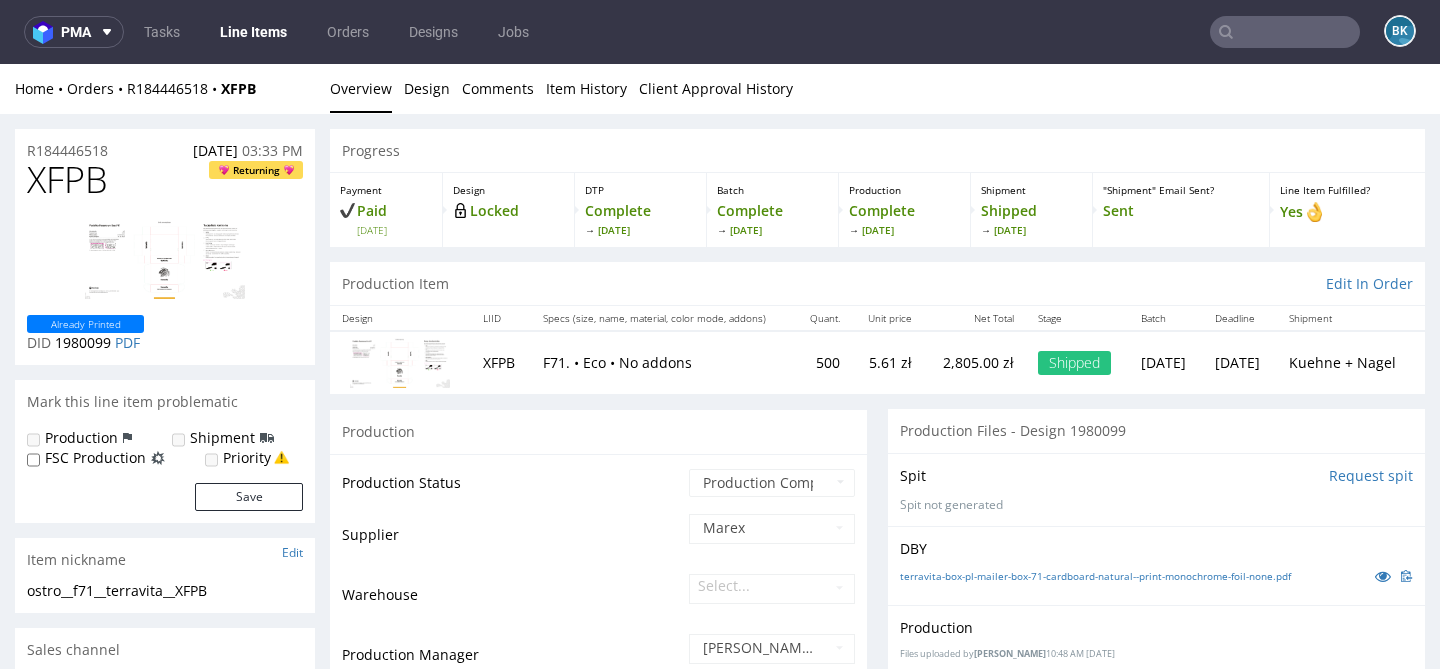 click at bounding box center (165, 259) 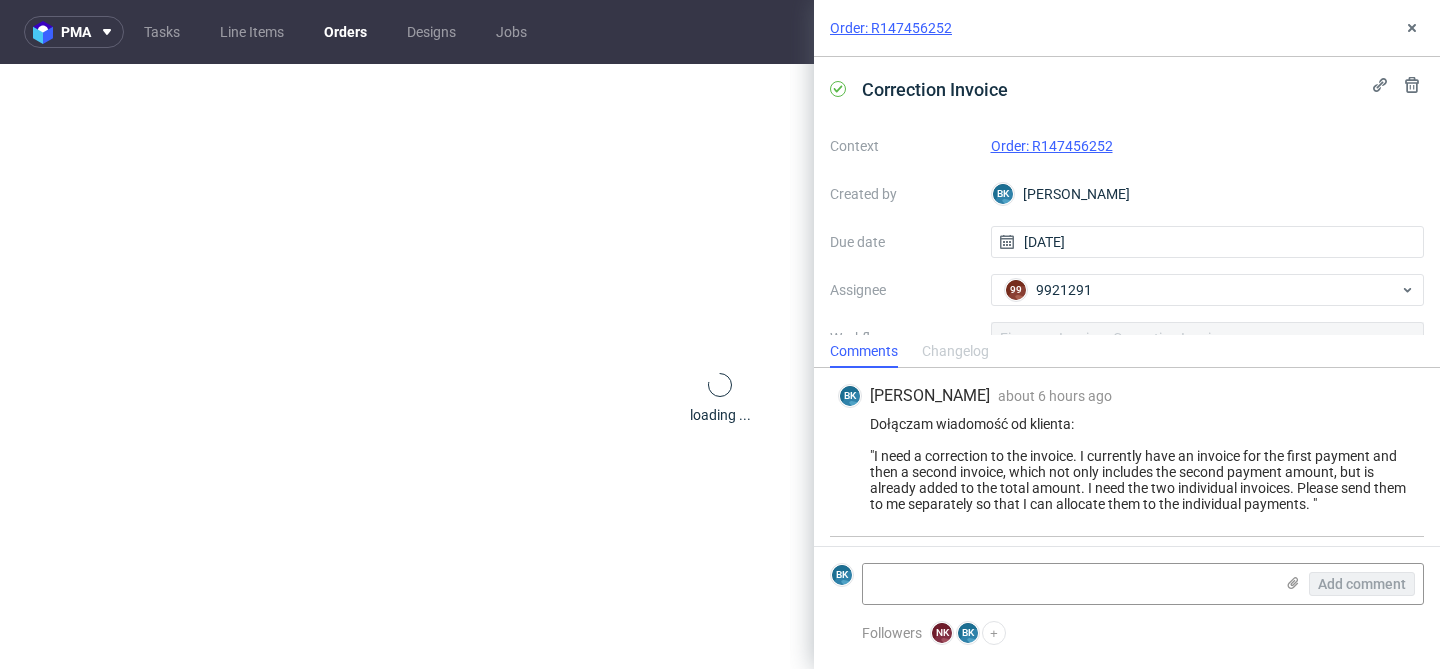 scroll, scrollTop: 0, scrollLeft: 0, axis: both 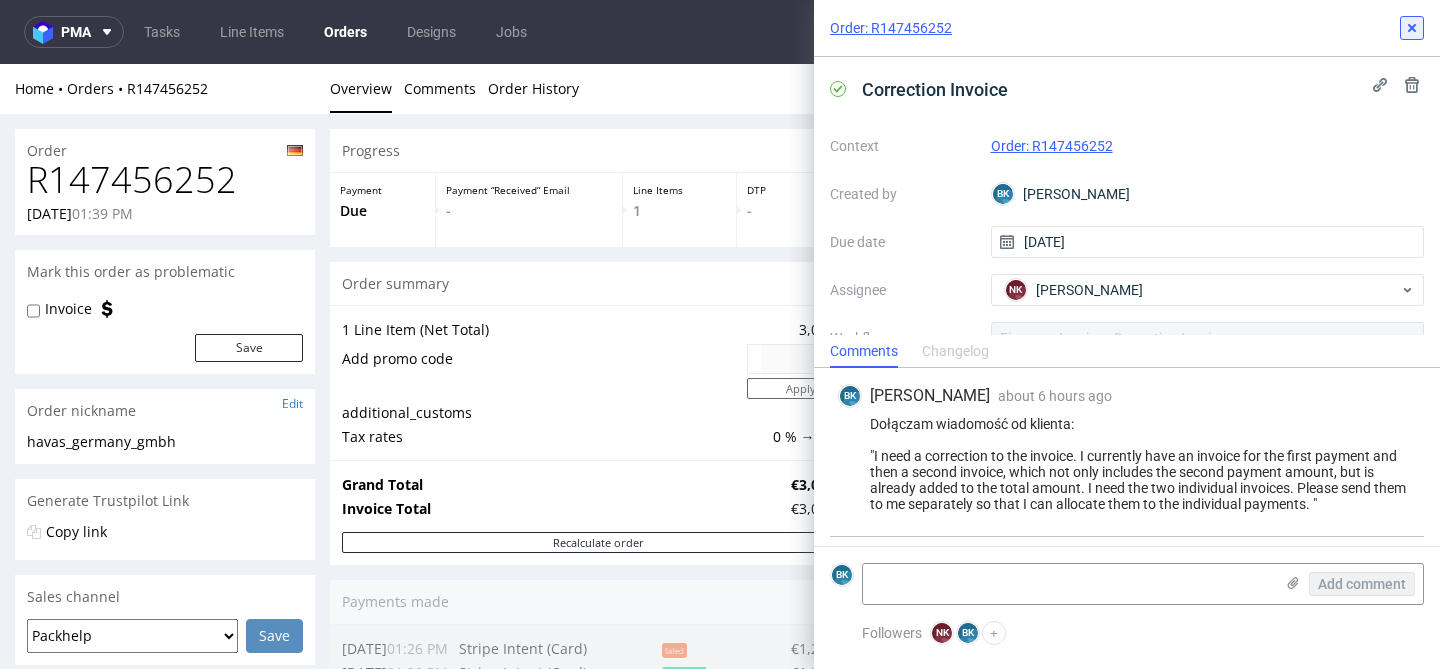 click 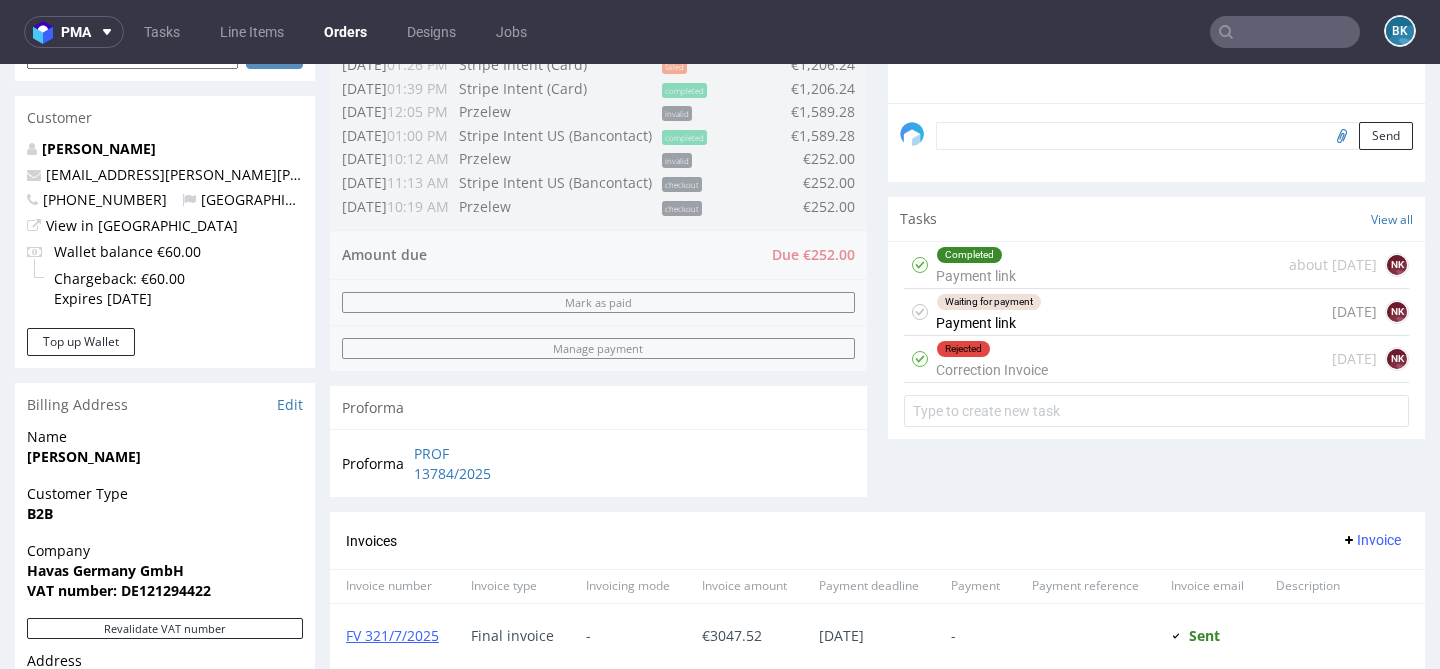 scroll, scrollTop: 596, scrollLeft: 0, axis: vertical 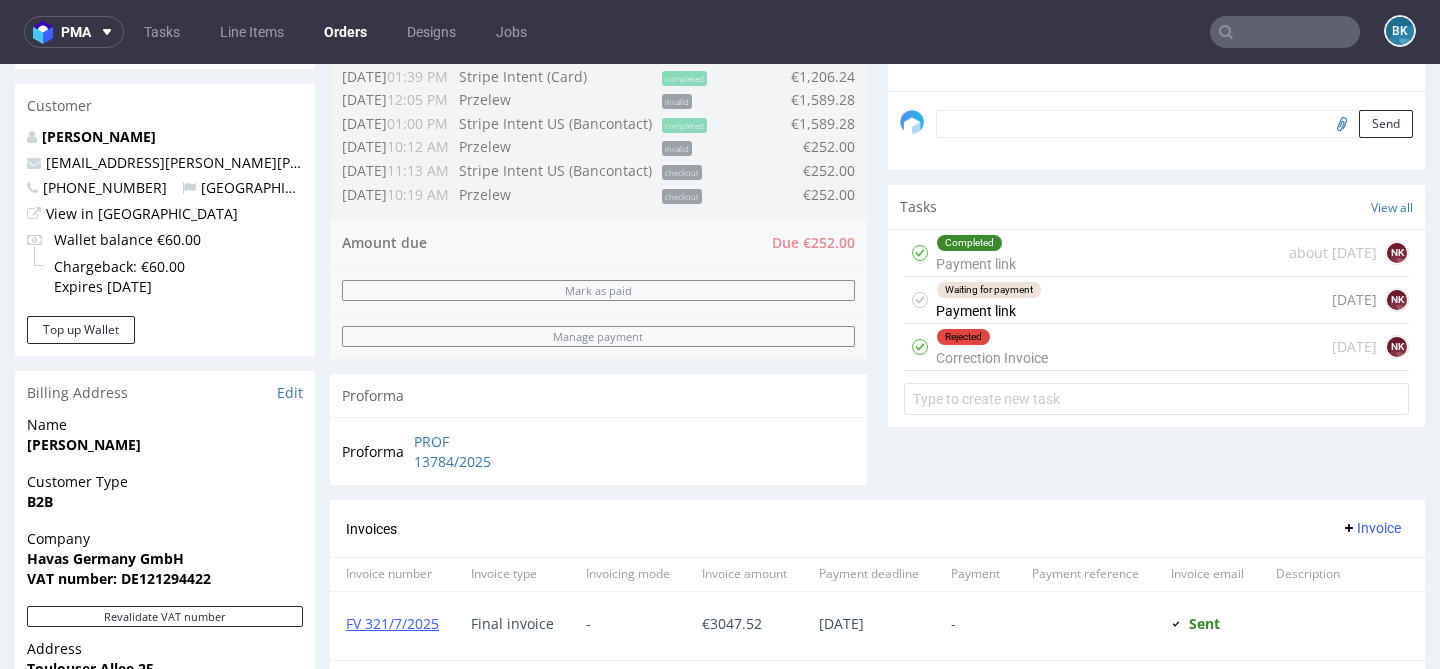 click on "Rejected Correction Invoice [DATE] NK" at bounding box center (1156, 347) 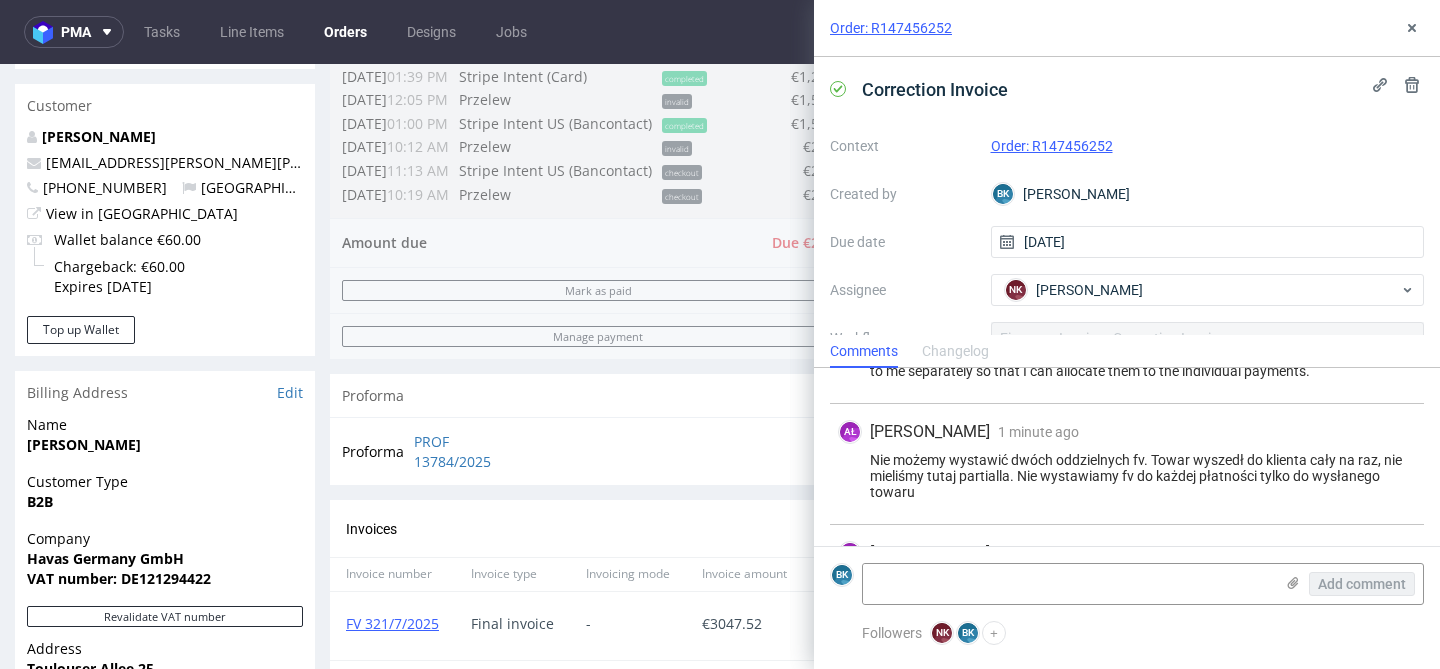 scroll, scrollTop: 199, scrollLeft: 0, axis: vertical 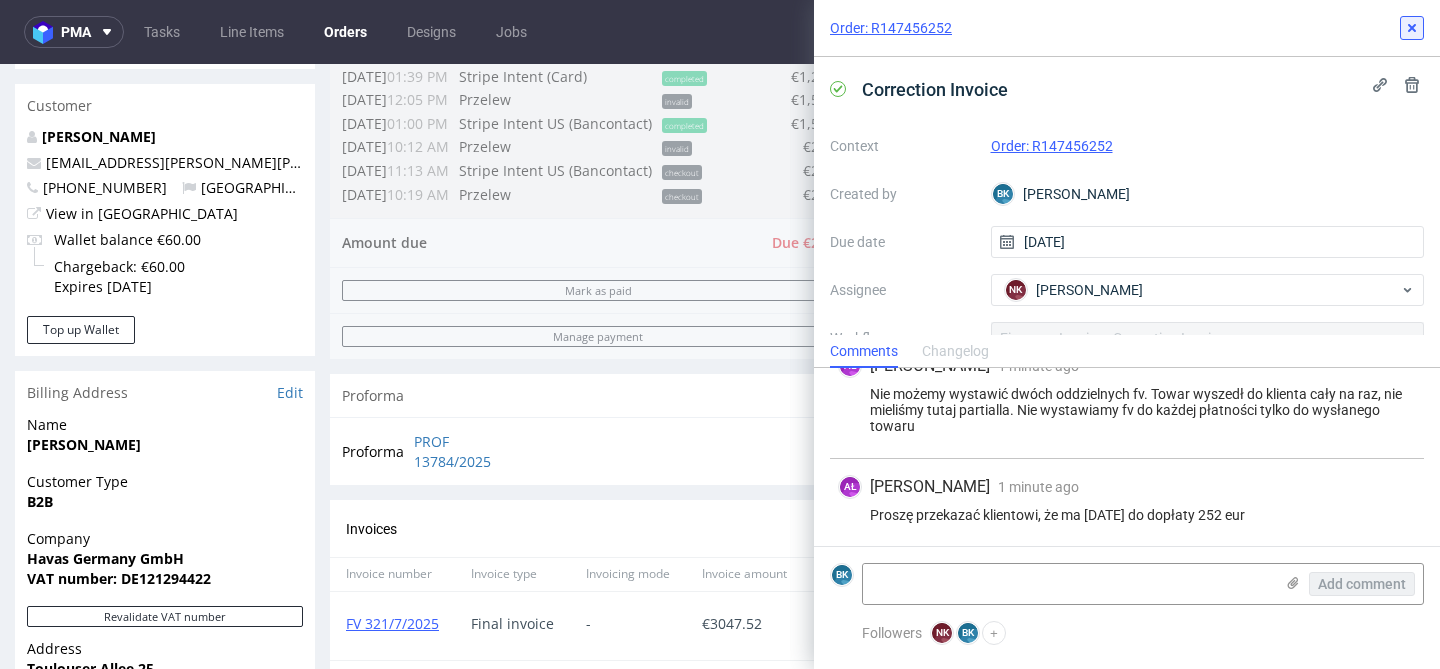click at bounding box center [1412, 28] 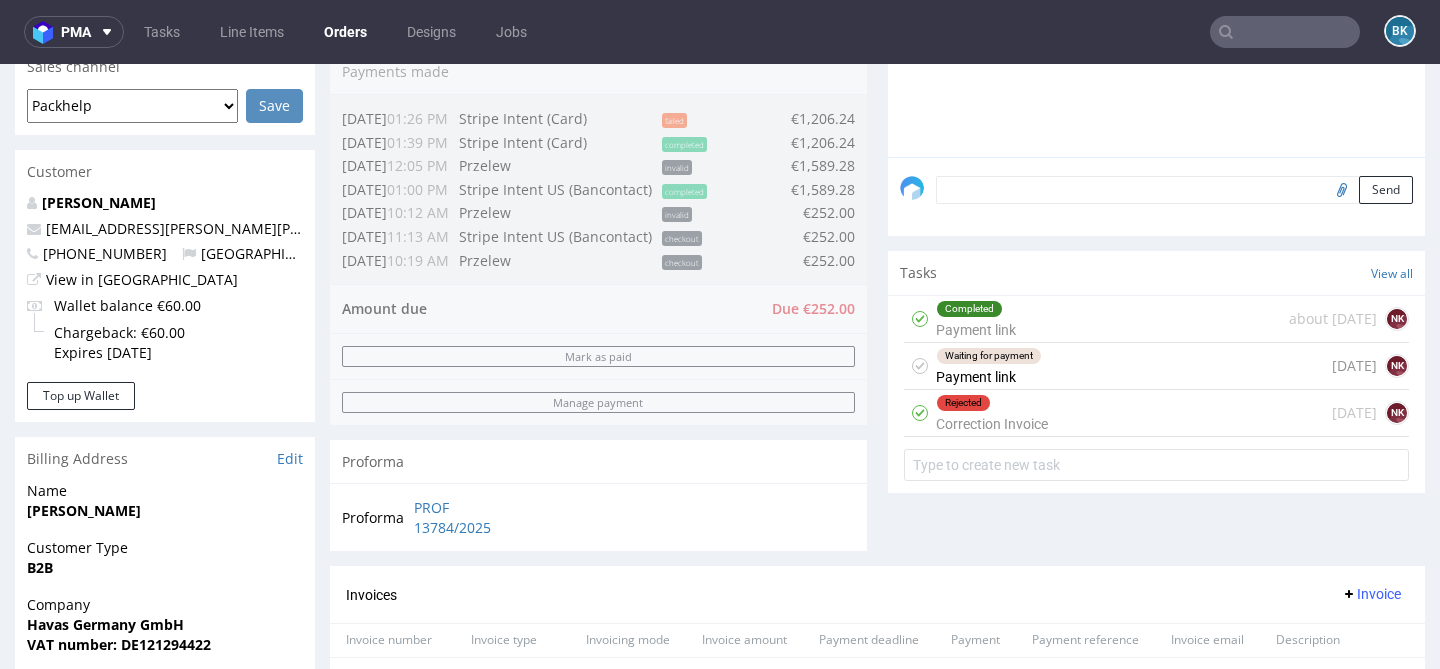 scroll, scrollTop: 532, scrollLeft: 0, axis: vertical 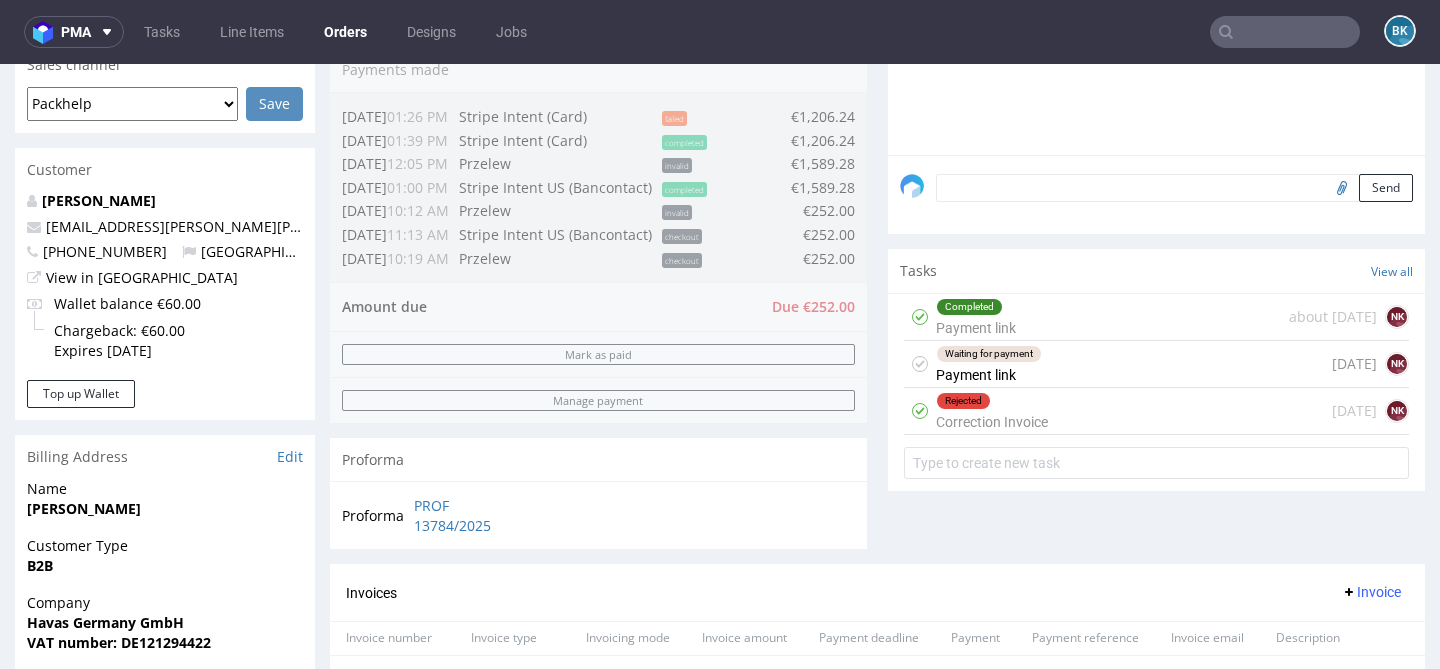 click on "Waiting for payment Payment link [DATE] NK" at bounding box center [1156, 364] 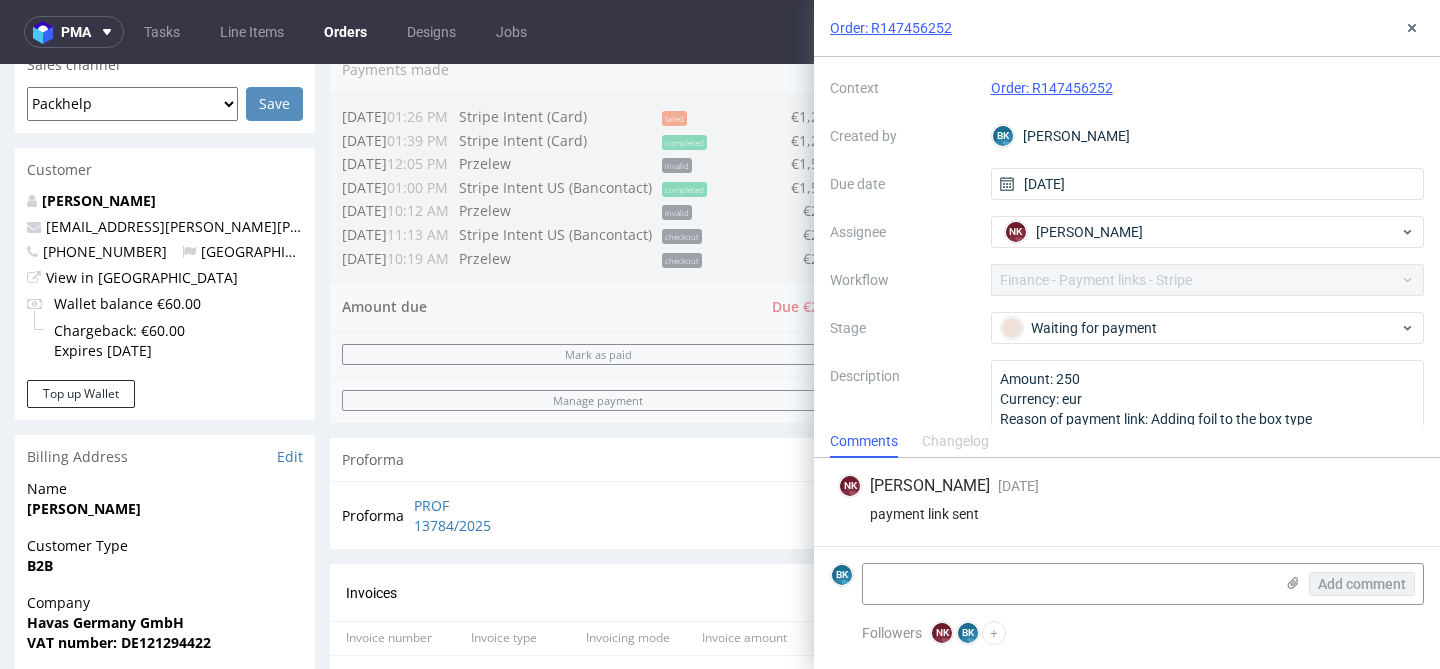 scroll, scrollTop: 105, scrollLeft: 0, axis: vertical 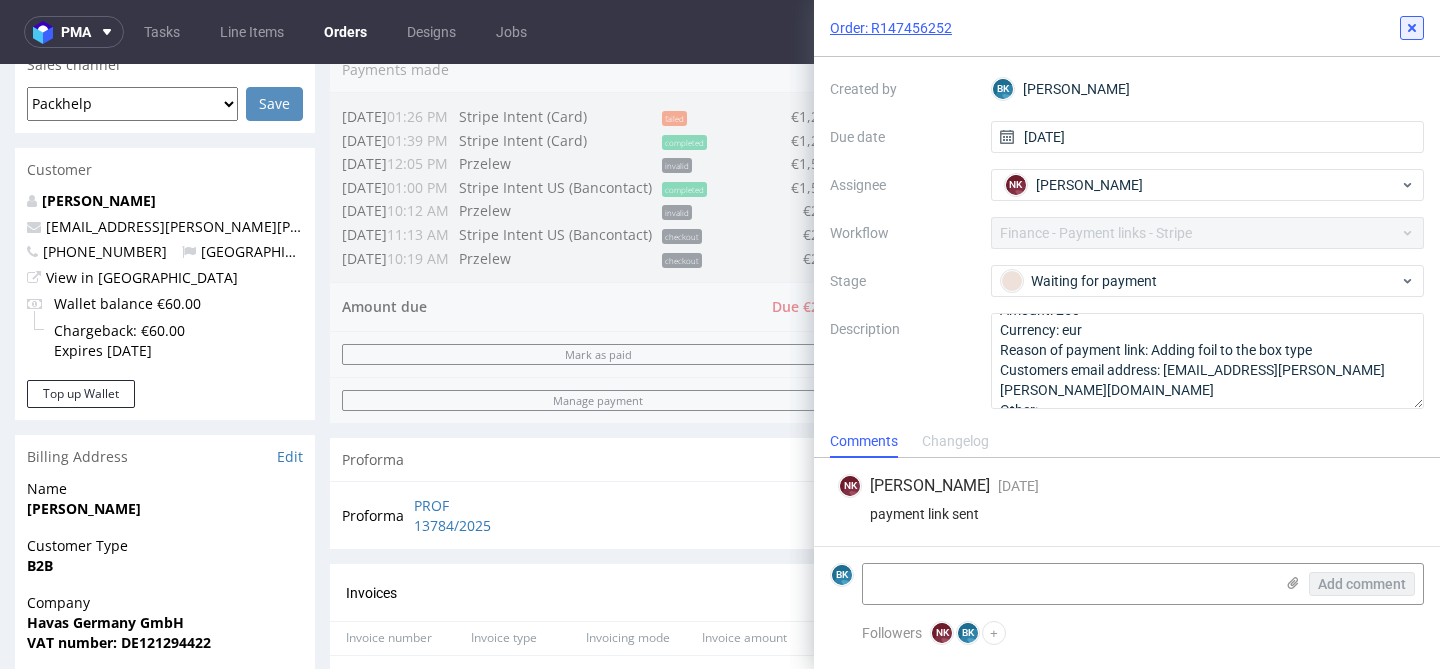 click 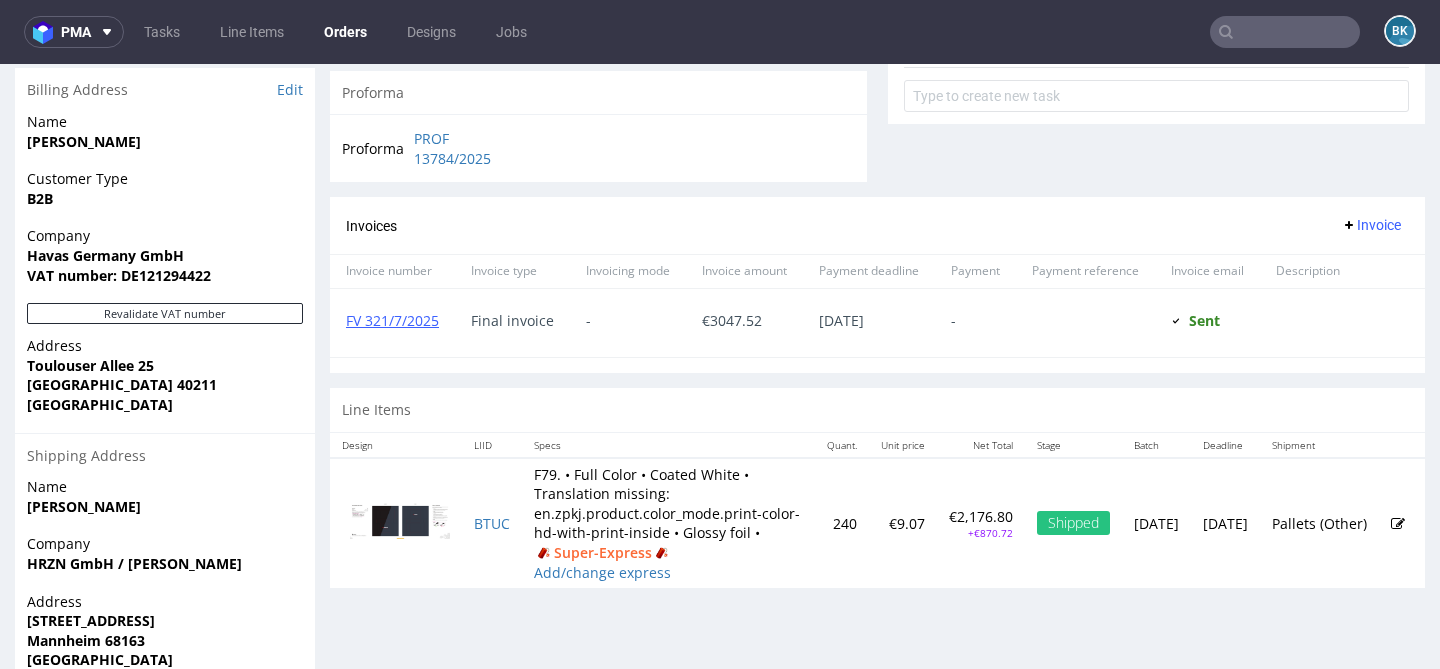 scroll, scrollTop: 980, scrollLeft: 0, axis: vertical 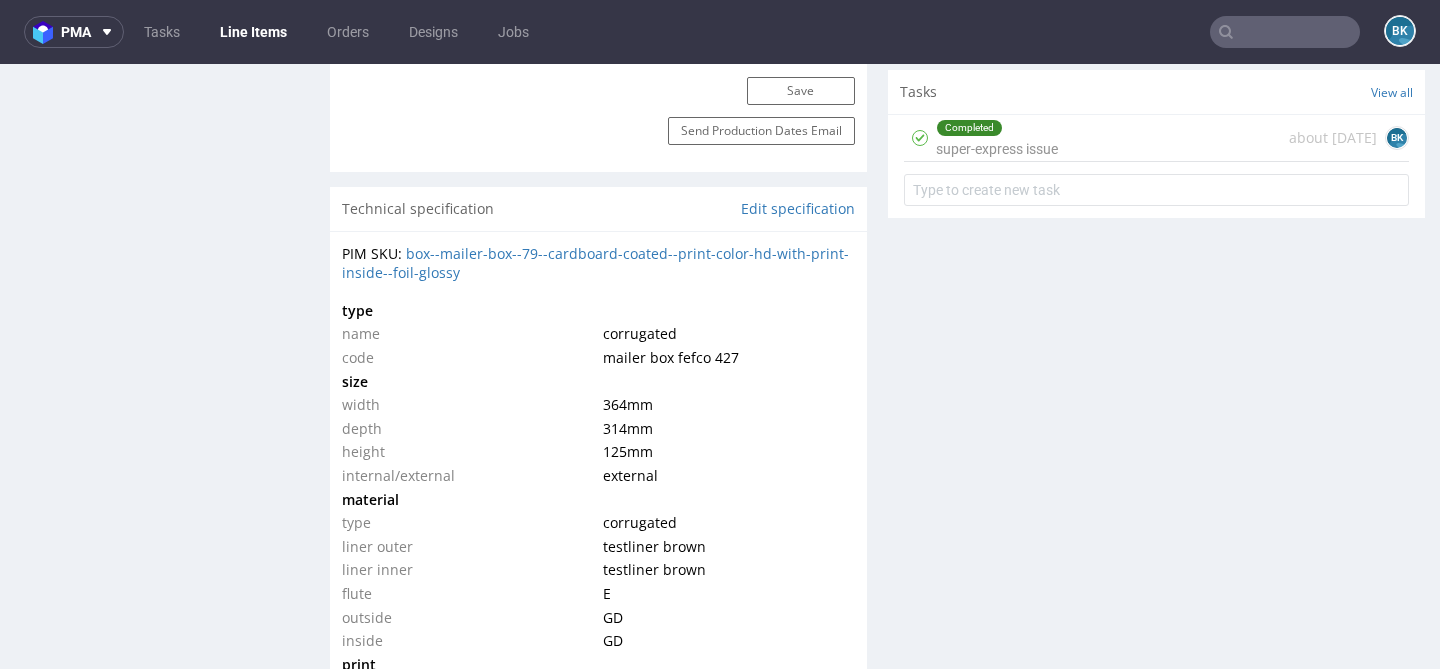click on "Completed super-express issue about 1 month ago BK" at bounding box center (1156, 138) 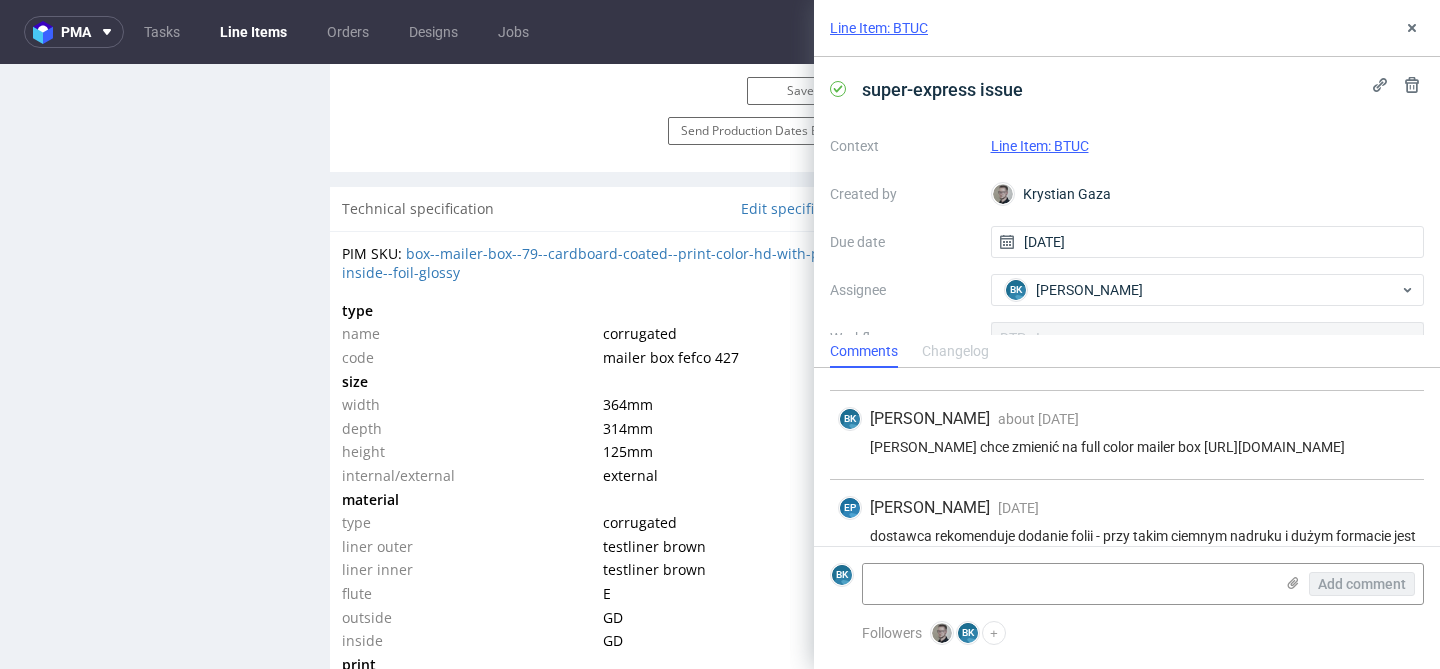 scroll, scrollTop: 665, scrollLeft: 0, axis: vertical 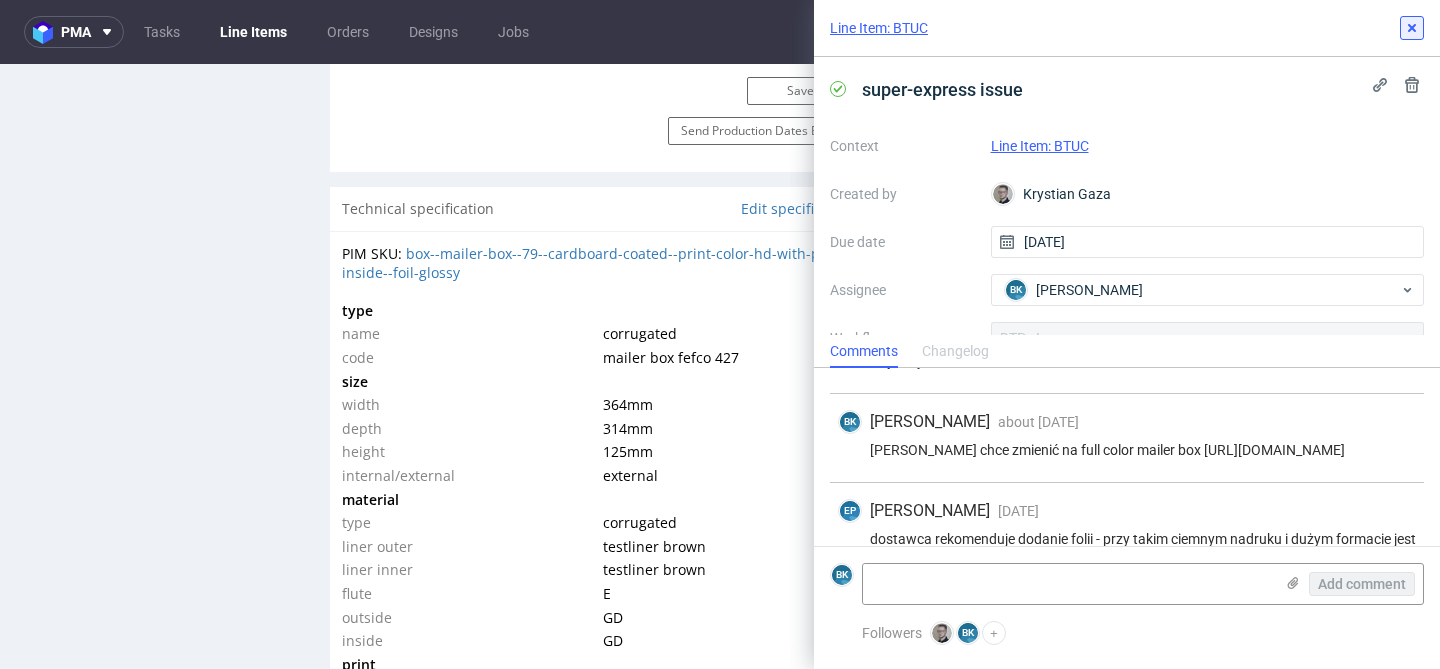click 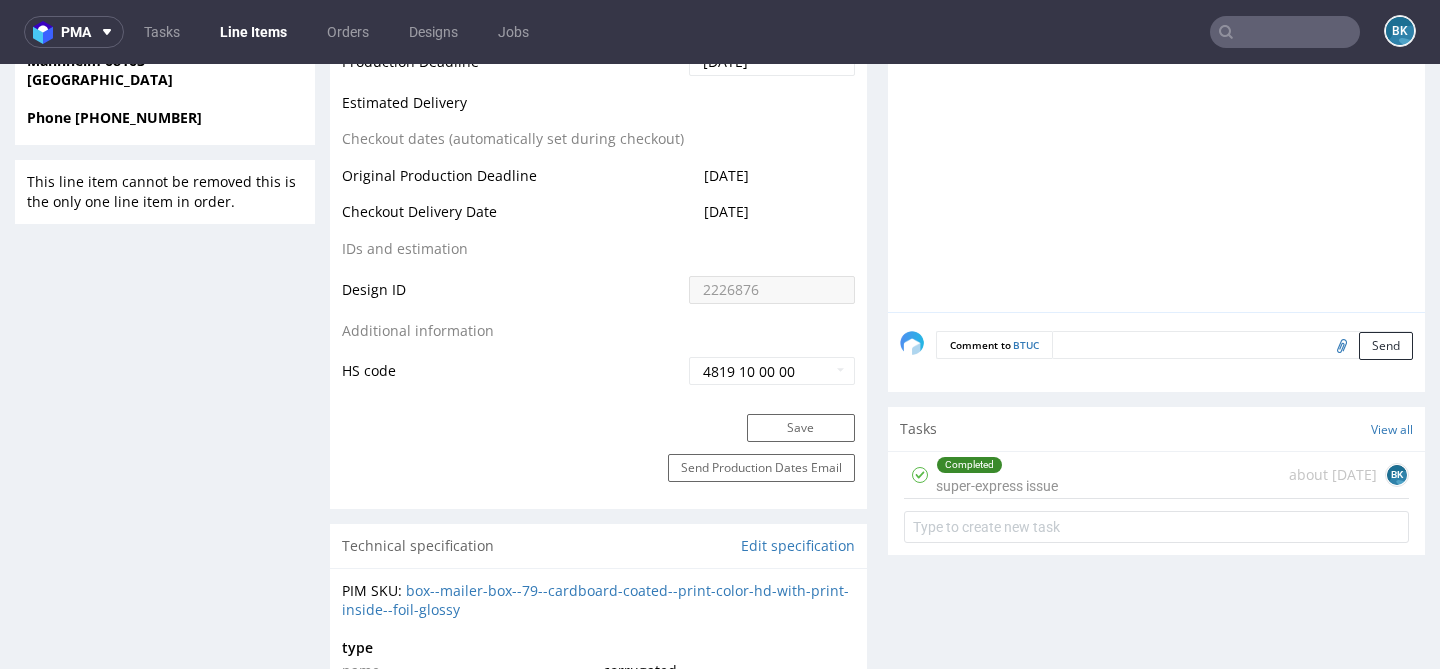 scroll, scrollTop: 0, scrollLeft: 0, axis: both 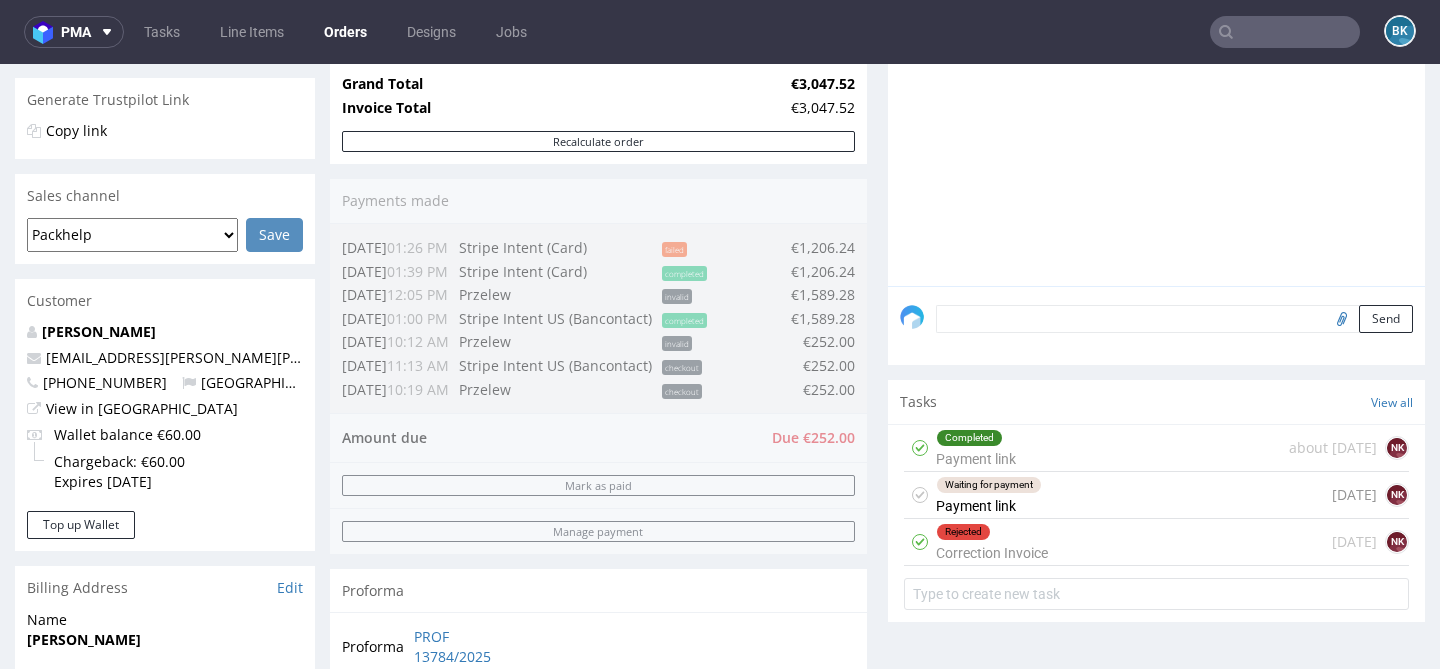 click on "Rejected Correction Invoice" at bounding box center [992, 542] 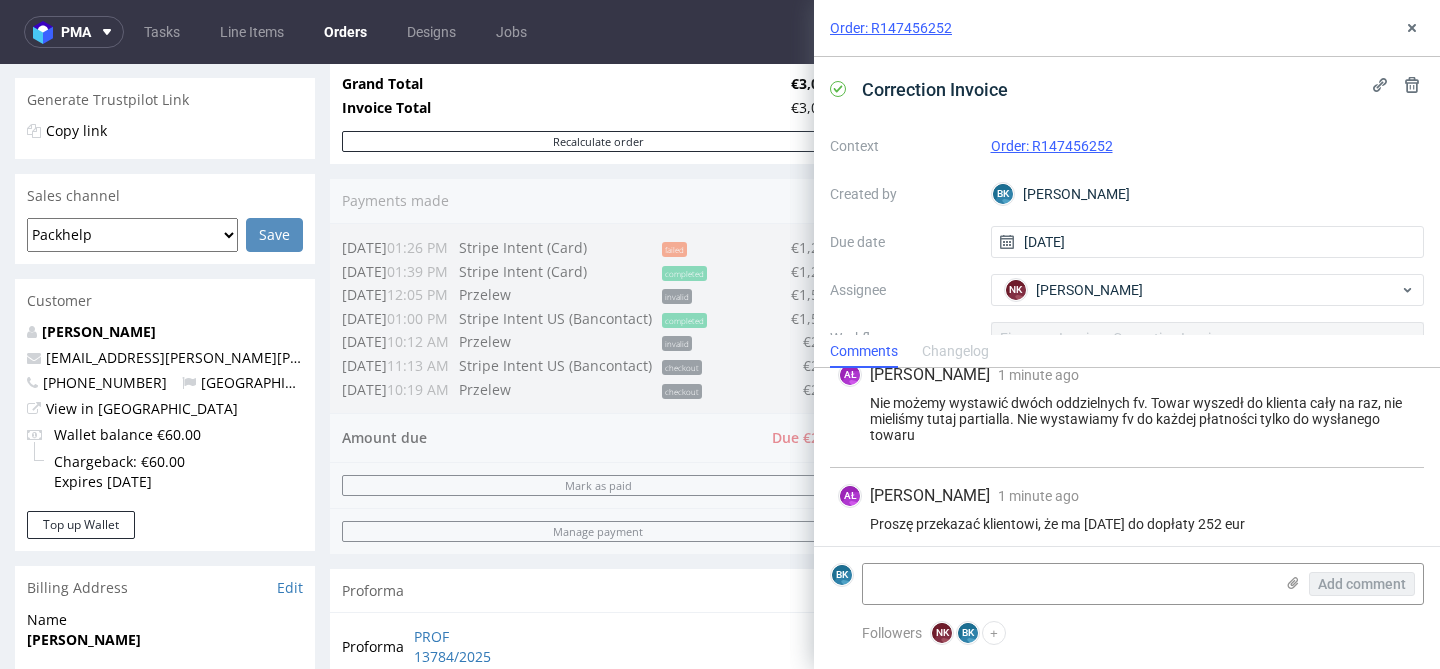 scroll, scrollTop: 199, scrollLeft: 0, axis: vertical 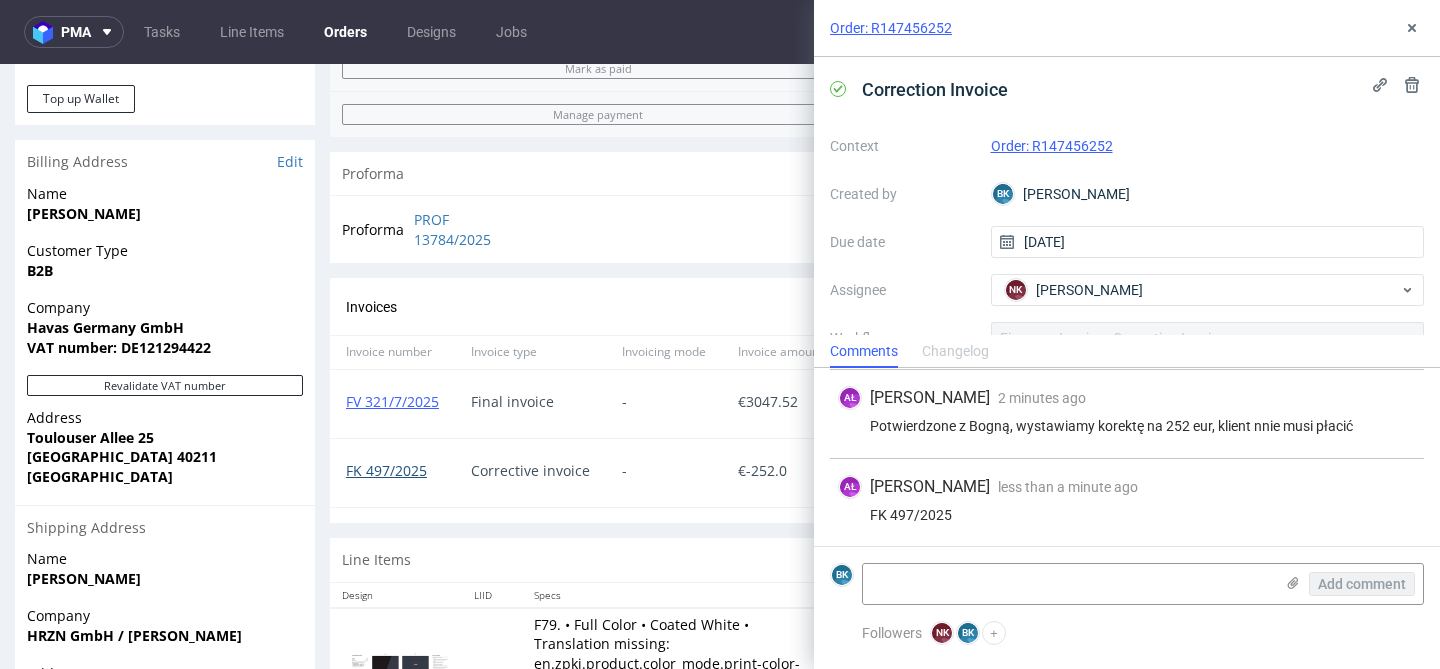 click on "FK 497/2025" at bounding box center [386, 470] 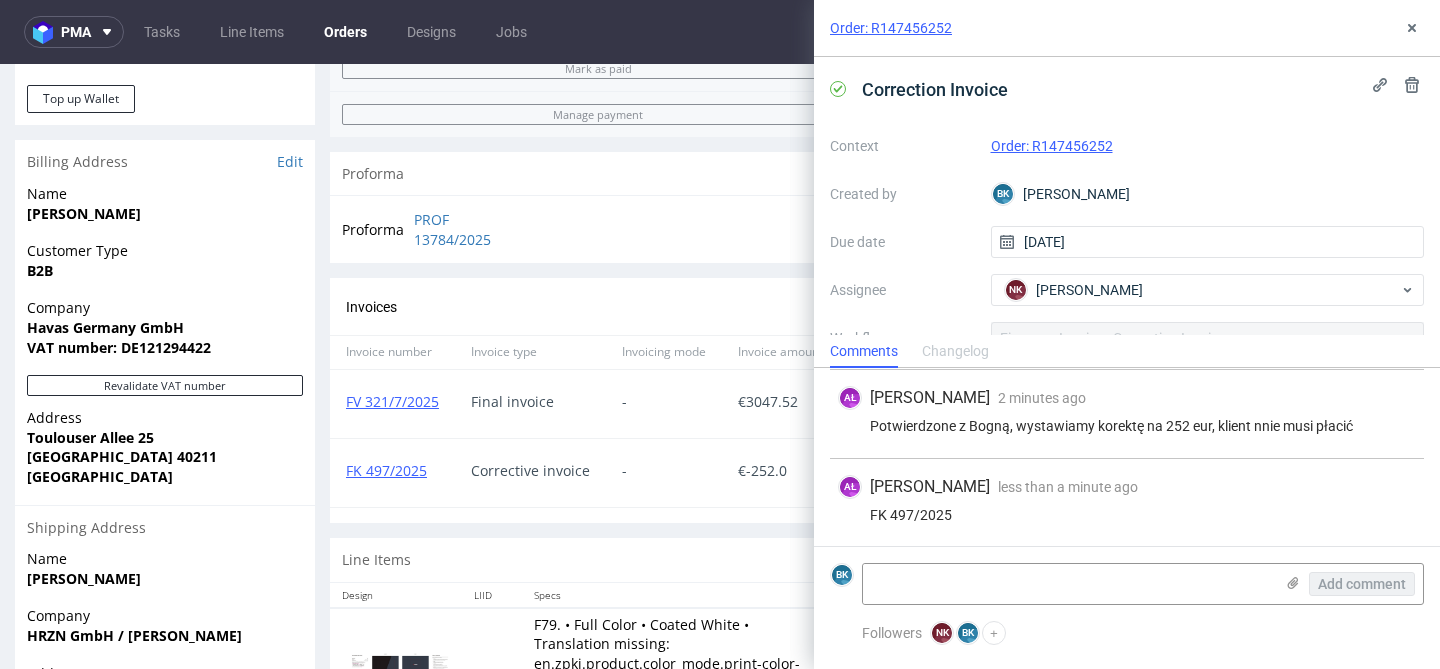 click on "Order: R147456252" at bounding box center (1052, 146) 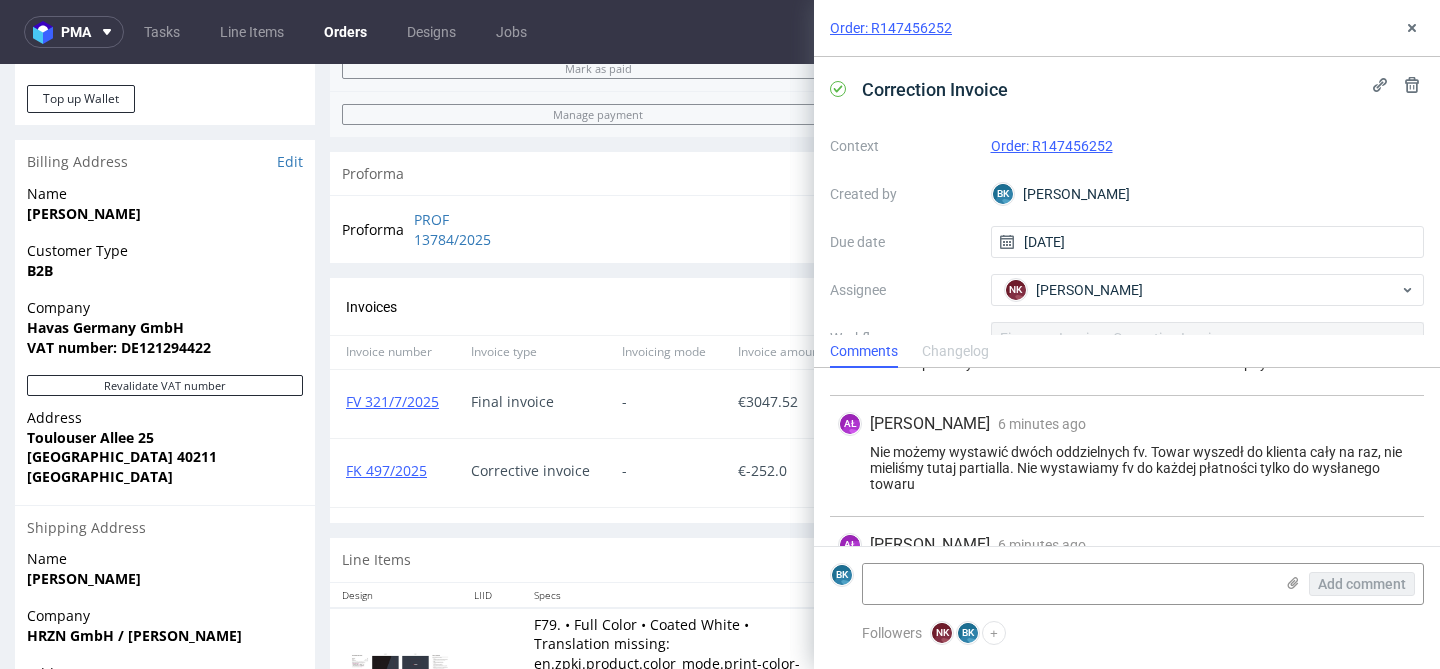 scroll, scrollTop: 147, scrollLeft: 0, axis: vertical 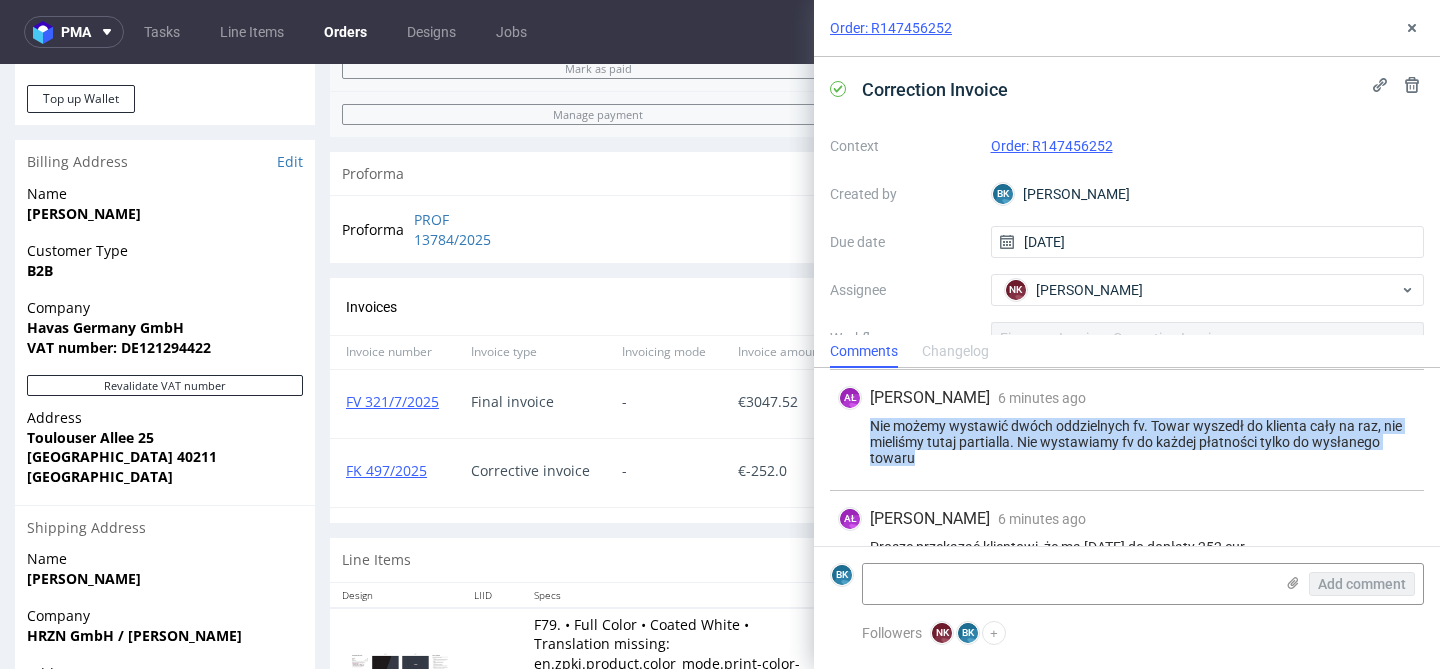 drag, startPoint x: 871, startPoint y: 421, endPoint x: 936, endPoint y: 463, distance: 77.388626 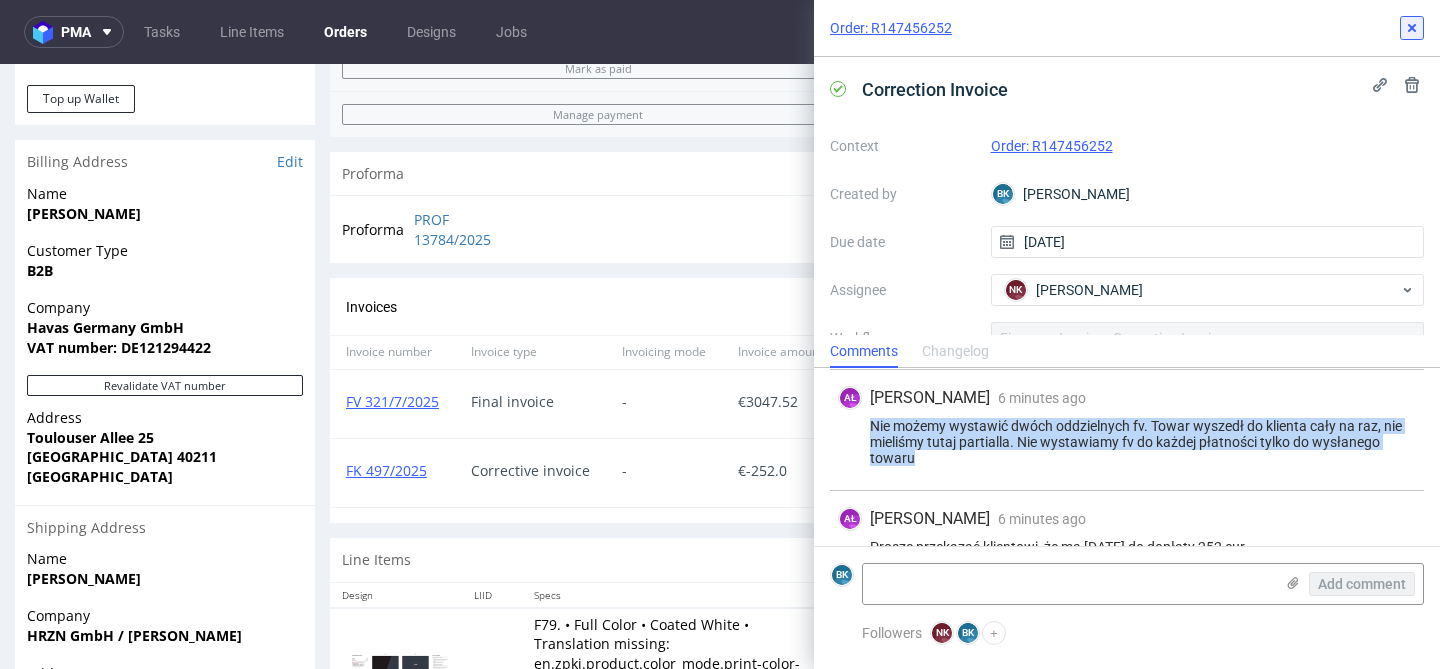 click 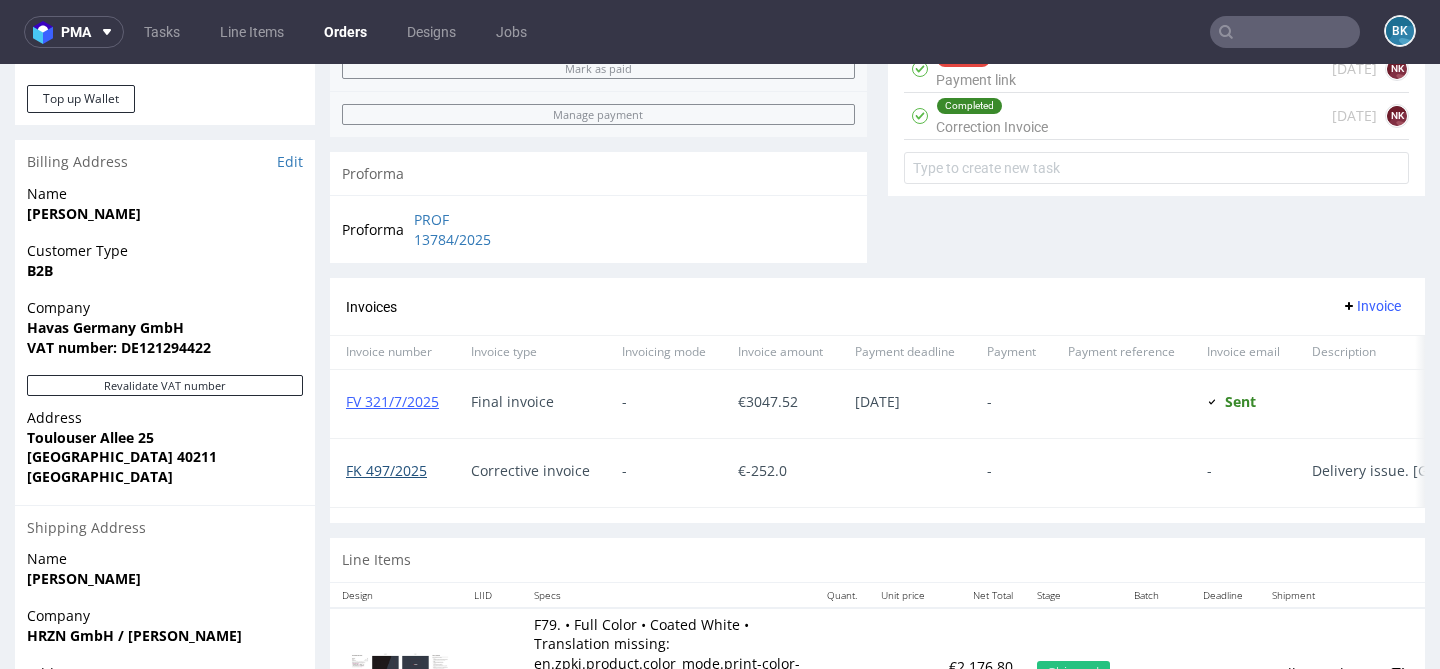 click on "FK 497/2025" at bounding box center (386, 470) 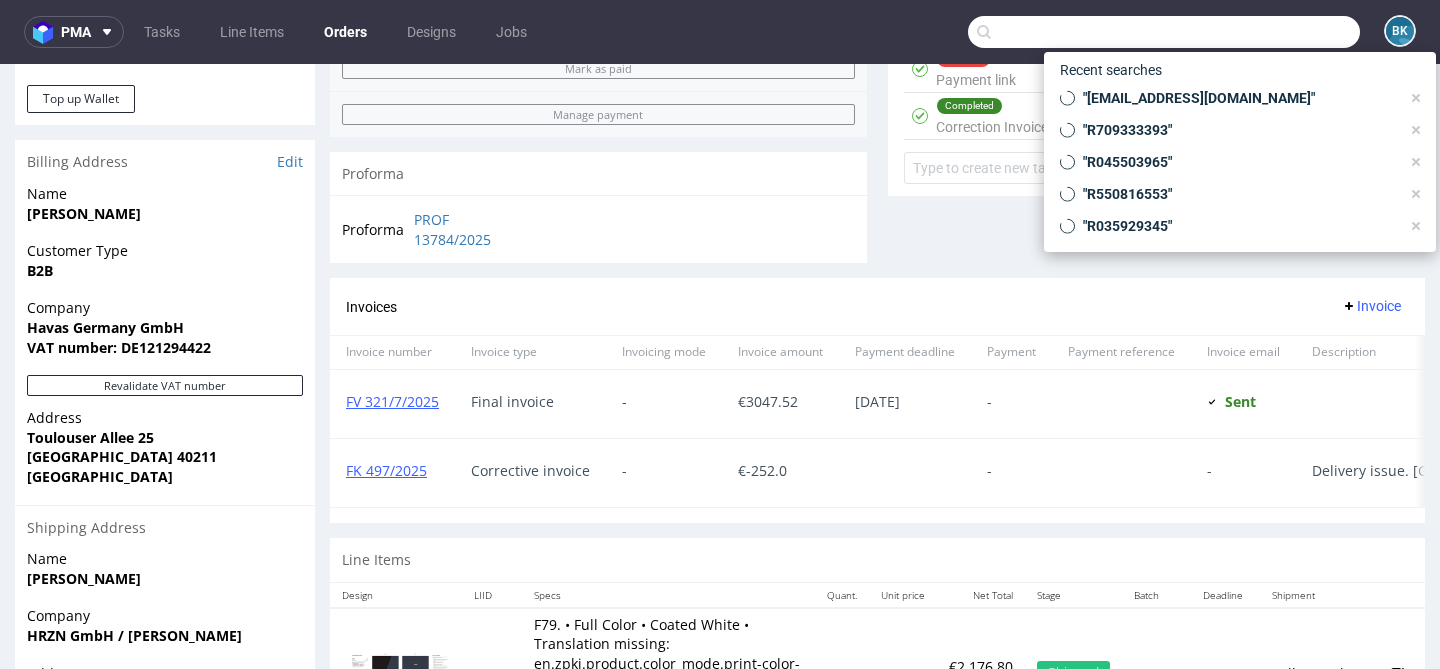click at bounding box center [1164, 32] 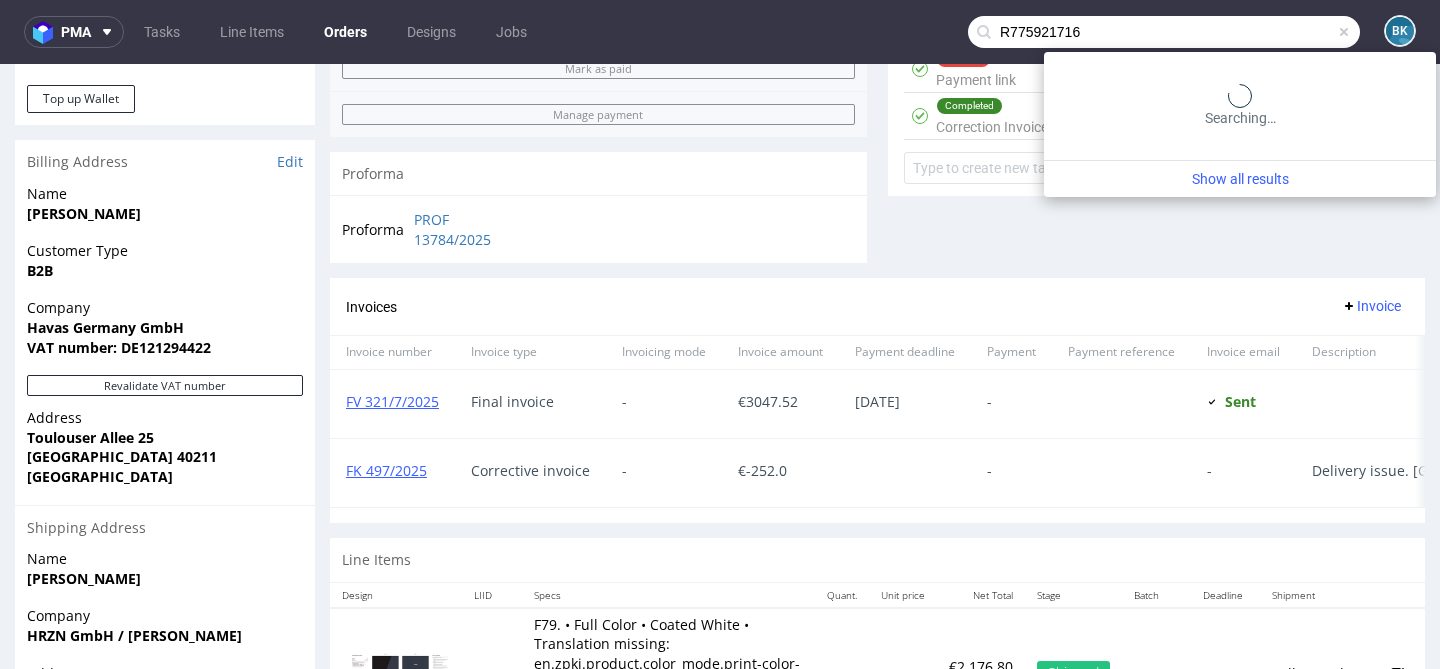 type on "R775921716" 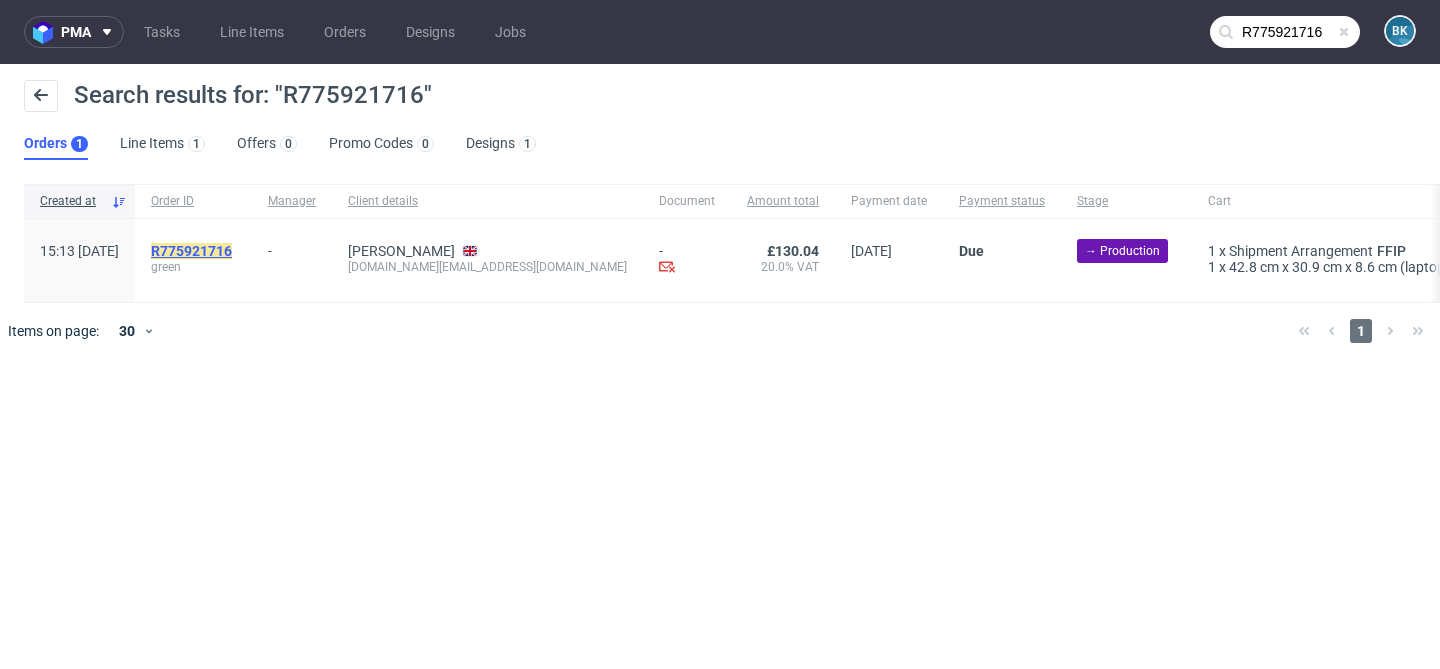 click on "R775921716" 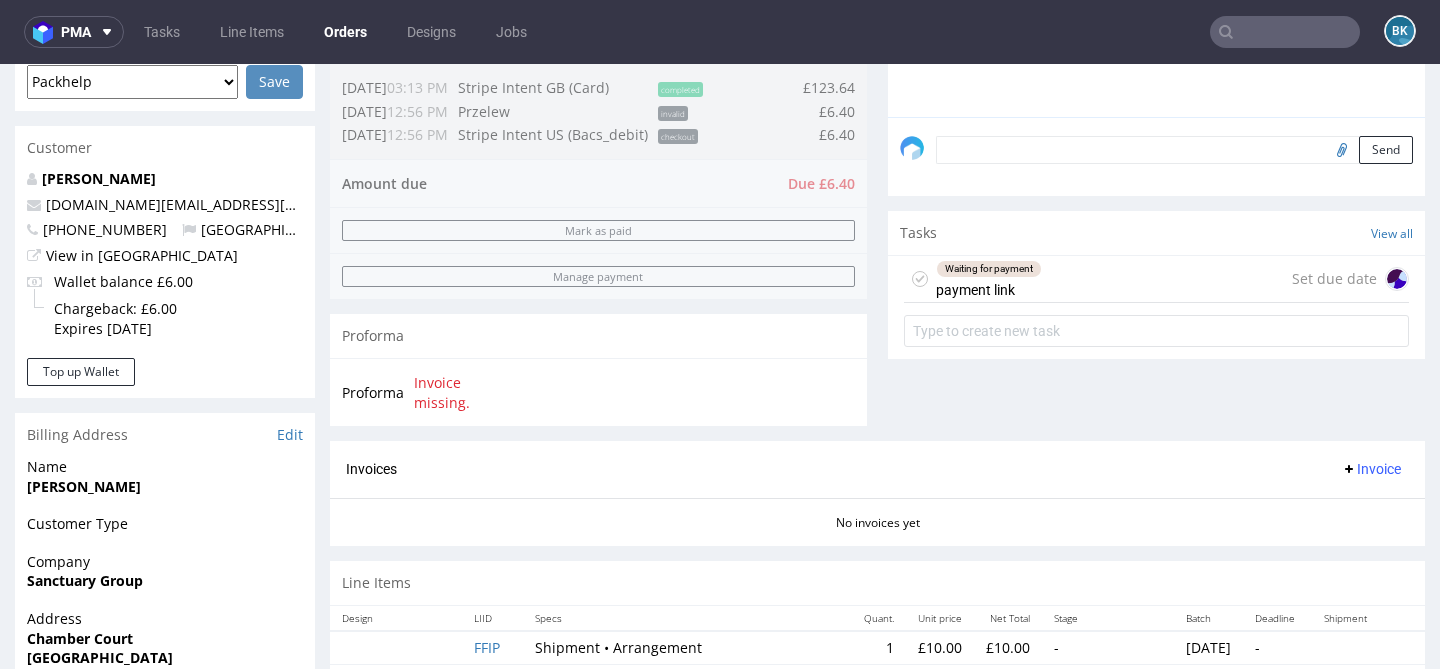 scroll, scrollTop: 587, scrollLeft: 0, axis: vertical 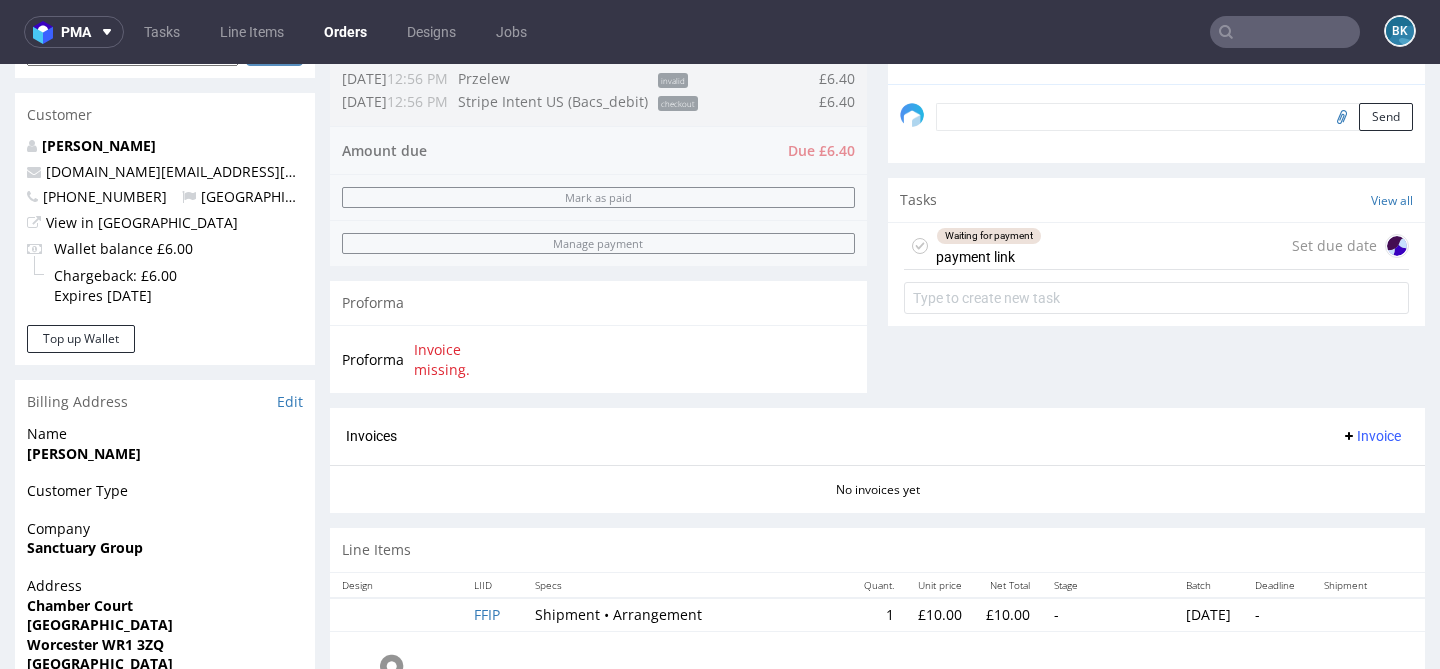 click on "Waiting for payment payment link Set due date" at bounding box center [1156, 246] 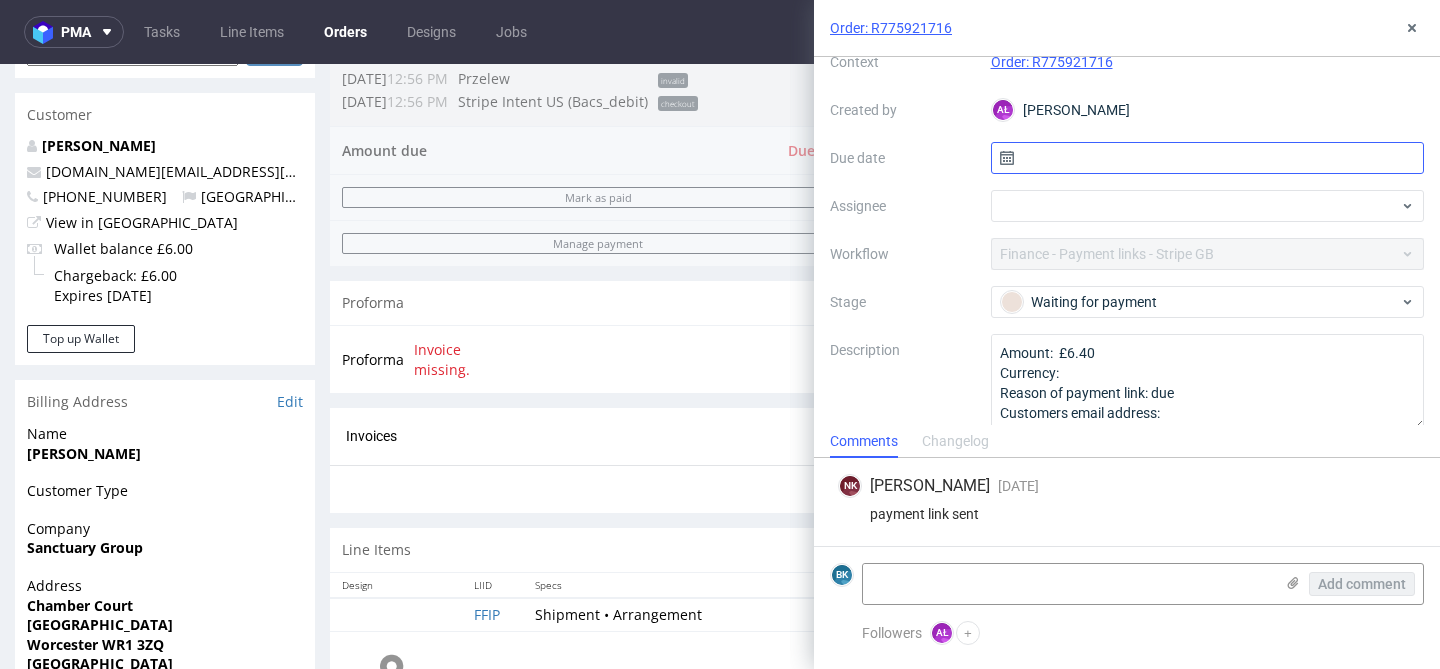 scroll, scrollTop: 105, scrollLeft: 0, axis: vertical 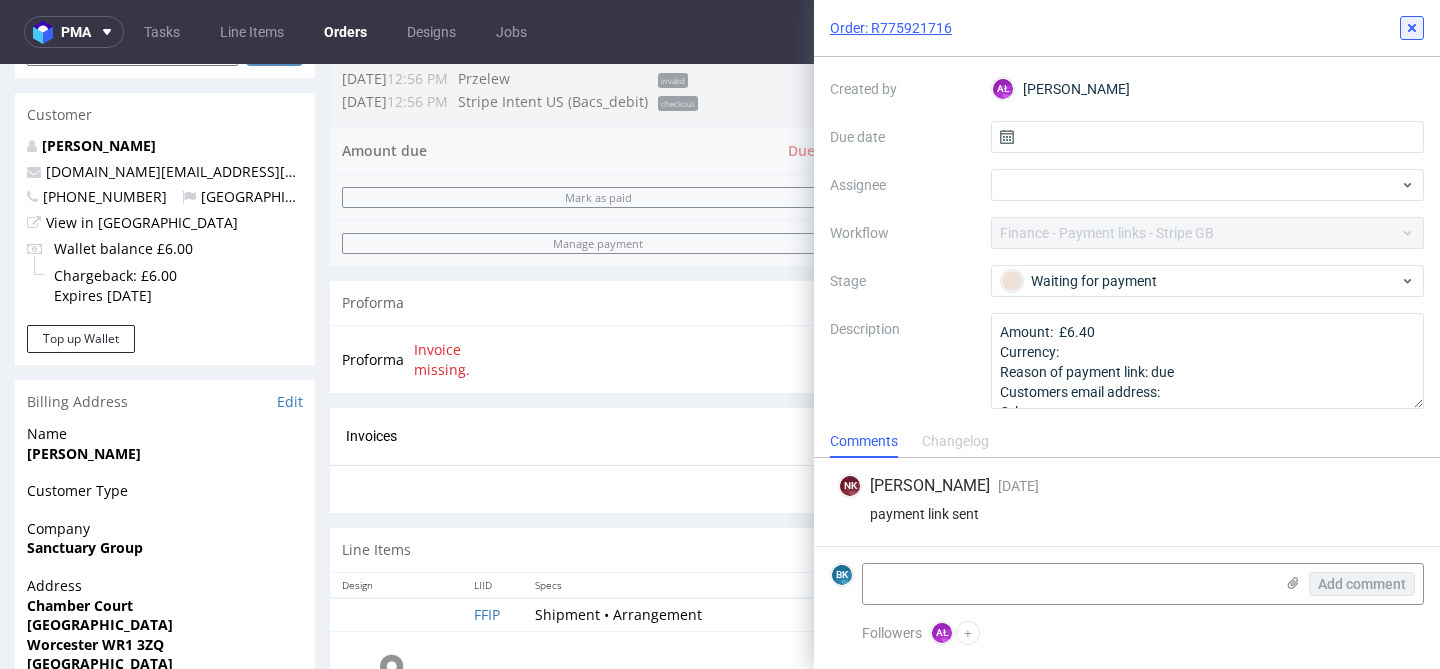 click 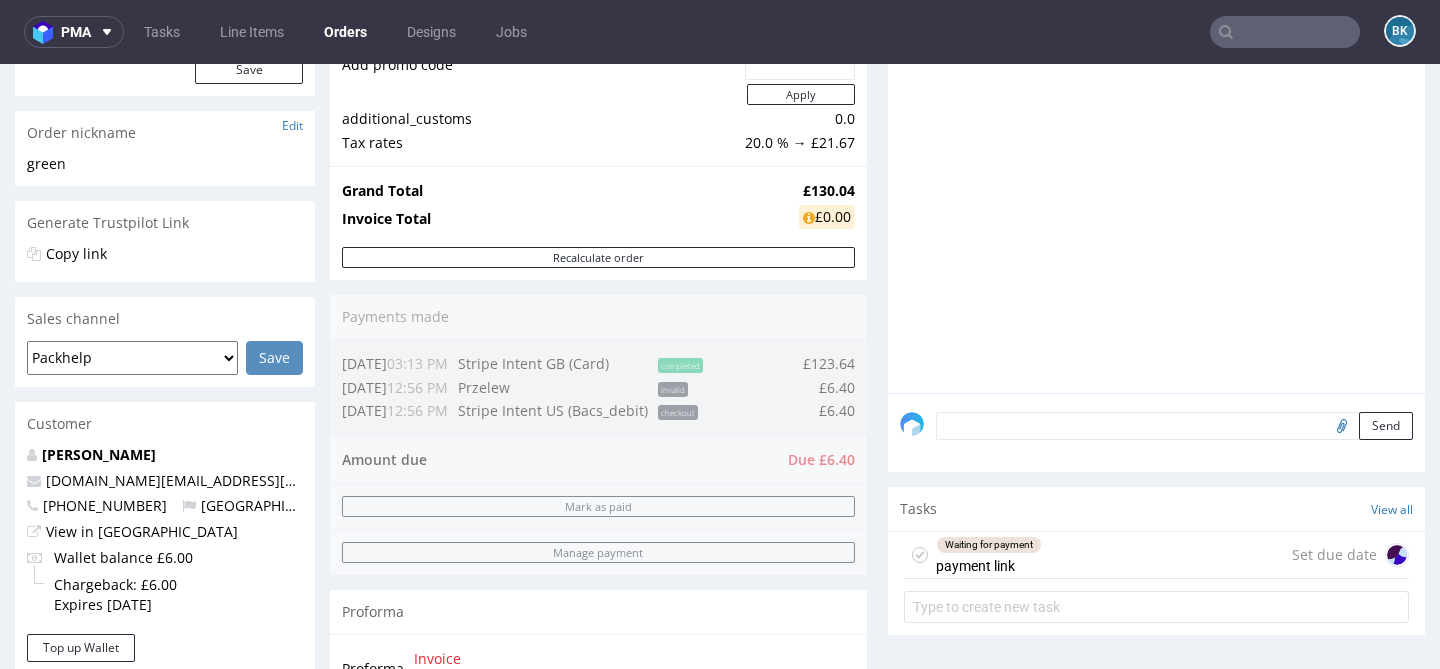 scroll, scrollTop: 277, scrollLeft: 0, axis: vertical 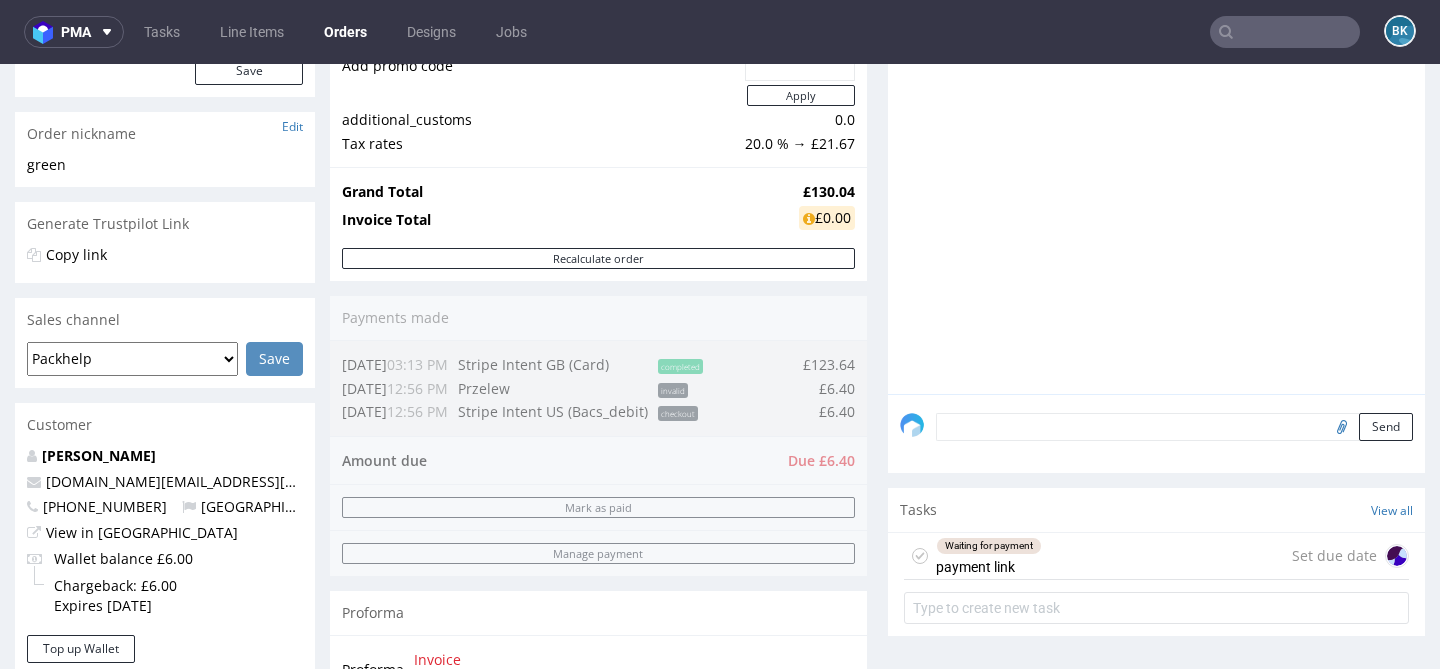 click on "Waiting for payment payment link Set due date" at bounding box center [1156, 556] 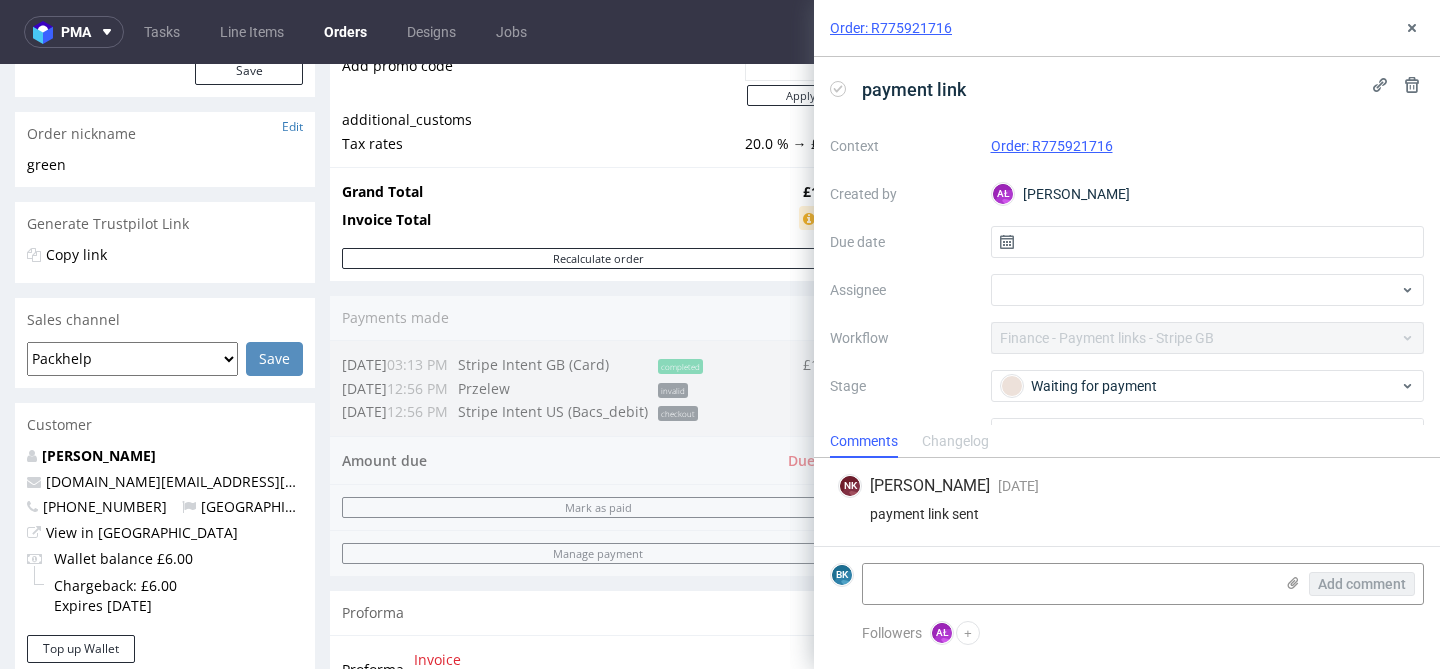 scroll, scrollTop: 105, scrollLeft: 0, axis: vertical 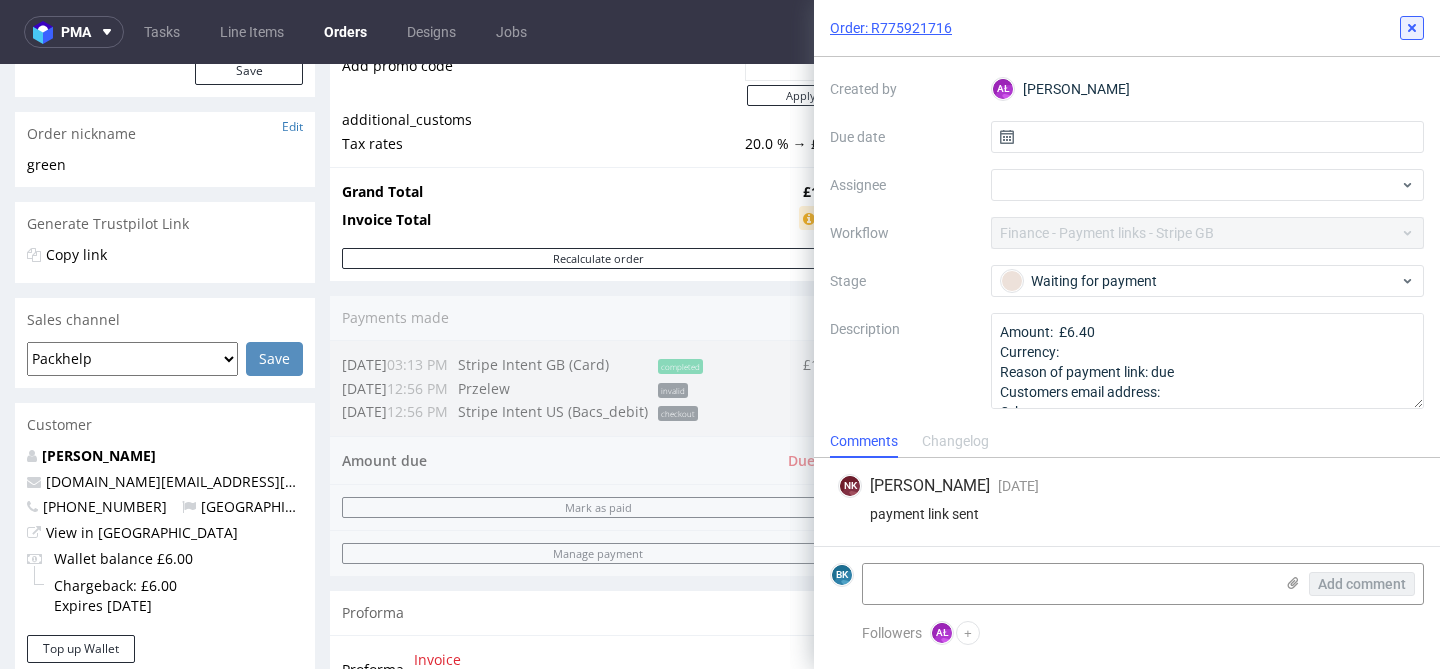 click 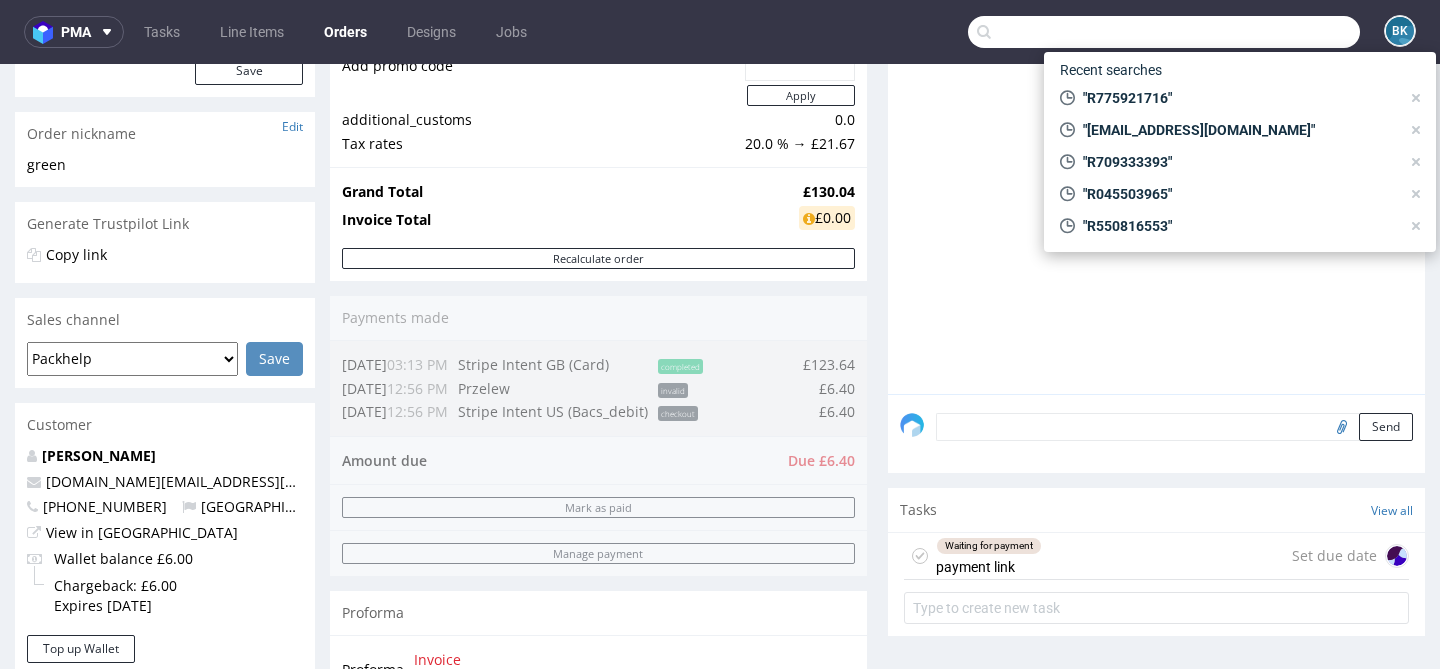click at bounding box center (1164, 32) 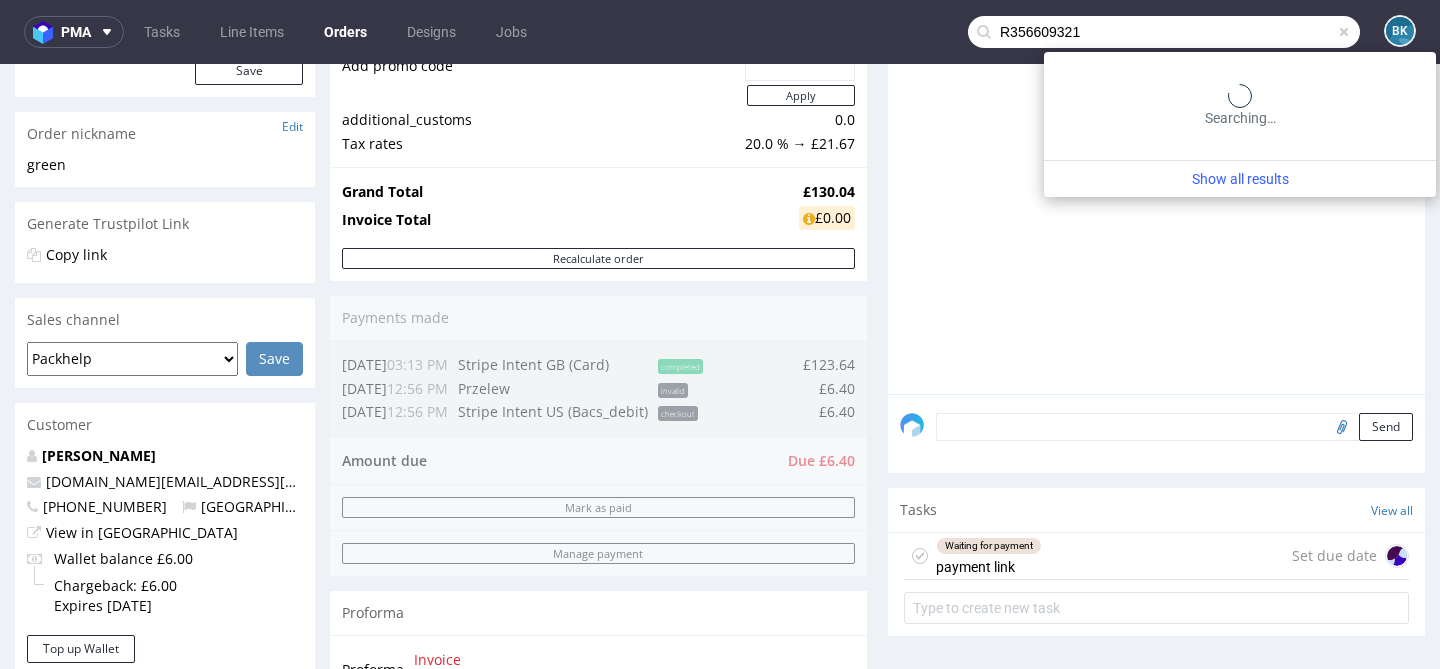 type on "R356609321" 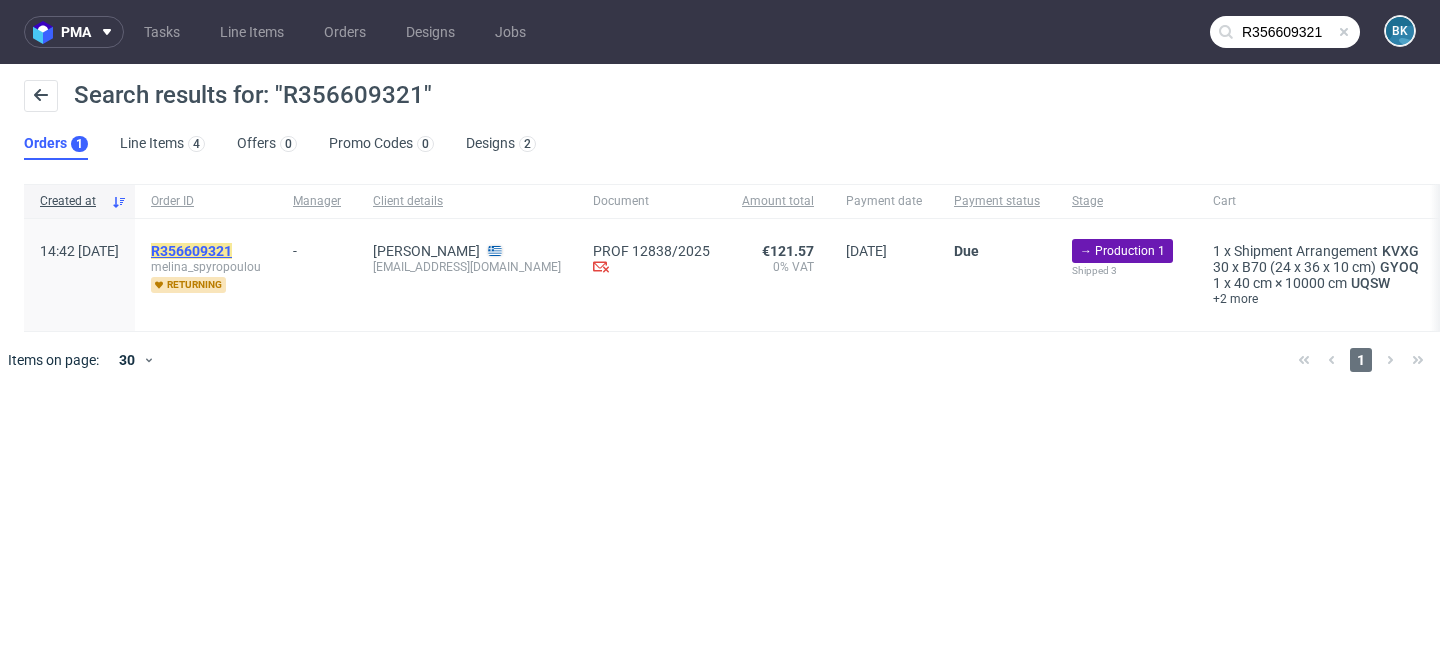 click on "R356609321" 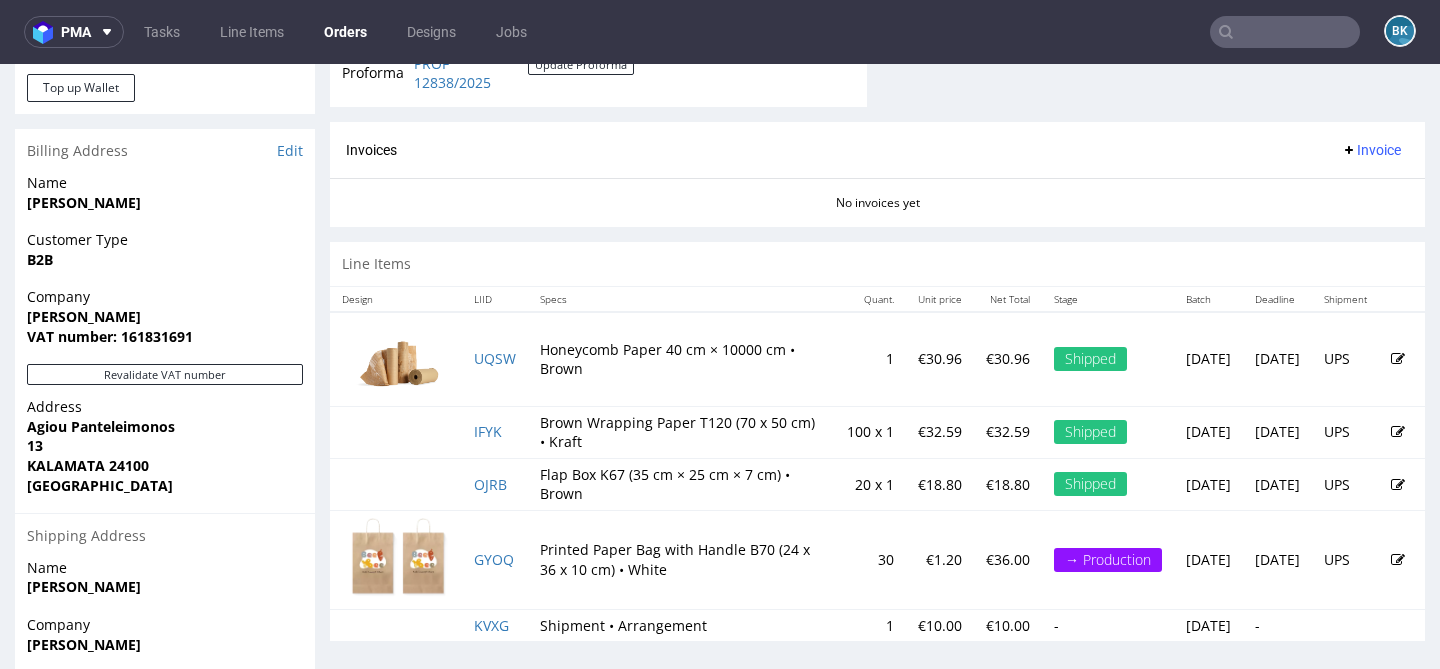 scroll, scrollTop: 1019, scrollLeft: 0, axis: vertical 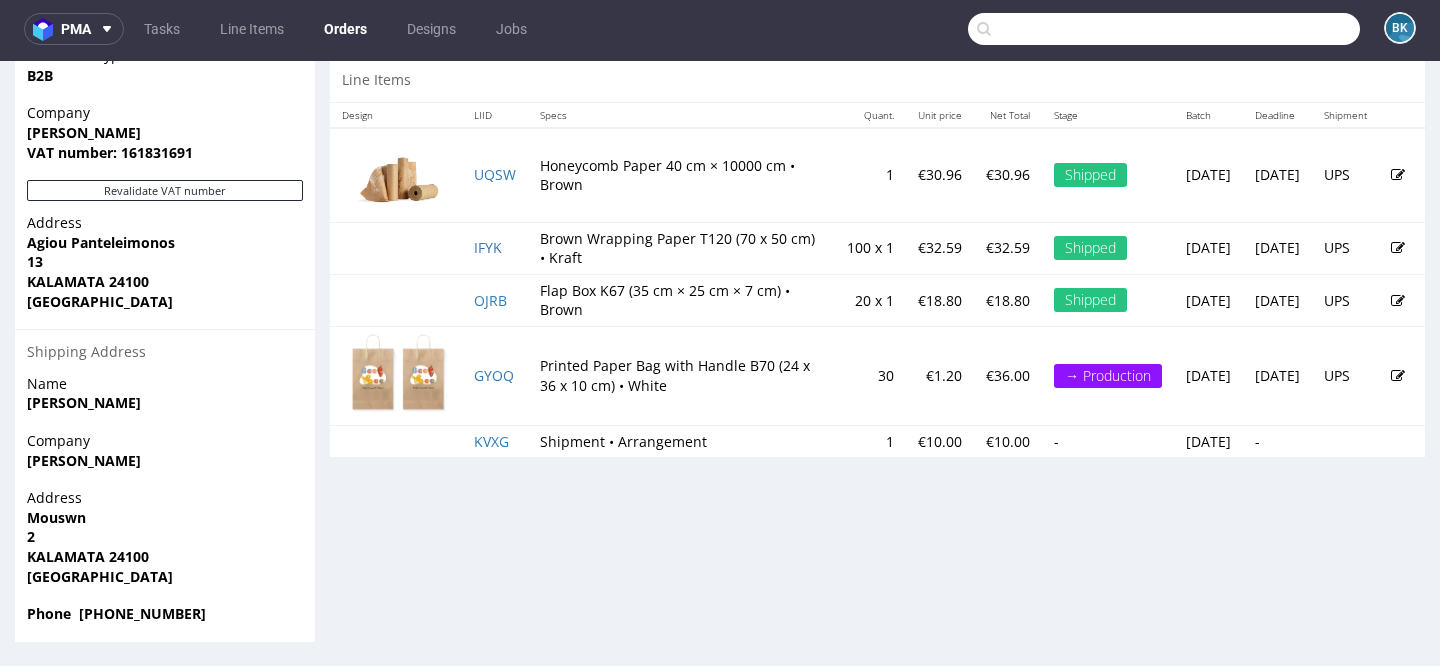 click at bounding box center (1164, 29) 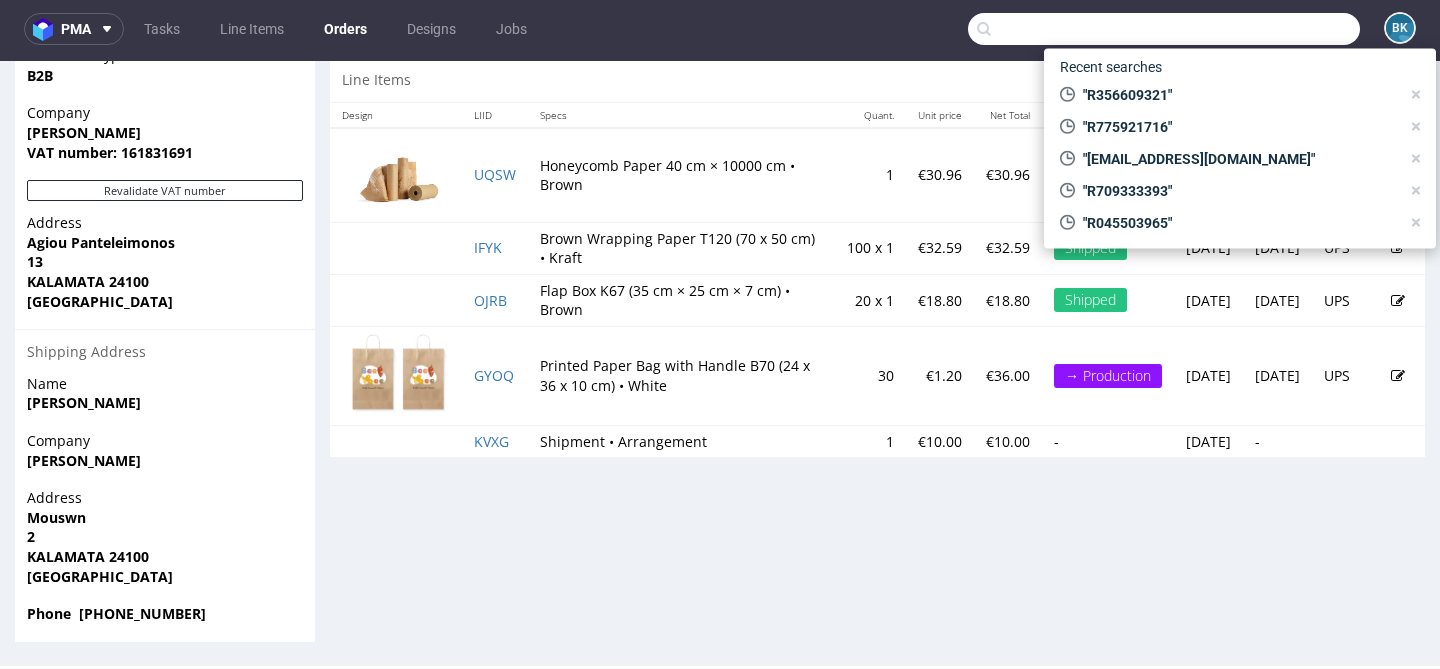 paste on "R253884470" 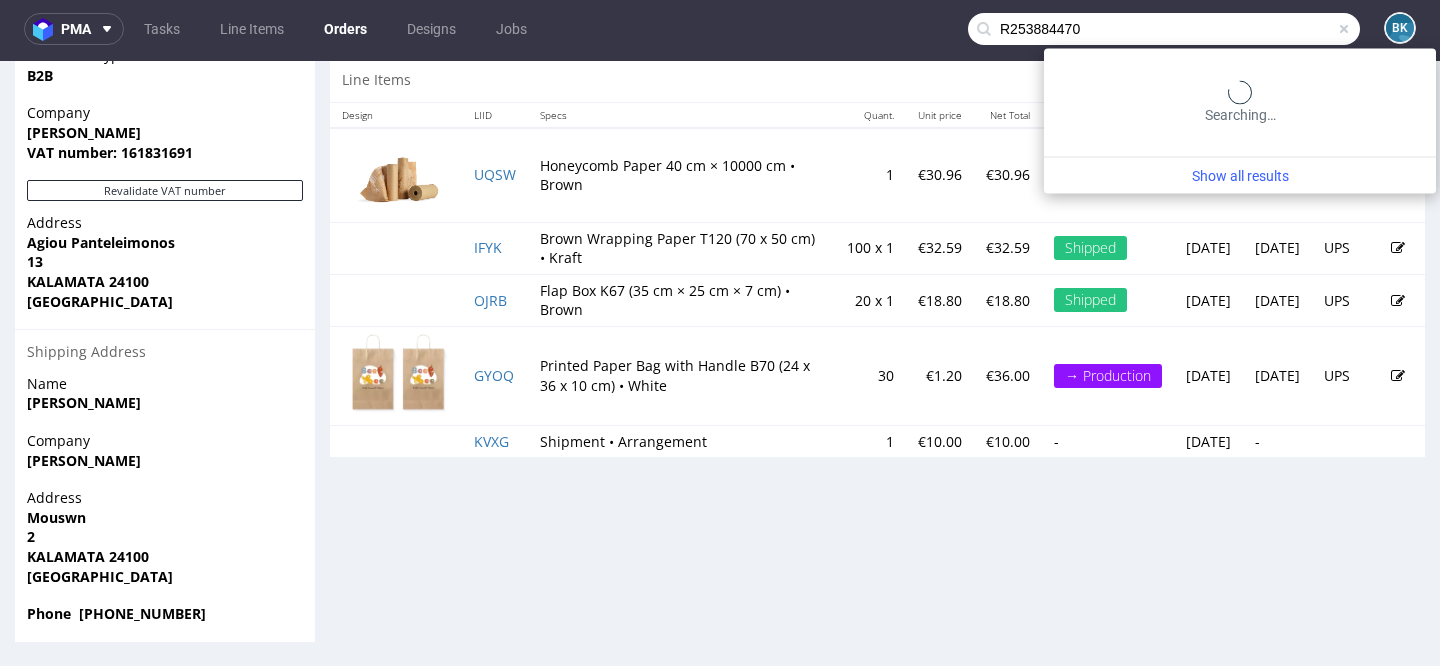 type on "R253884470" 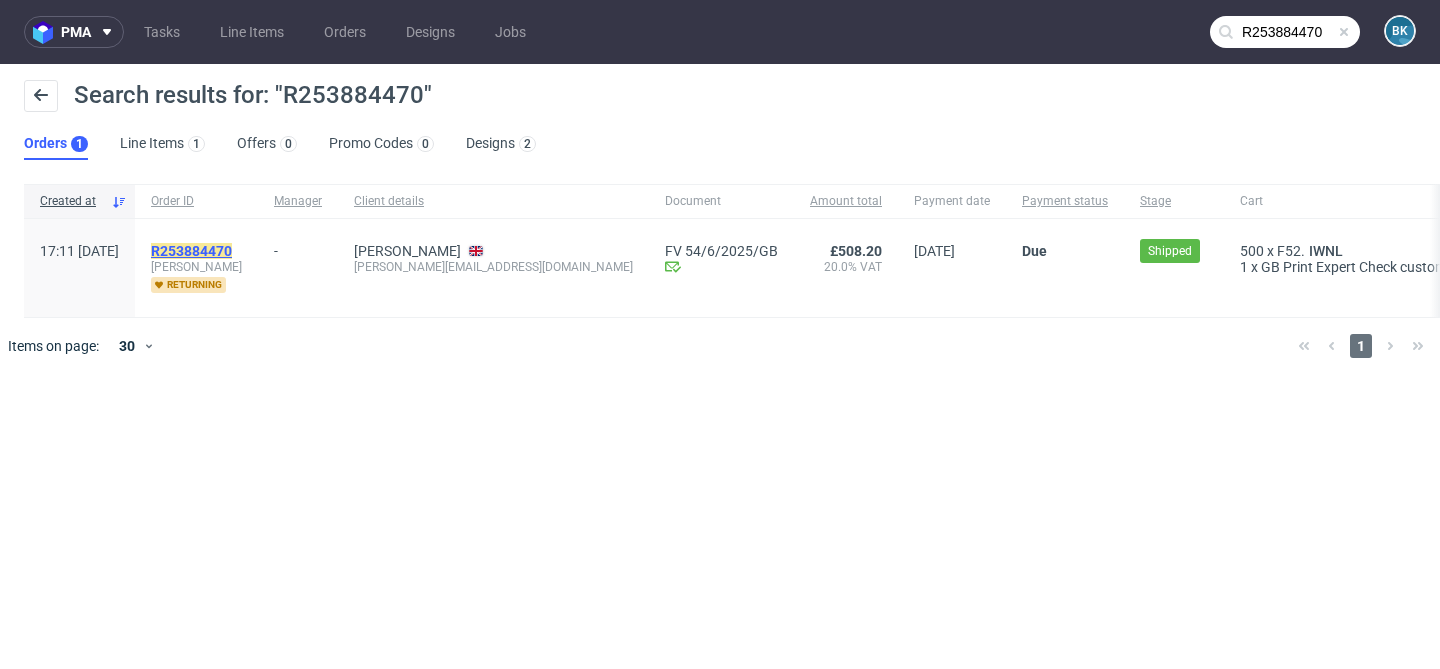 click on "R253884470" 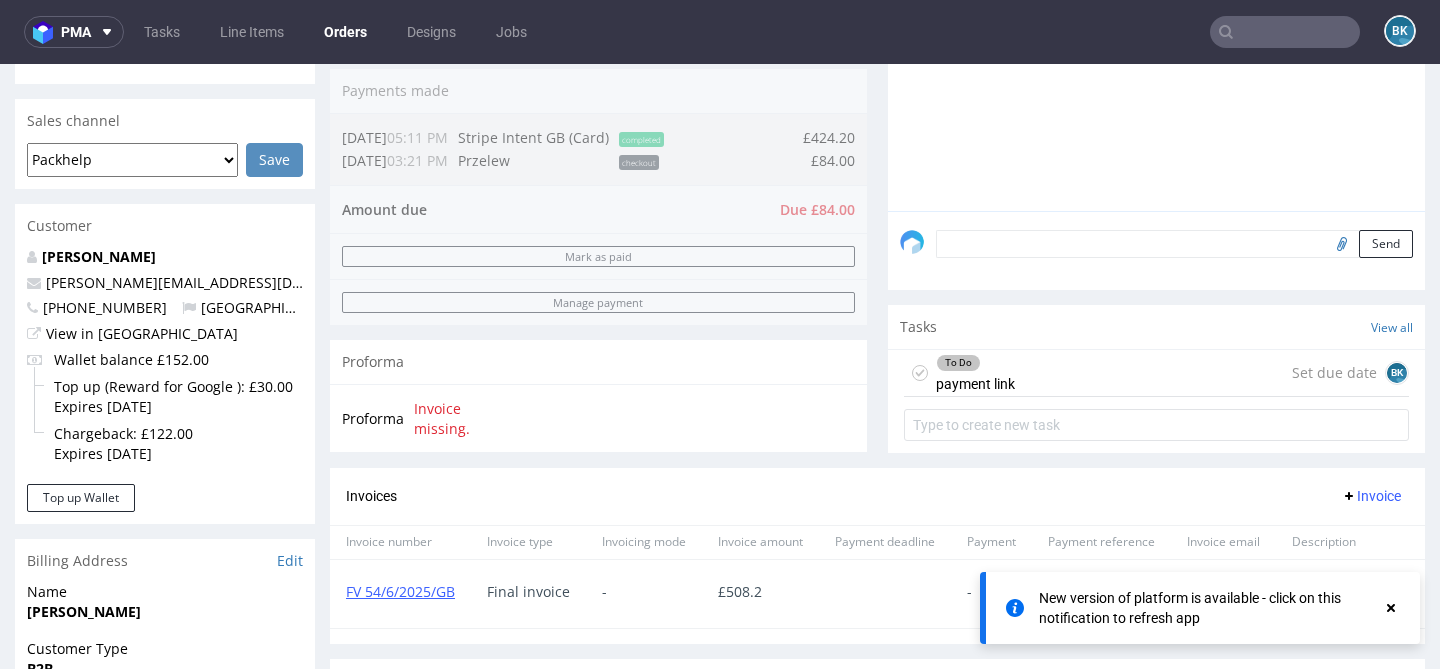 scroll, scrollTop: 492, scrollLeft: 0, axis: vertical 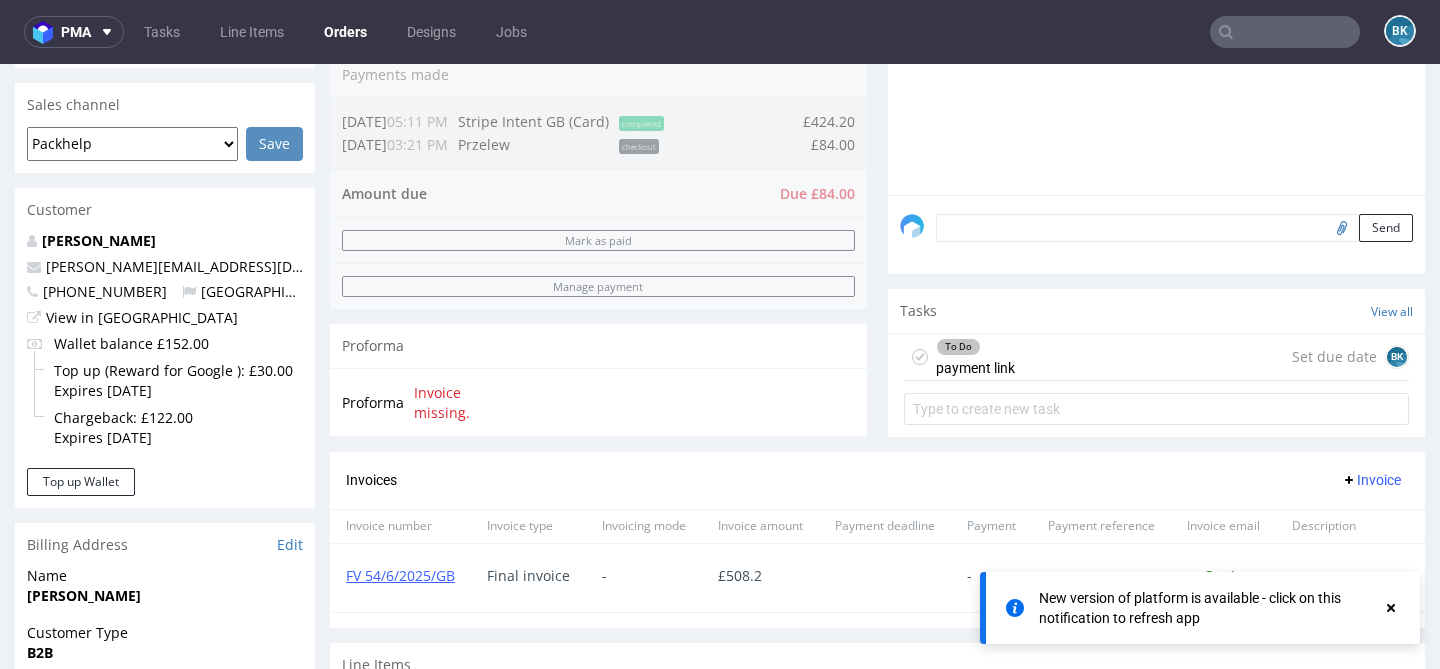 click on "To Do payment link Set due date BK" at bounding box center [1156, 357] 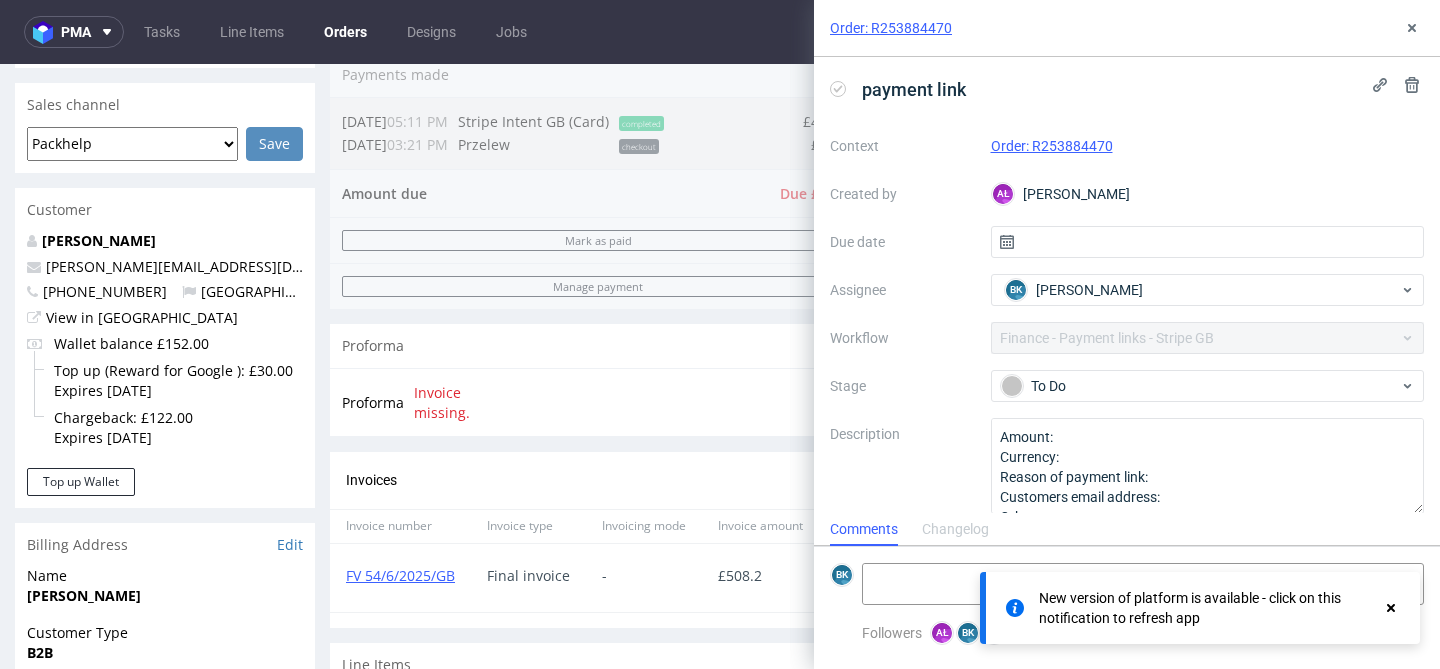 scroll, scrollTop: 16, scrollLeft: 0, axis: vertical 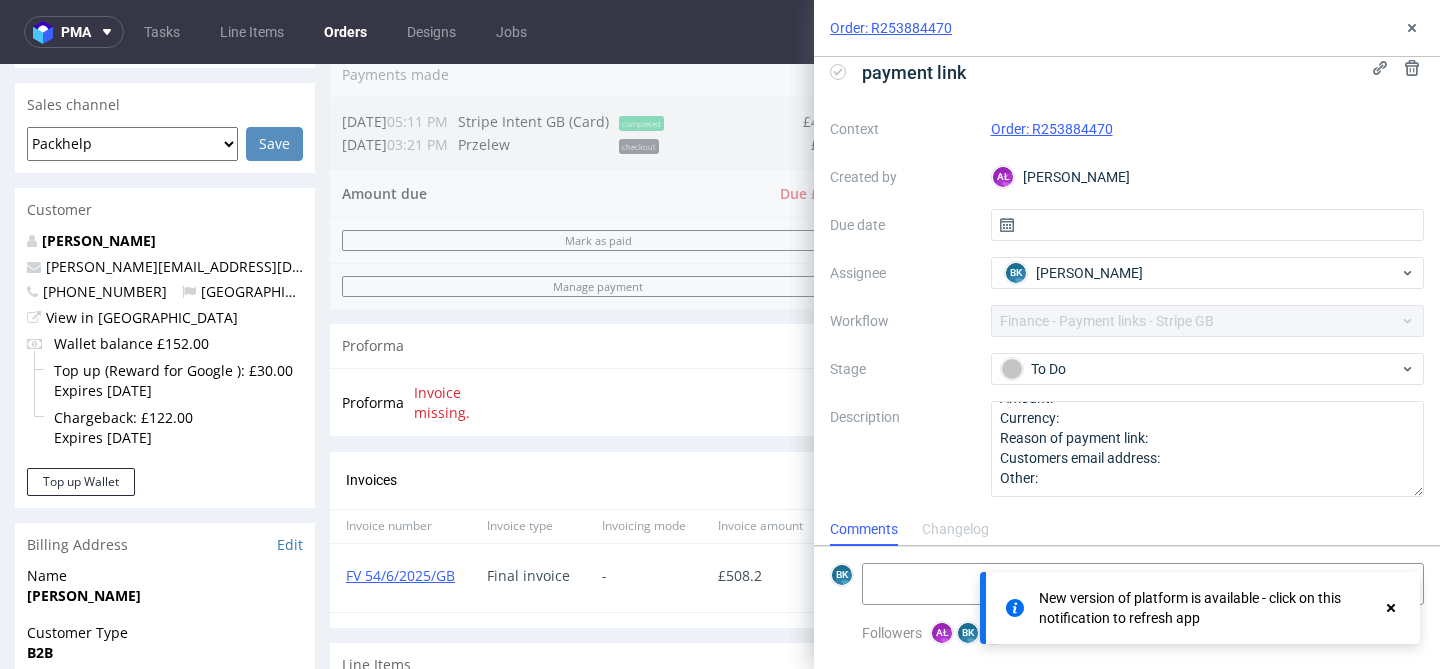 click 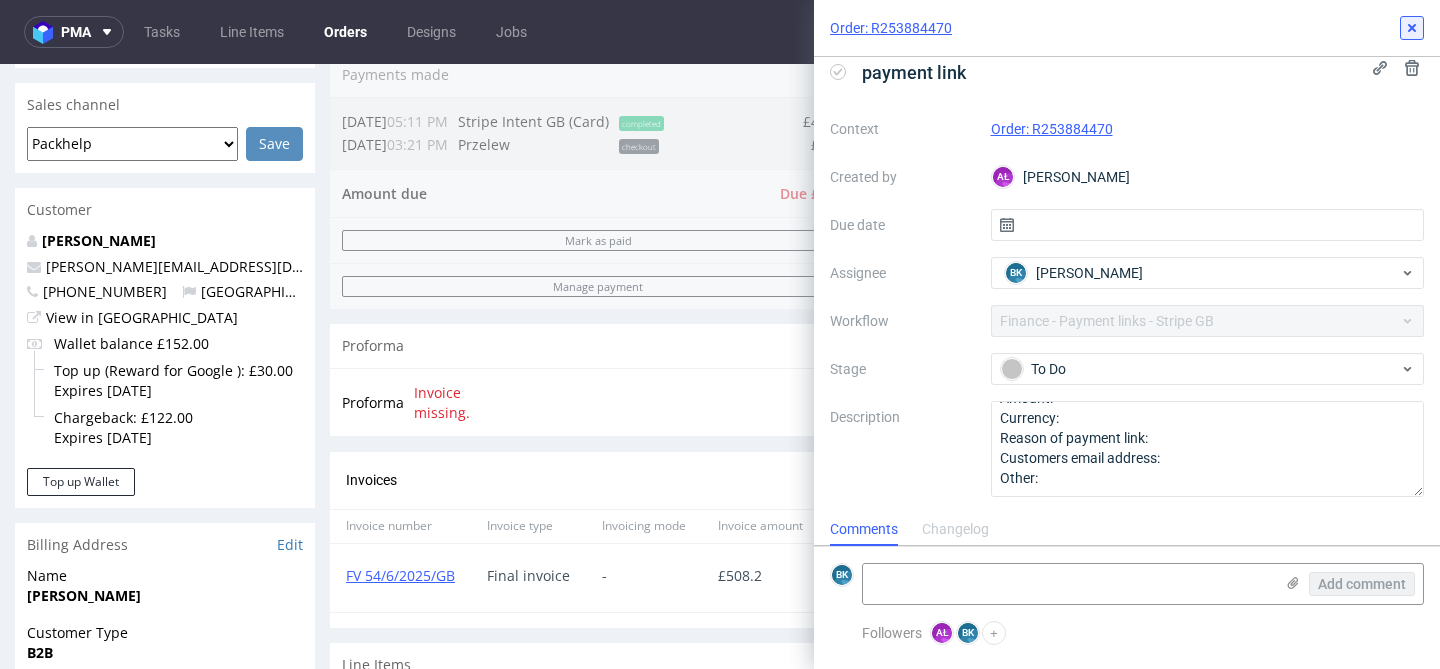 click 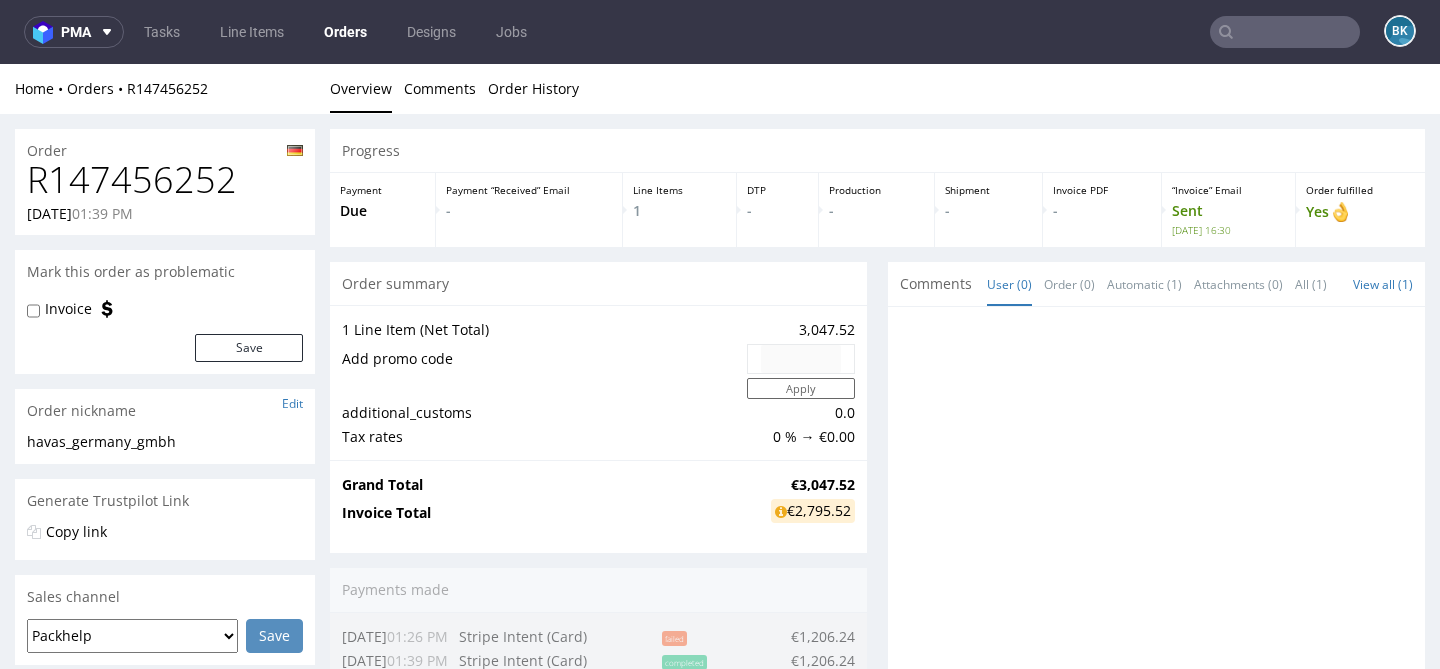 scroll, scrollTop: 0, scrollLeft: 0, axis: both 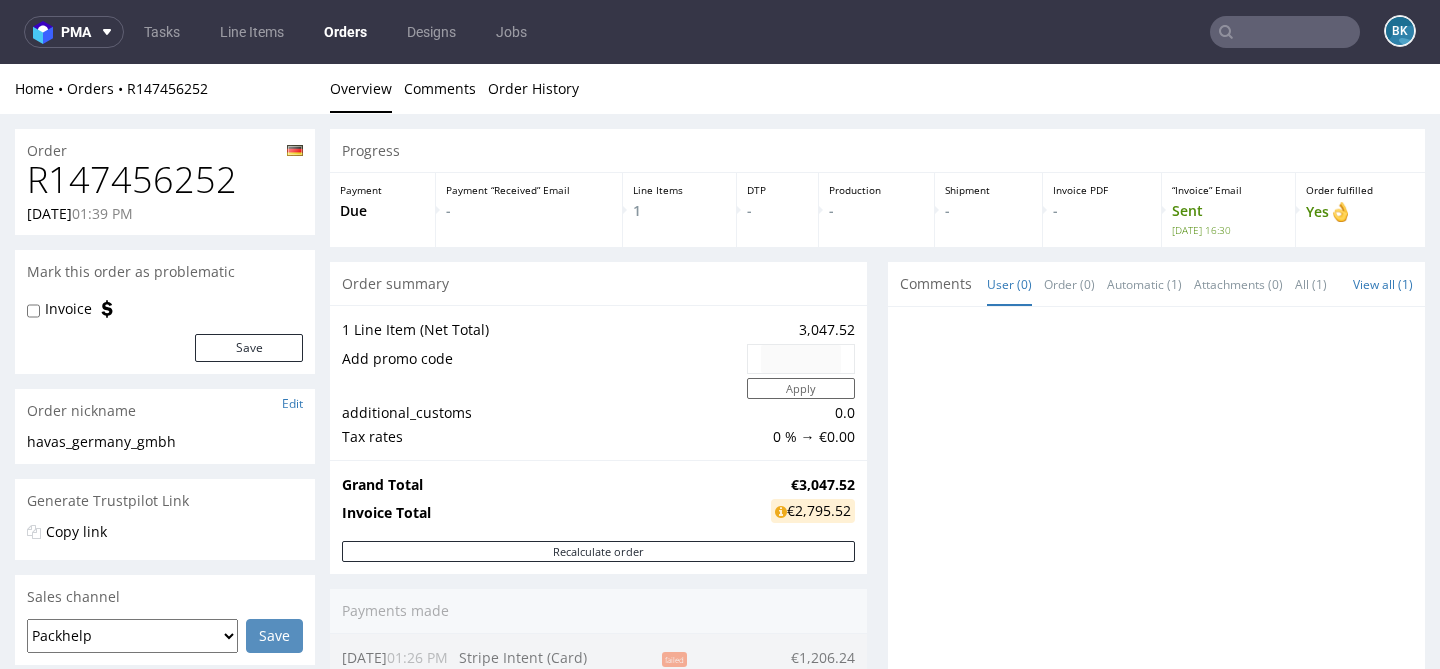click on "R147456252" at bounding box center (165, 180) 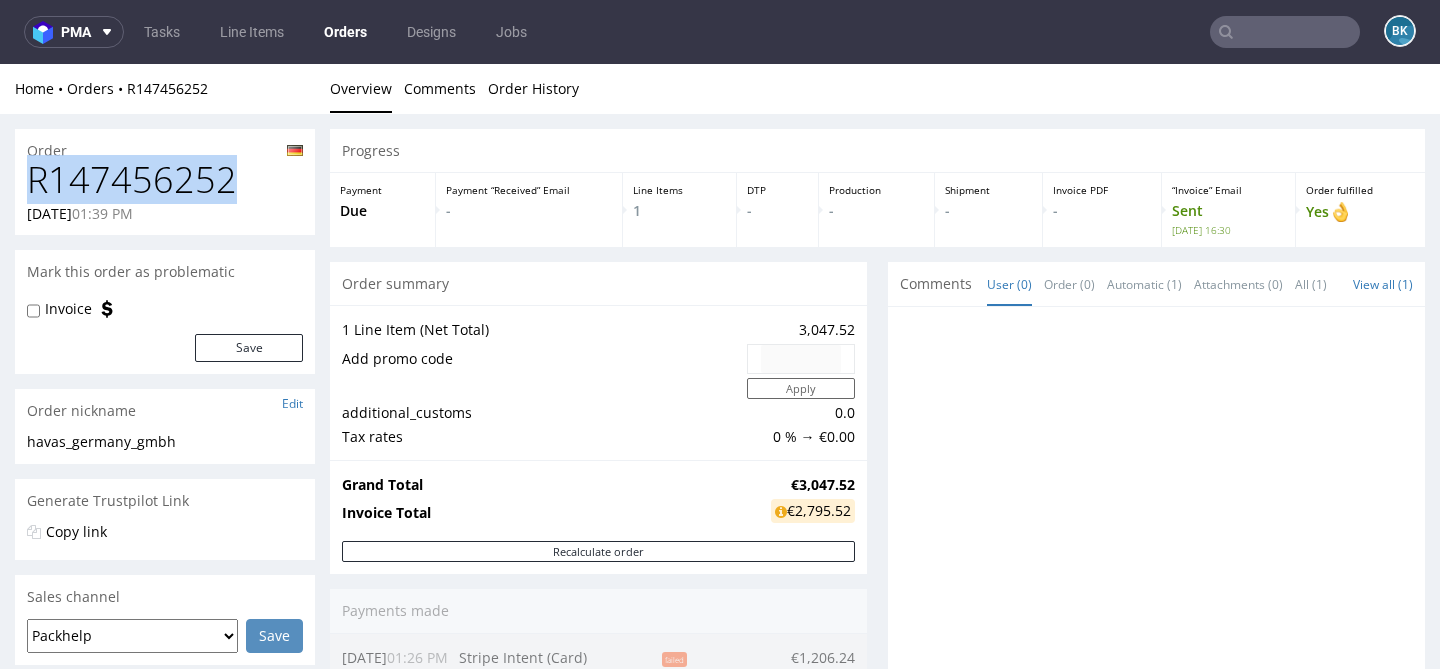 click on "R147456252" at bounding box center (165, 180) 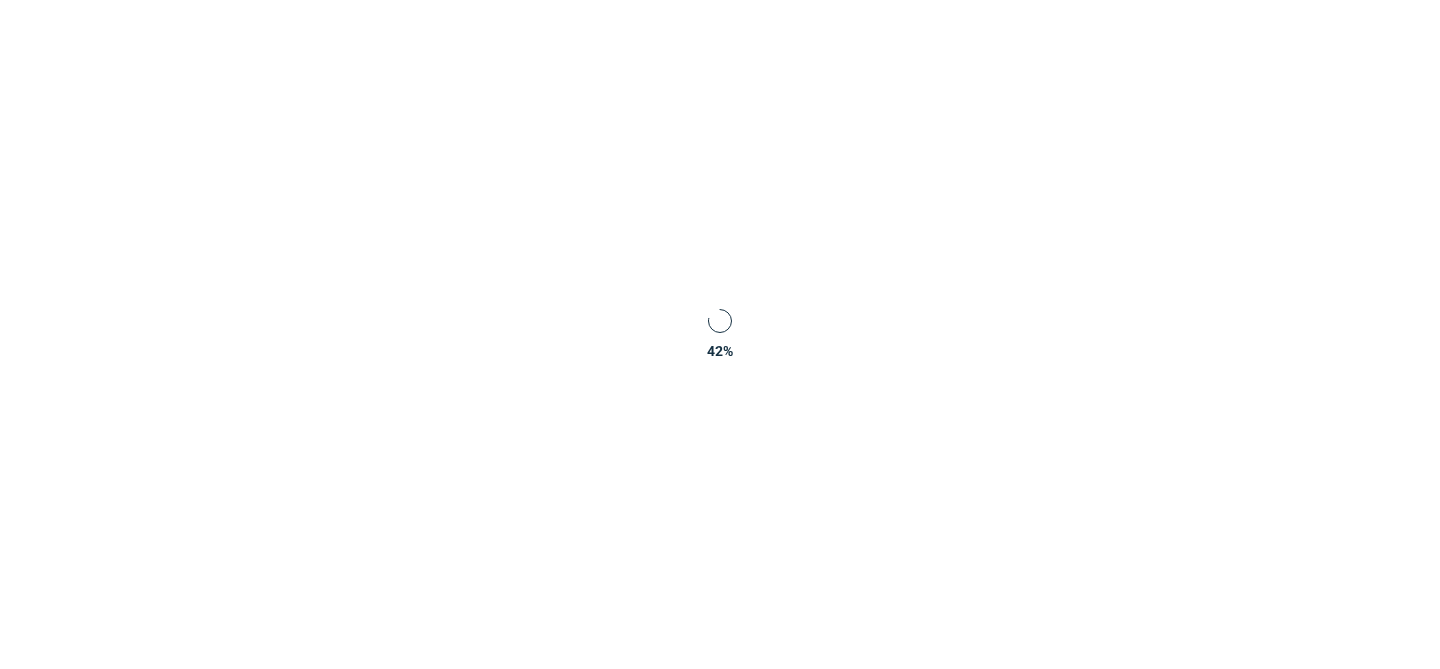 scroll, scrollTop: 0, scrollLeft: 0, axis: both 